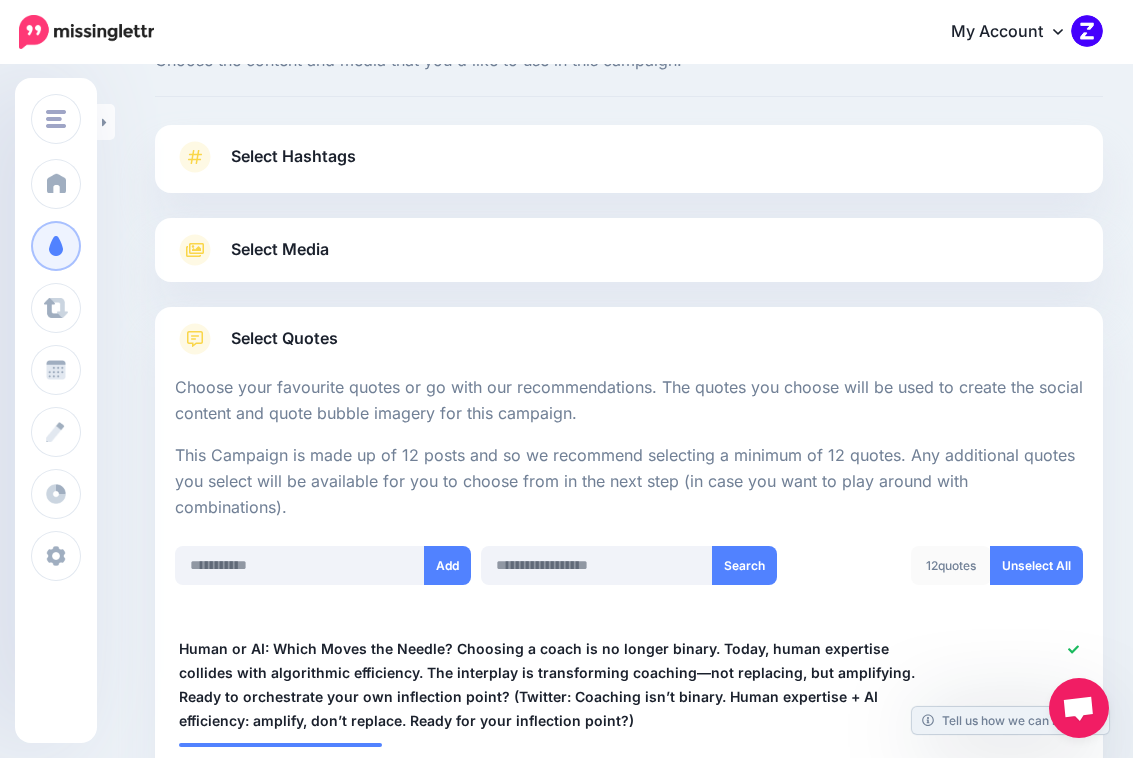 scroll, scrollTop: 0, scrollLeft: 0, axis: both 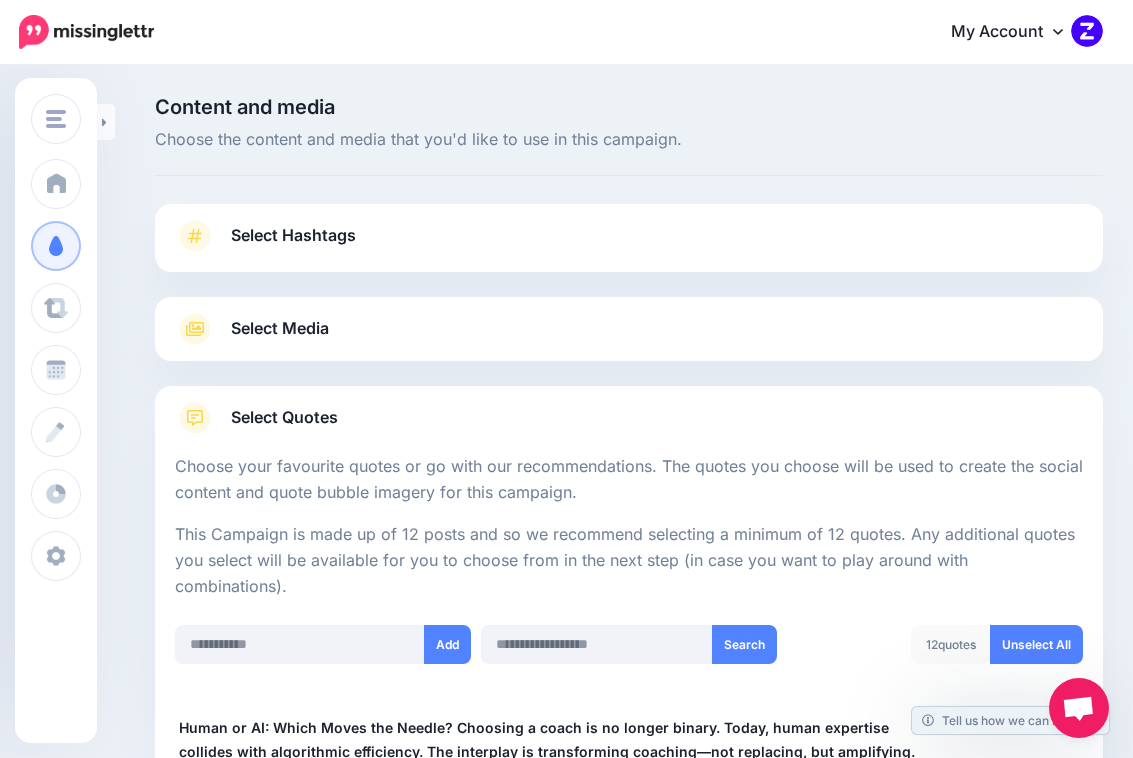 click on "Select Media" at bounding box center (629, 329) 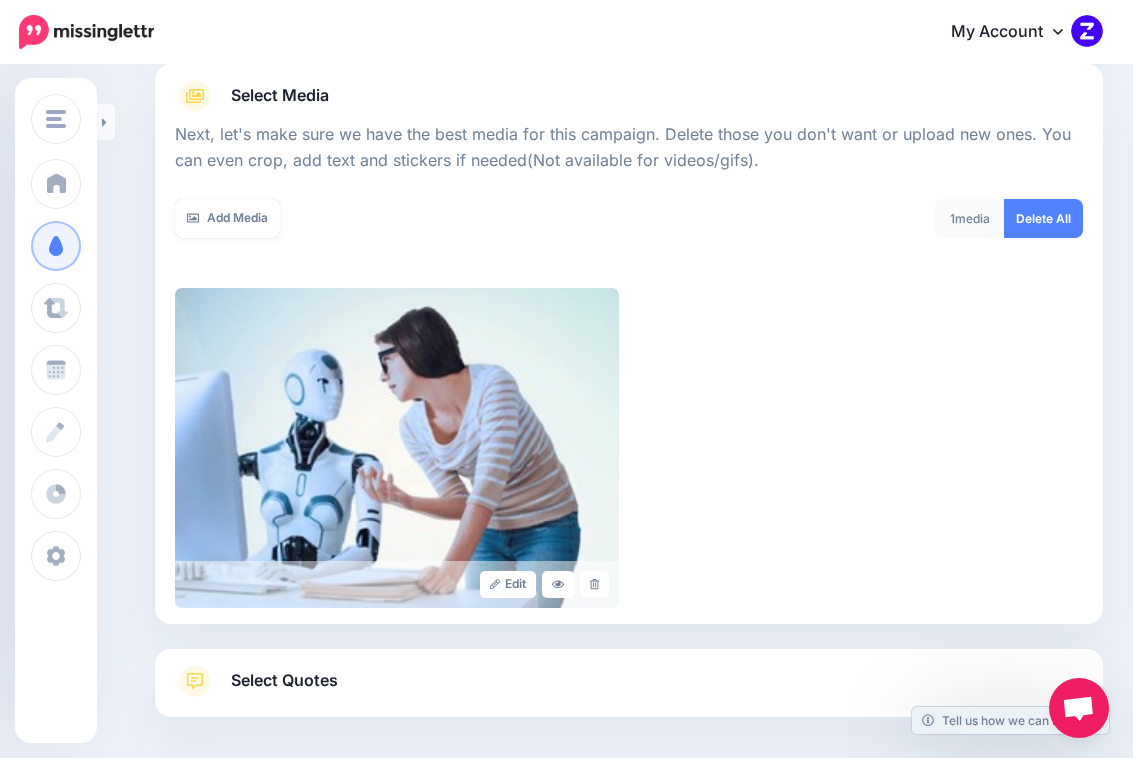 scroll, scrollTop: 322, scrollLeft: 0, axis: vertical 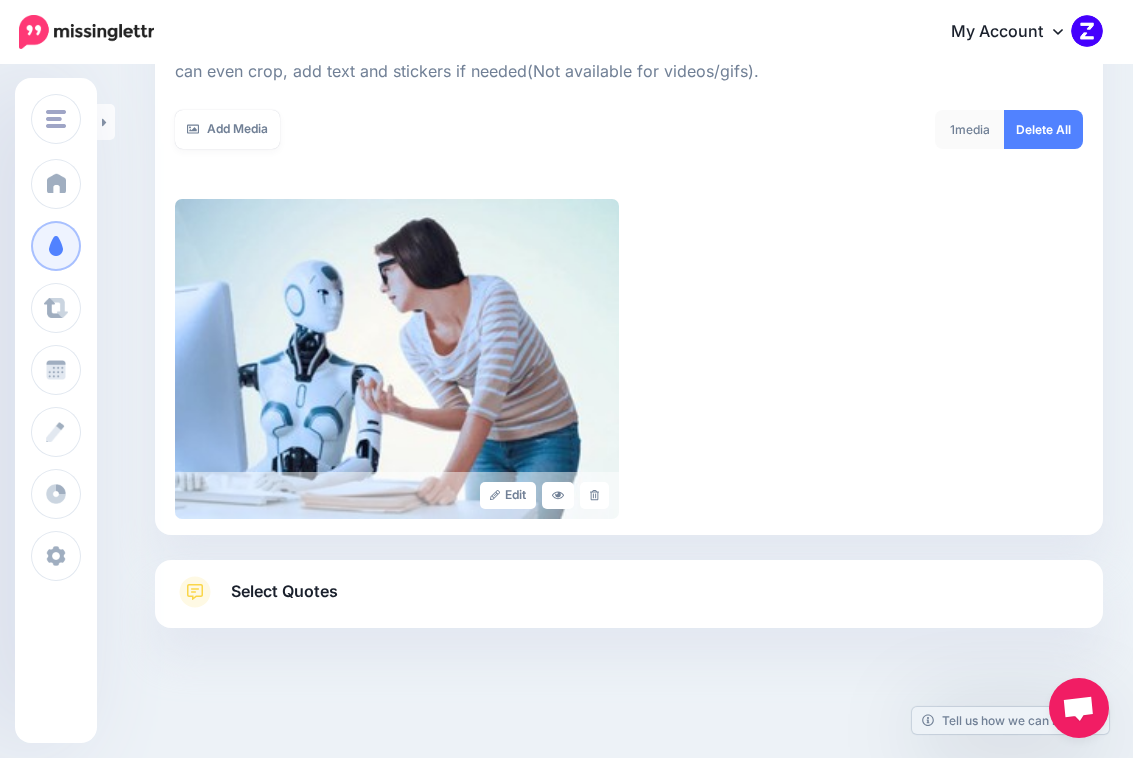 click on "Edit" at bounding box center (629, 359) 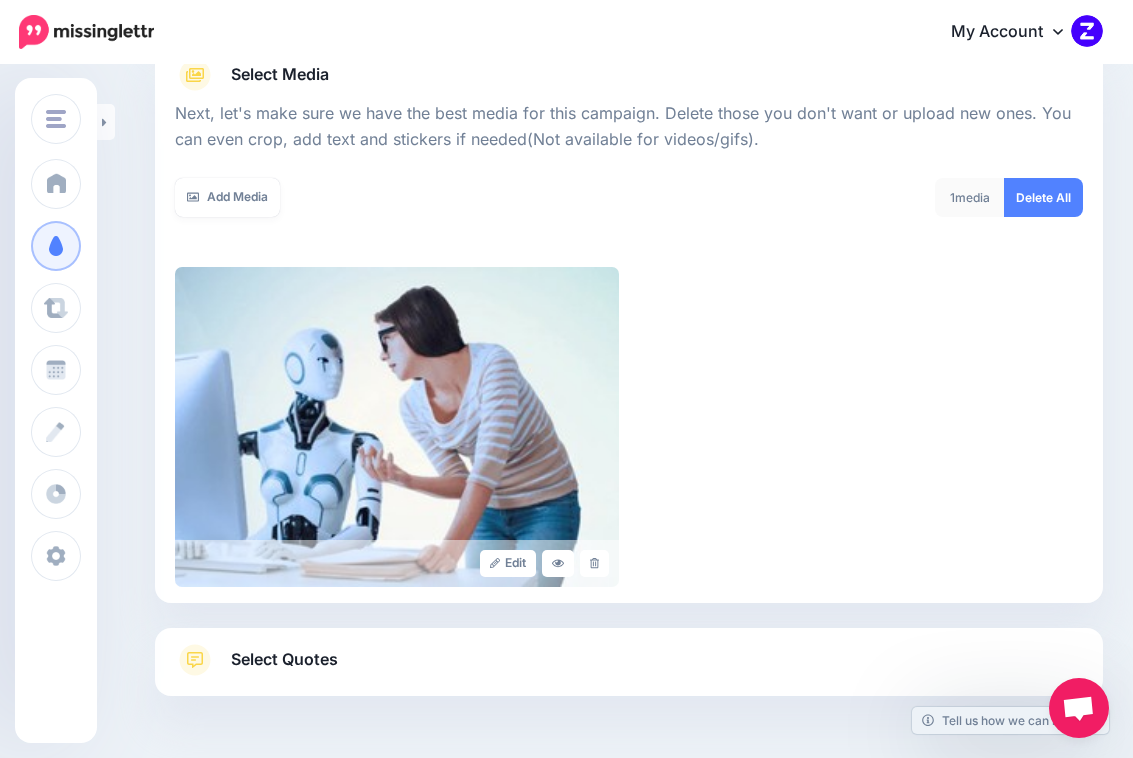 scroll, scrollTop: 242, scrollLeft: 0, axis: vertical 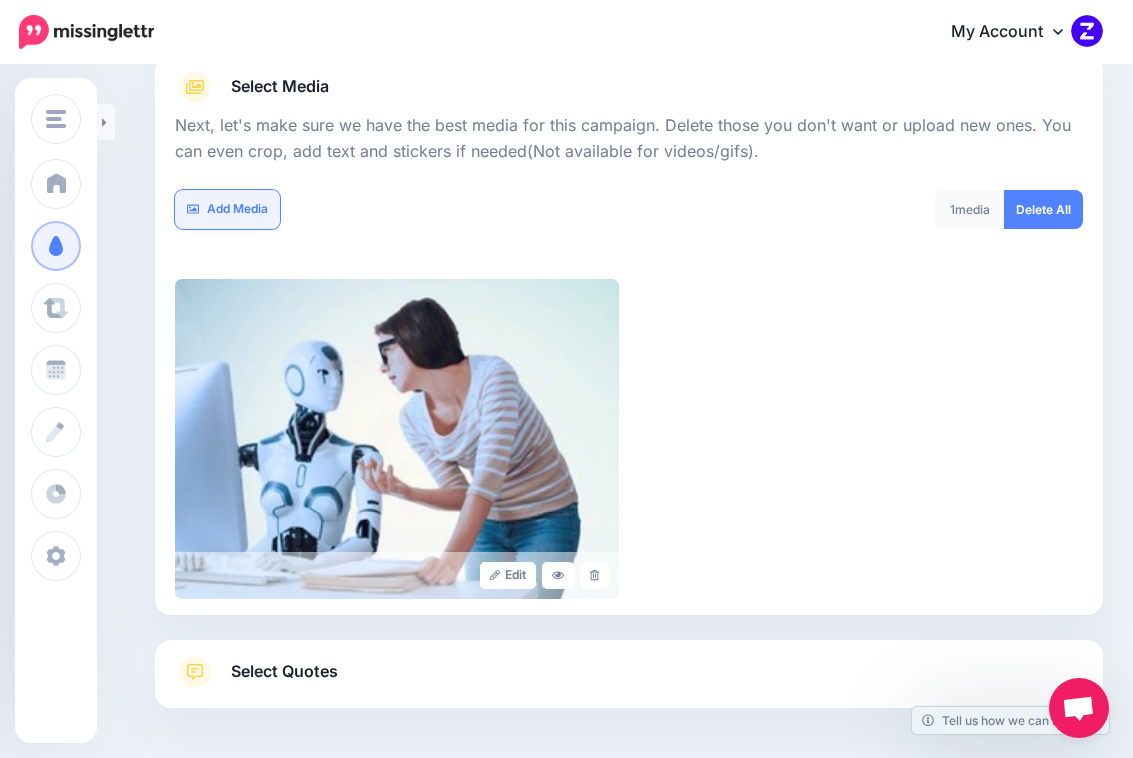click on "Add Media" at bounding box center (227, 209) 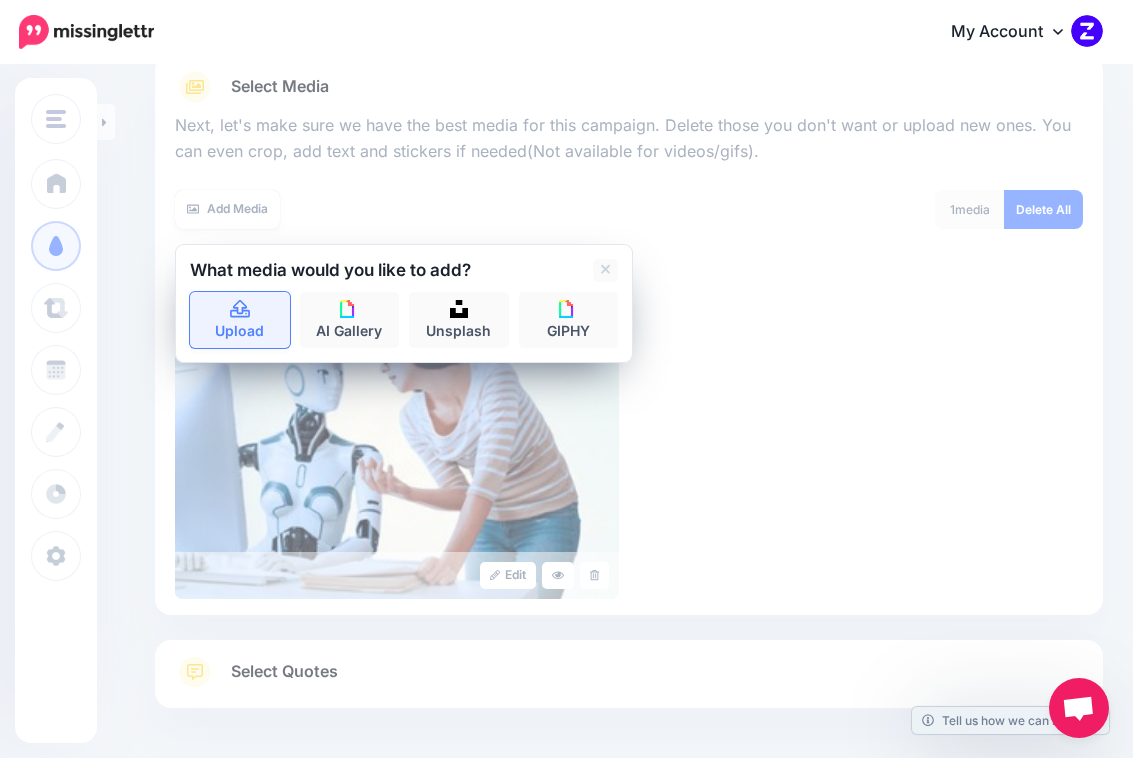 click on "Upload" at bounding box center [240, 320] 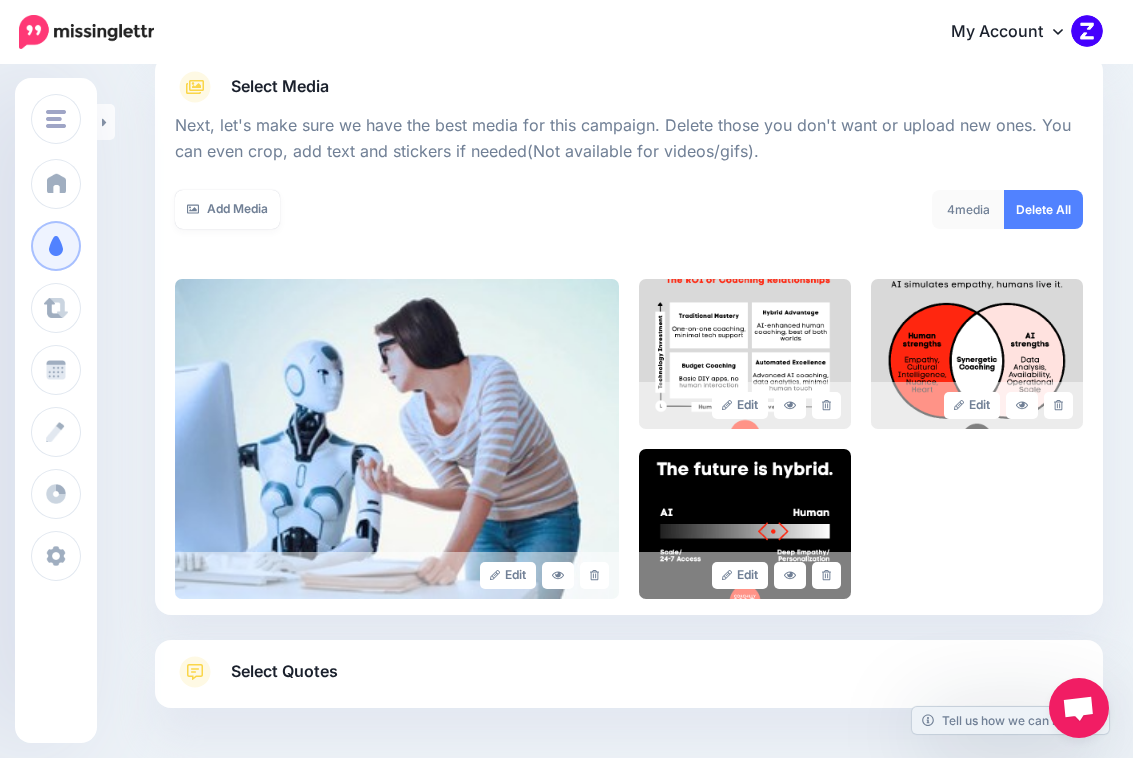 scroll, scrollTop: 322, scrollLeft: 0, axis: vertical 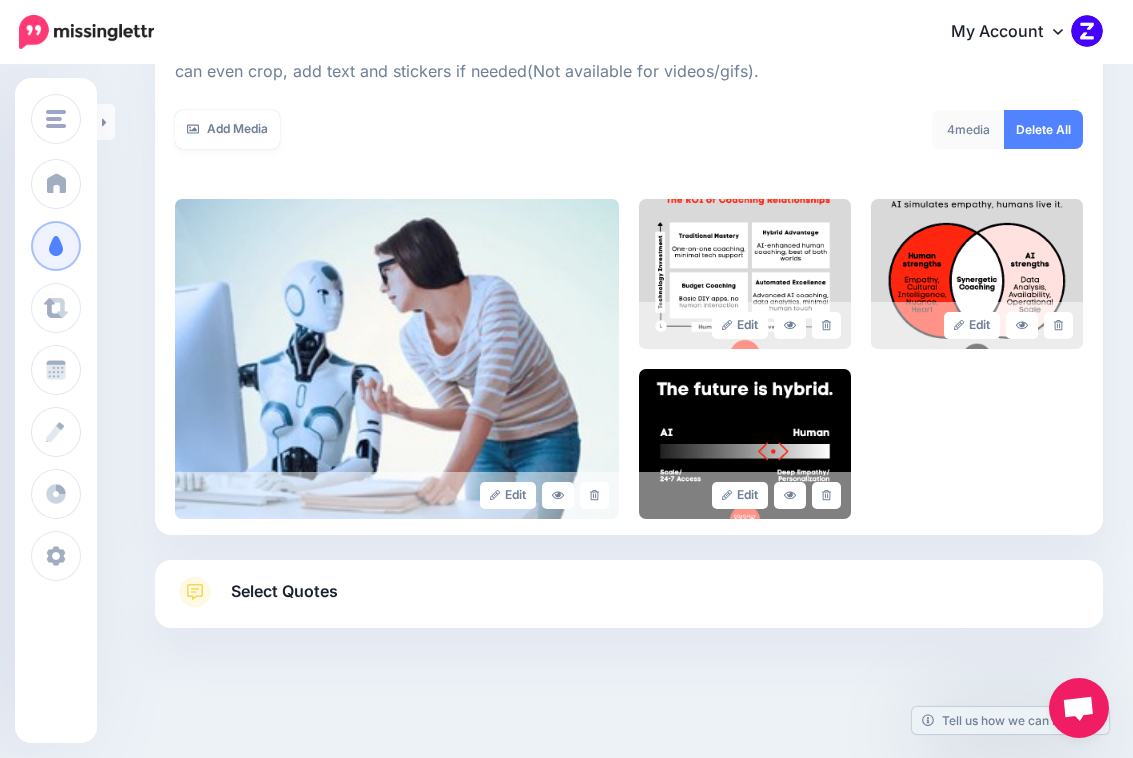 click on "Select Quotes" at bounding box center (629, 602) 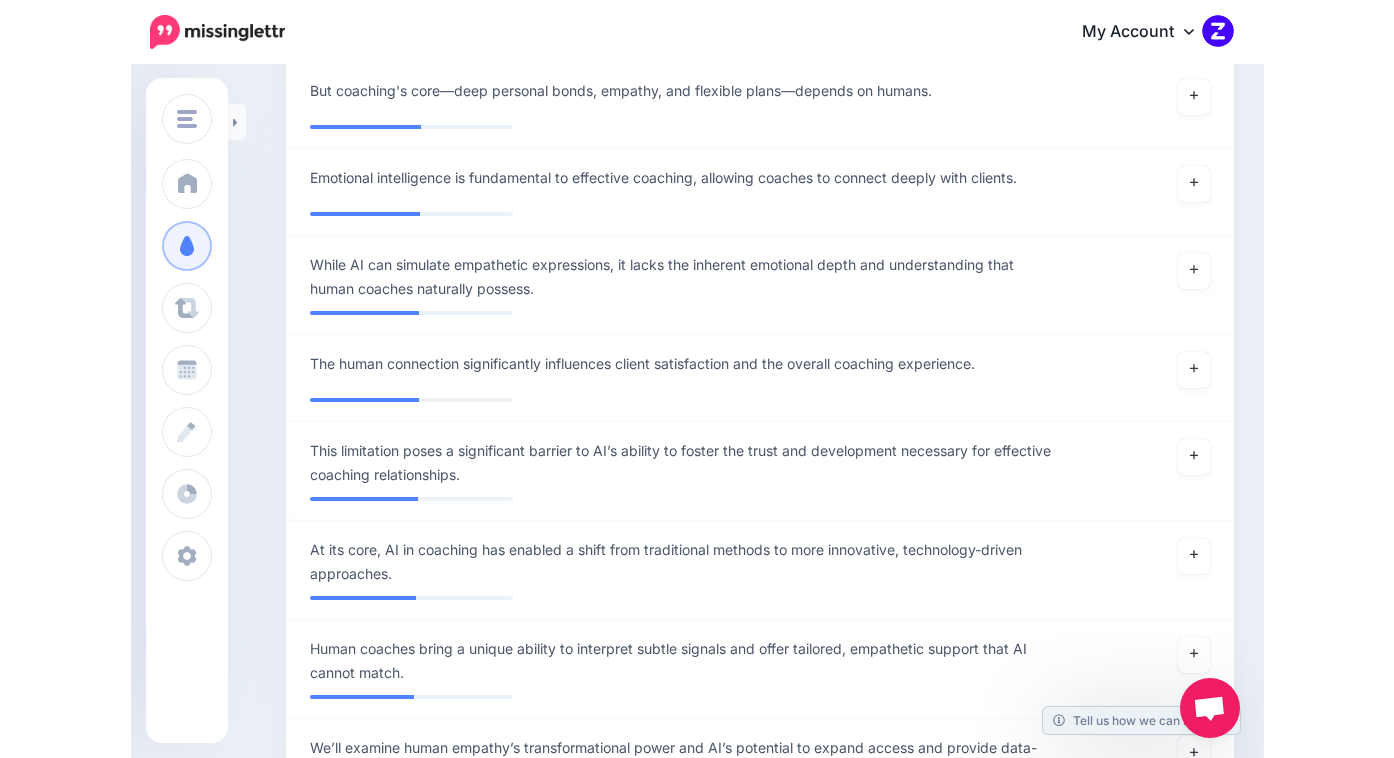 scroll, scrollTop: 6348, scrollLeft: 0, axis: vertical 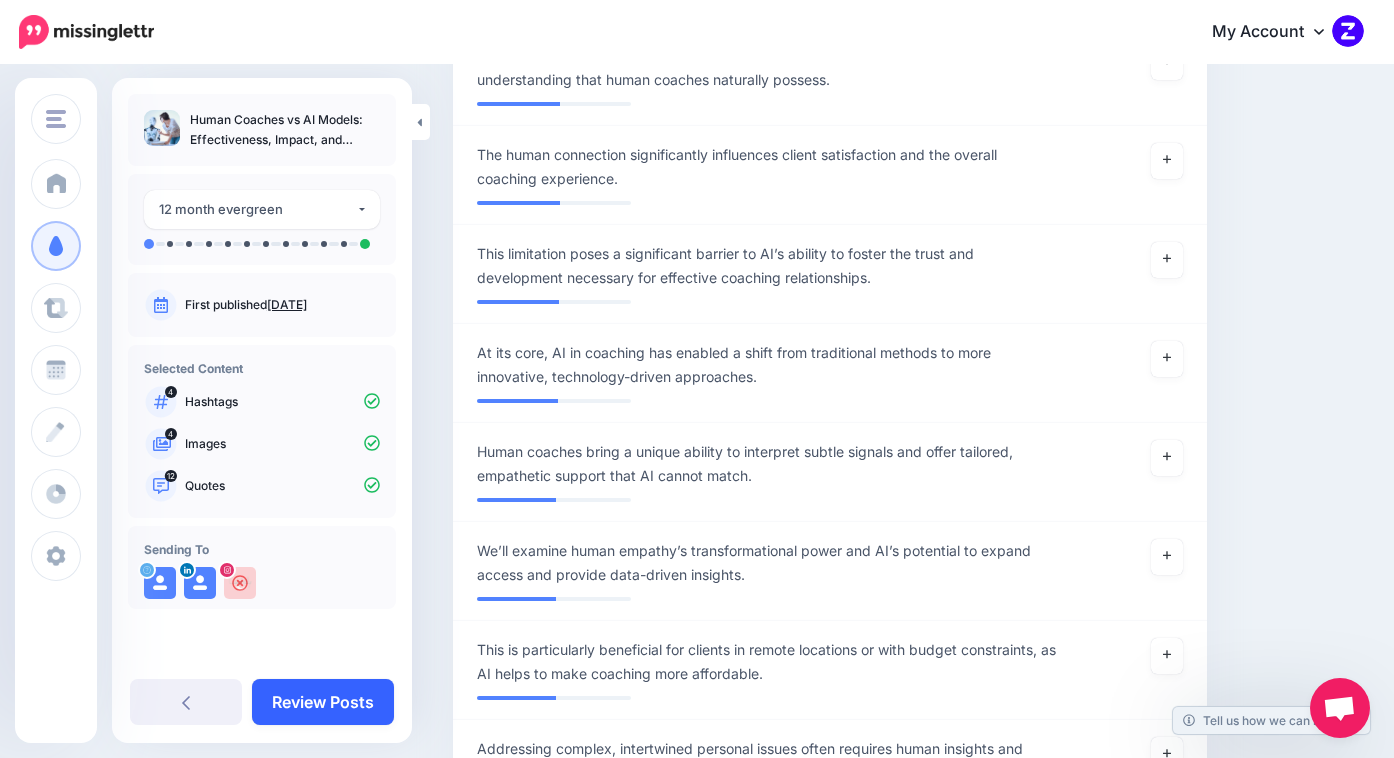 click on "Review Posts" at bounding box center (323, 702) 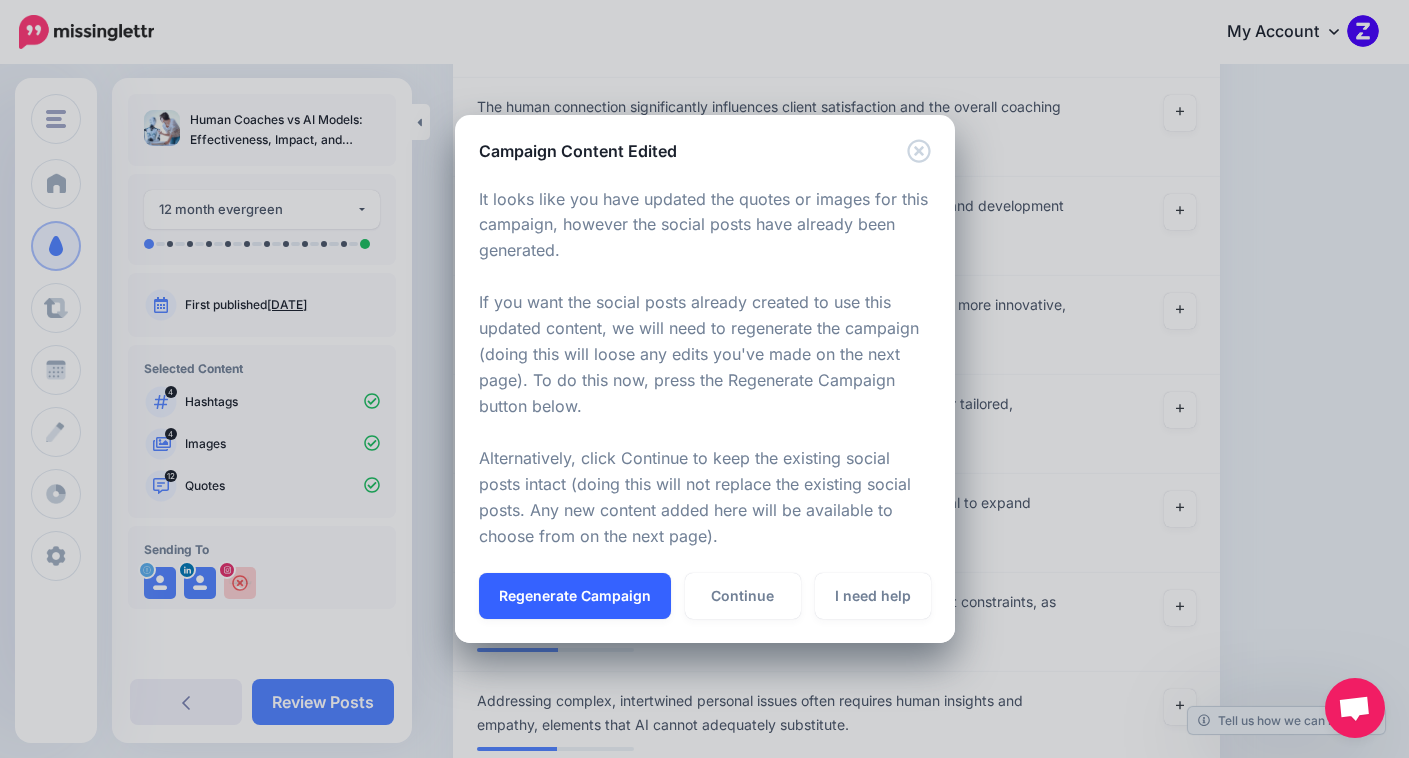 click on "Regenerate Campaign" at bounding box center (575, 596) 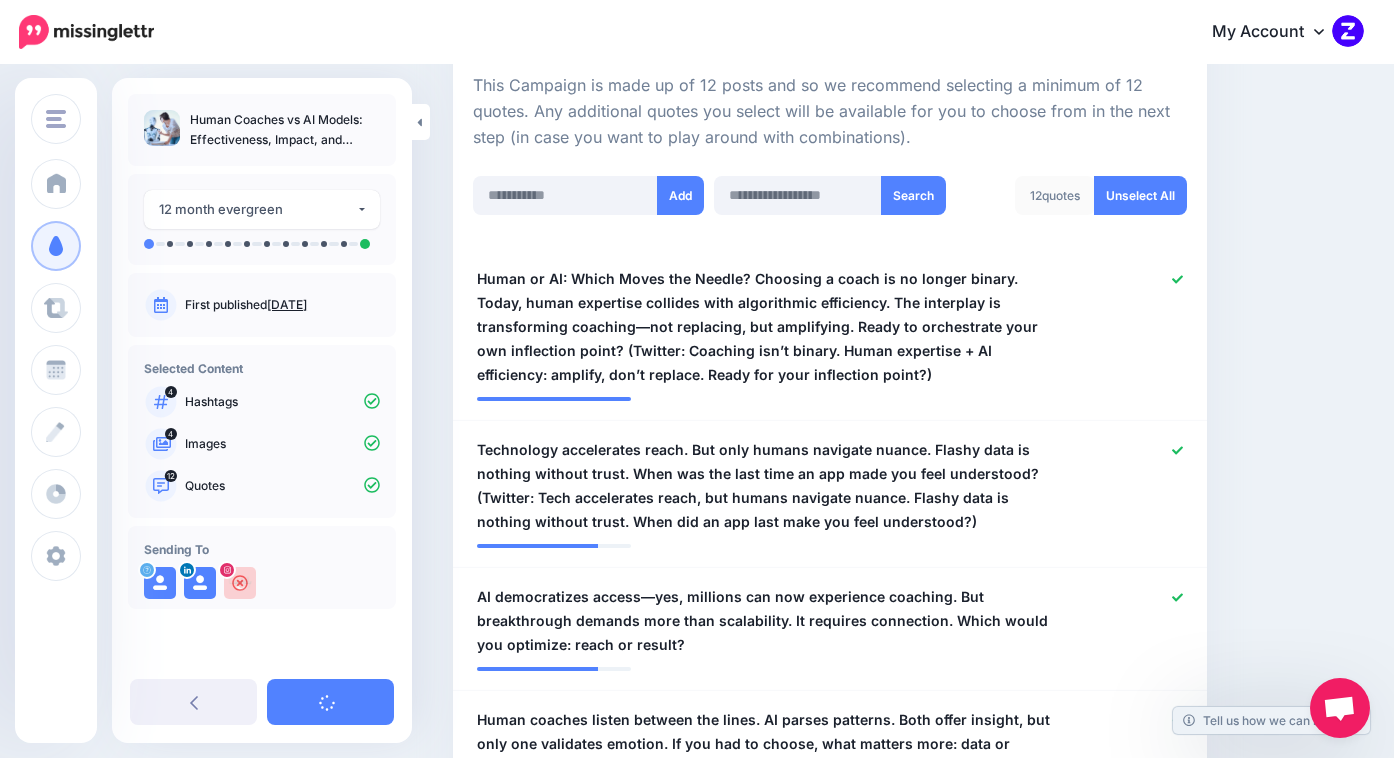 scroll, scrollTop: 366, scrollLeft: 0, axis: vertical 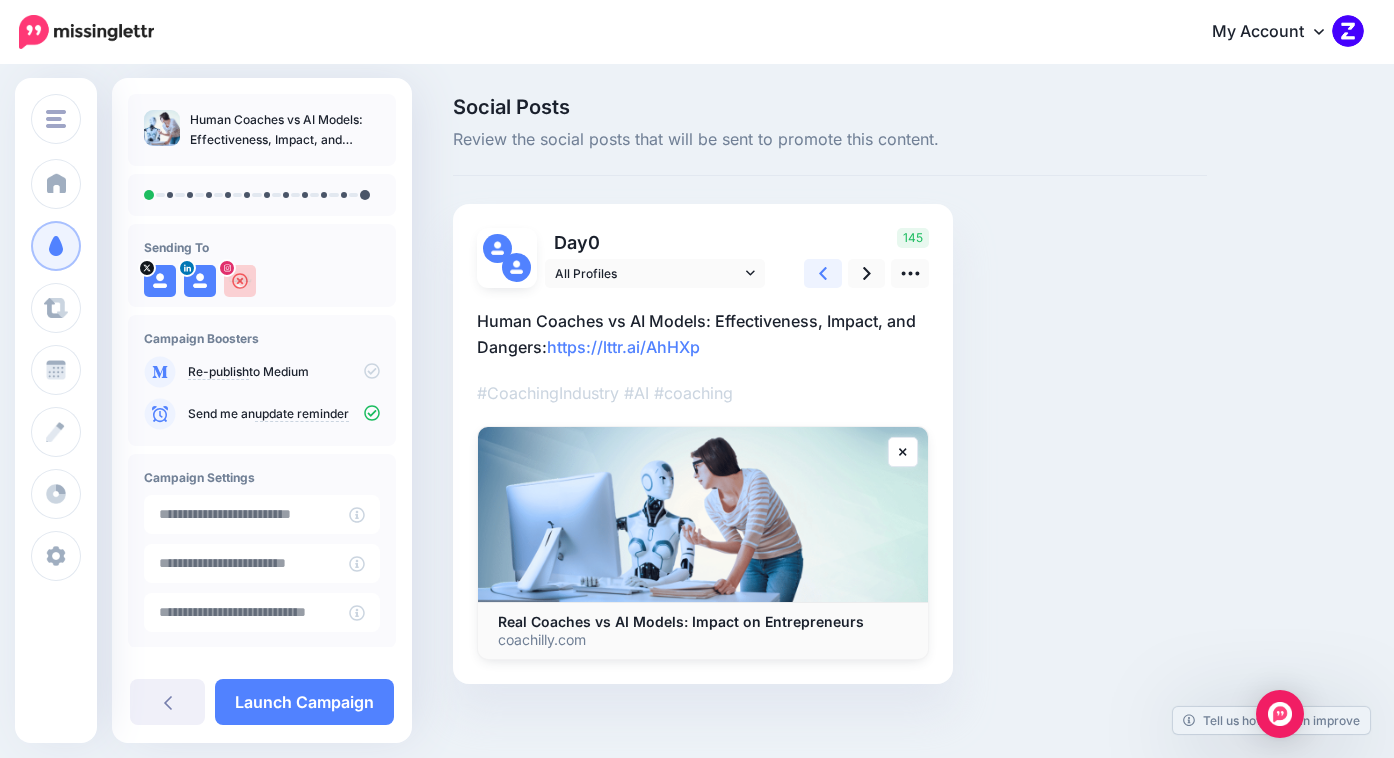 click 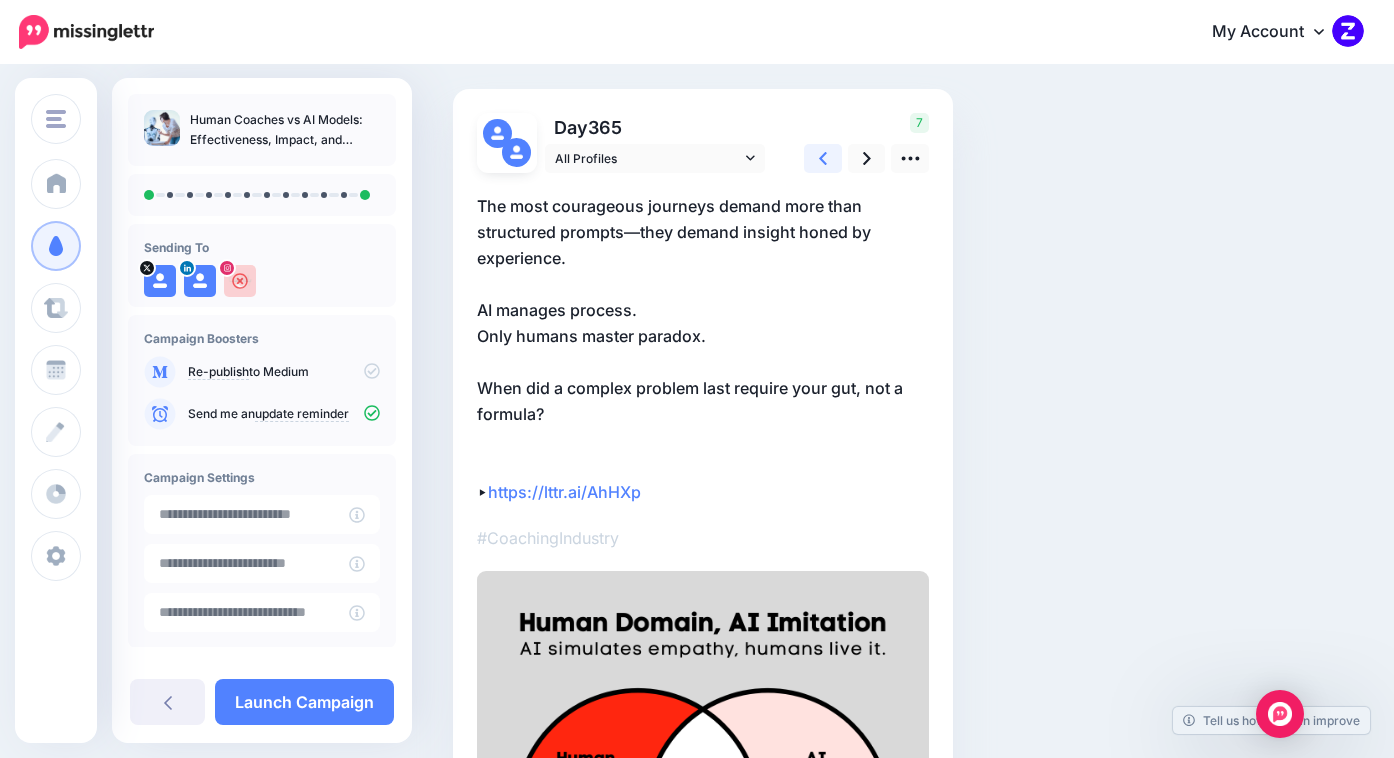 scroll, scrollTop: 24, scrollLeft: 0, axis: vertical 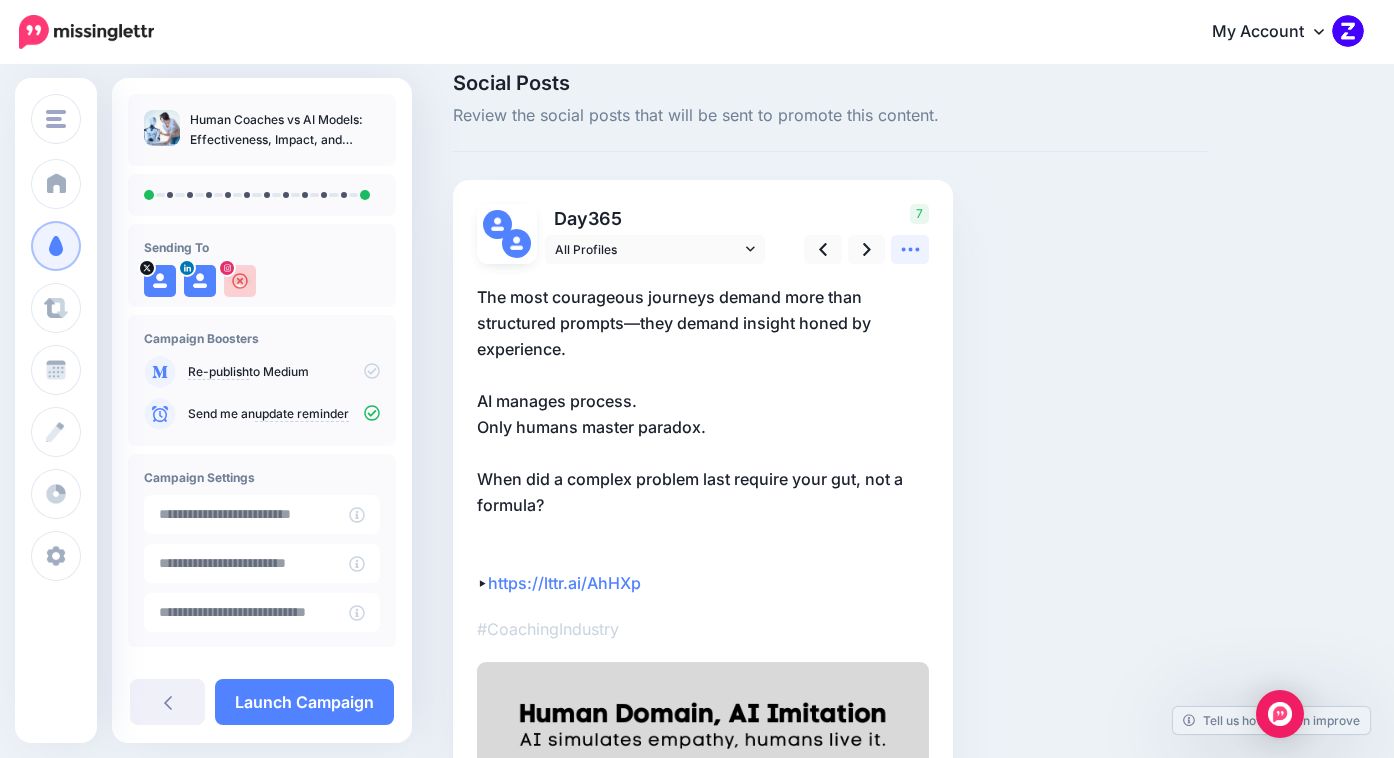 click 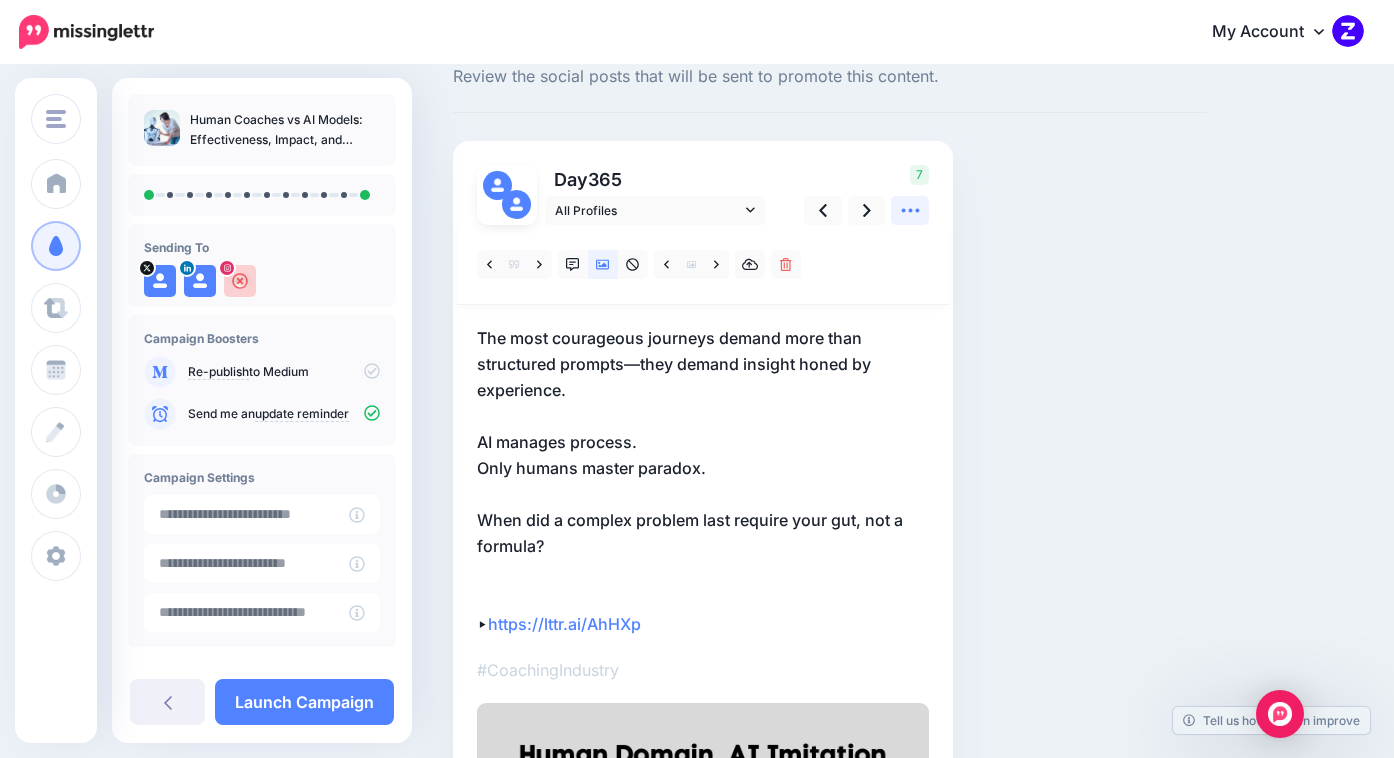 scroll, scrollTop: 50, scrollLeft: 0, axis: vertical 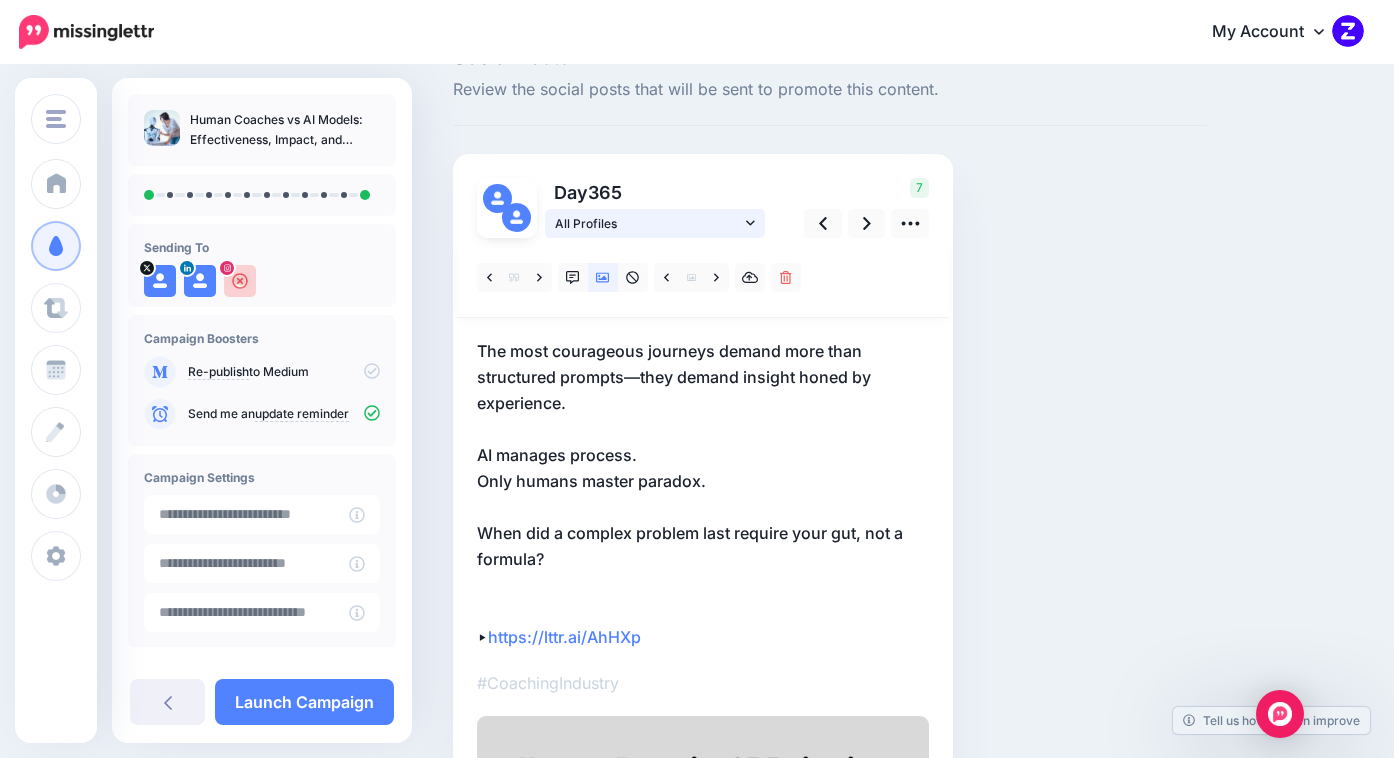 click 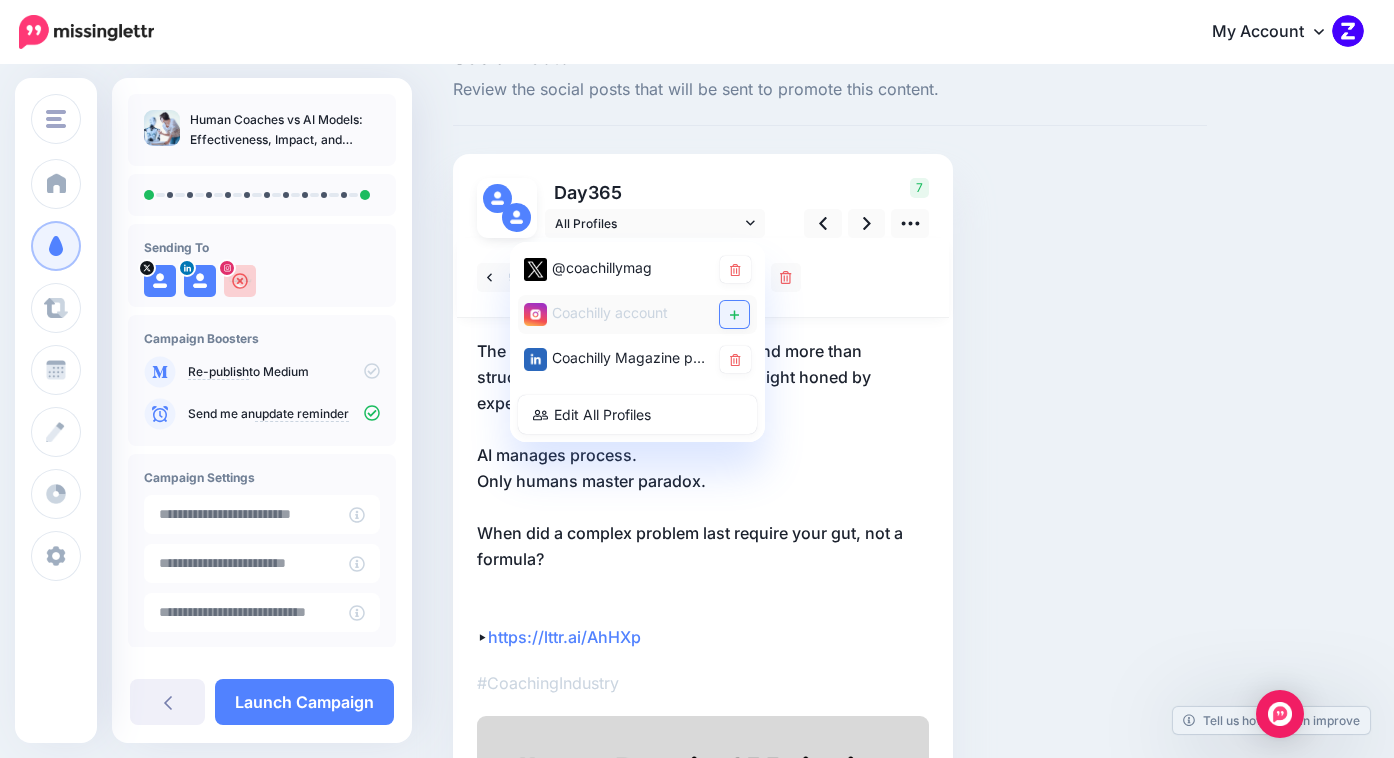 click at bounding box center (734, 314) 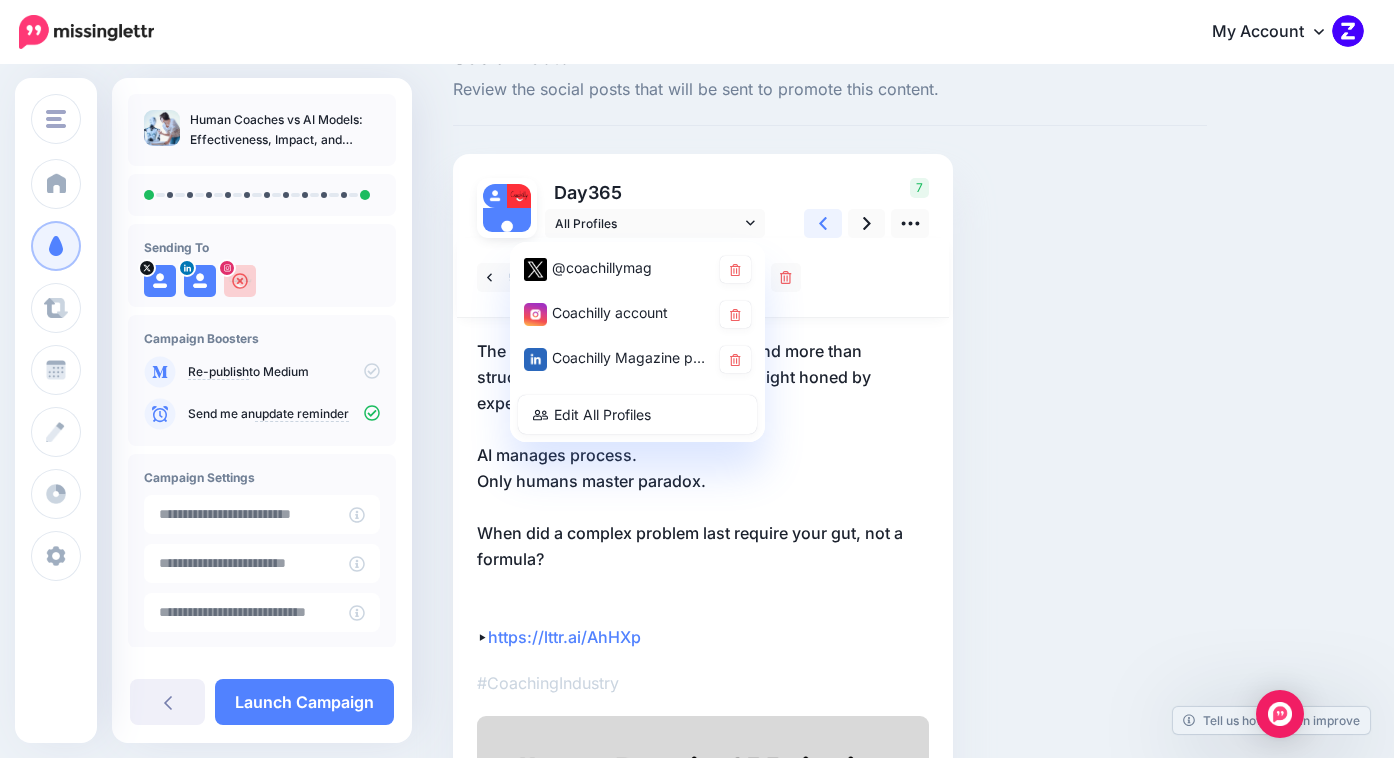 click at bounding box center (823, 223) 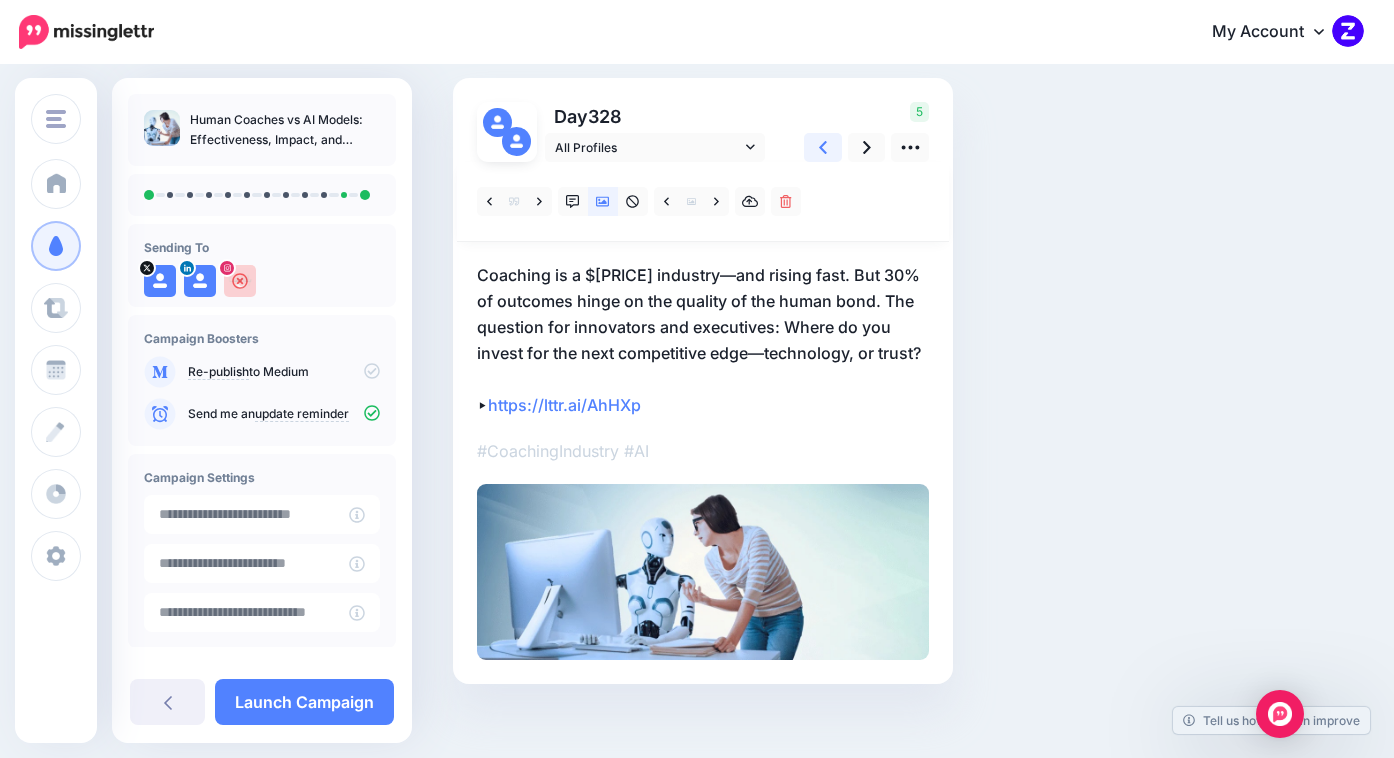 scroll, scrollTop: 142, scrollLeft: 0, axis: vertical 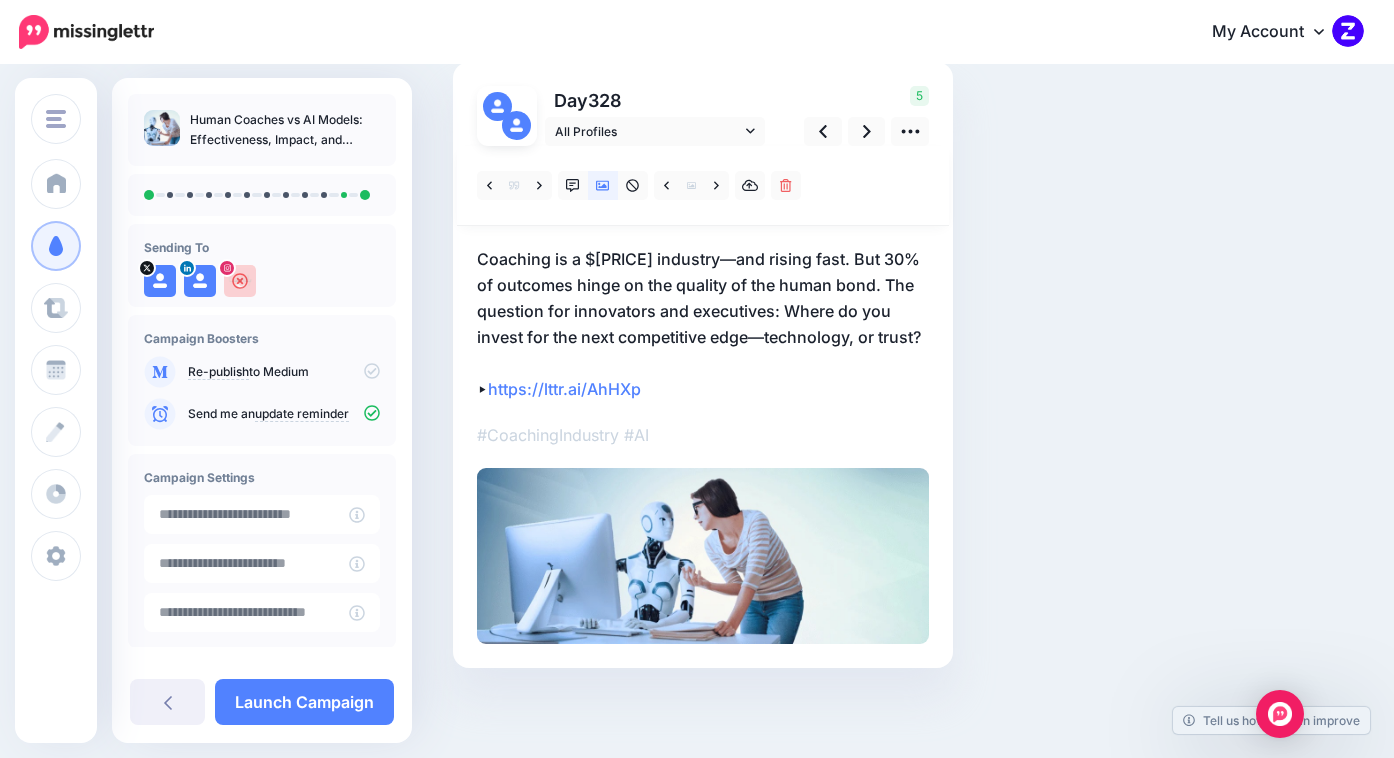 click on "Coaching is a $4.56B industry—and rising fast. But 30% of outcomes hinge on the quality of the human bond. The question for innovators and executives: Where do you invest for the next competitive edge—technology, or trust? ▸  https://lttr.ai/AhHXp" at bounding box center [703, 324] 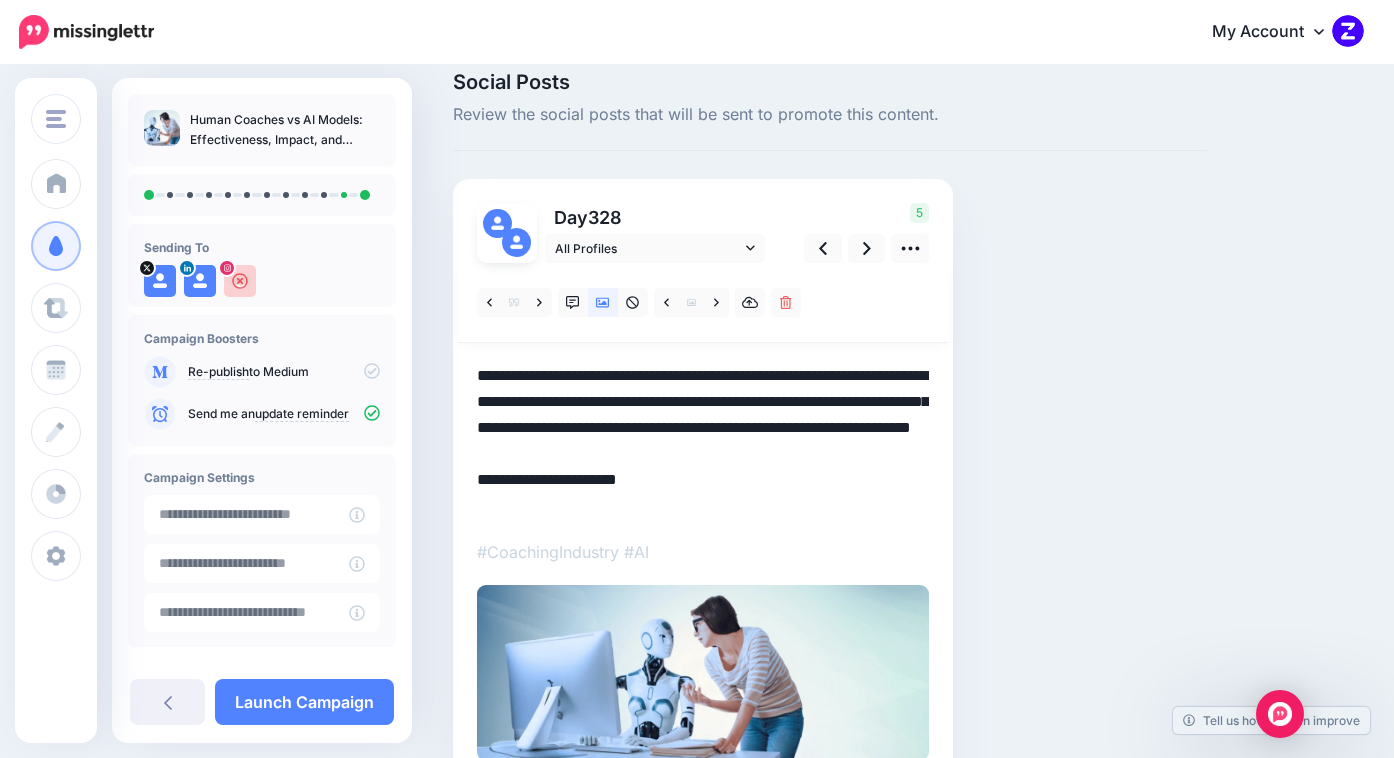 click on "**********" at bounding box center [703, 441] 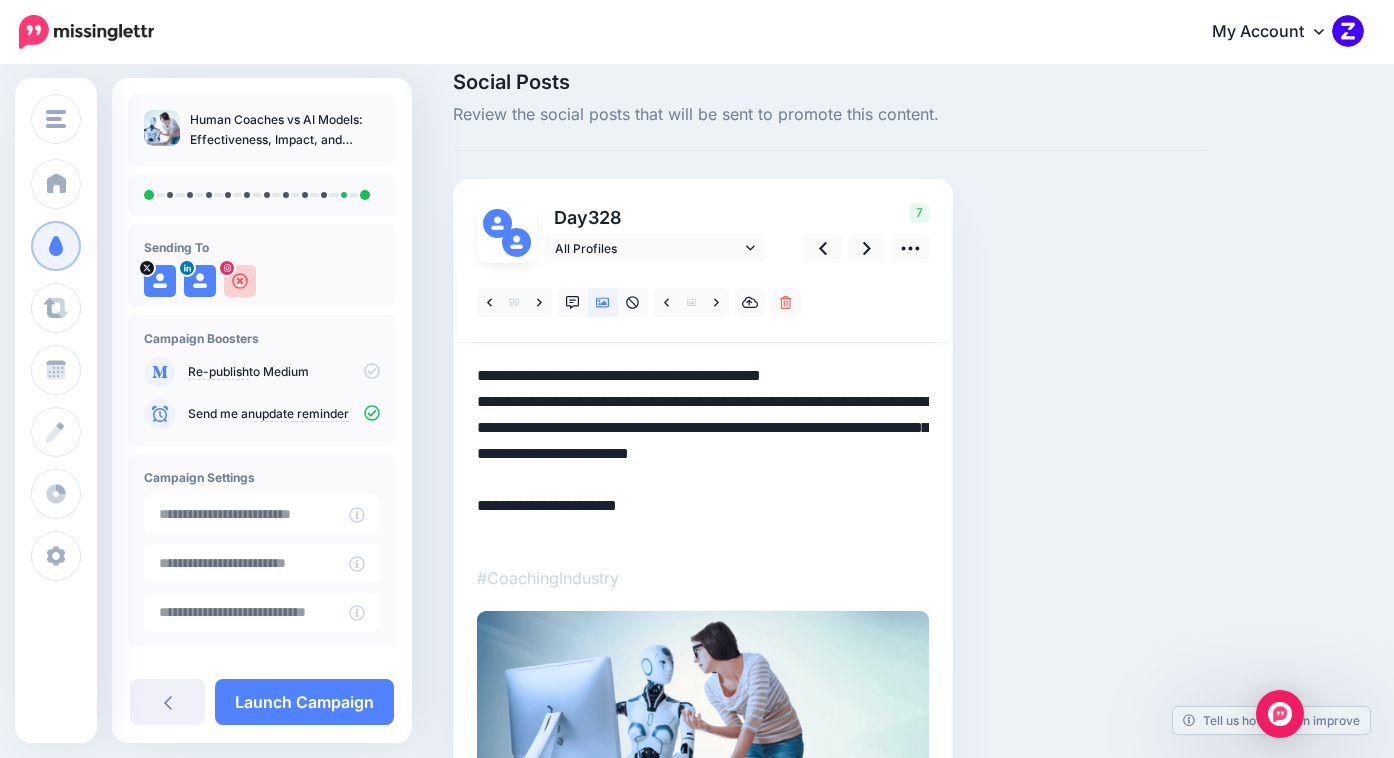 click on "**********" at bounding box center (703, 454) 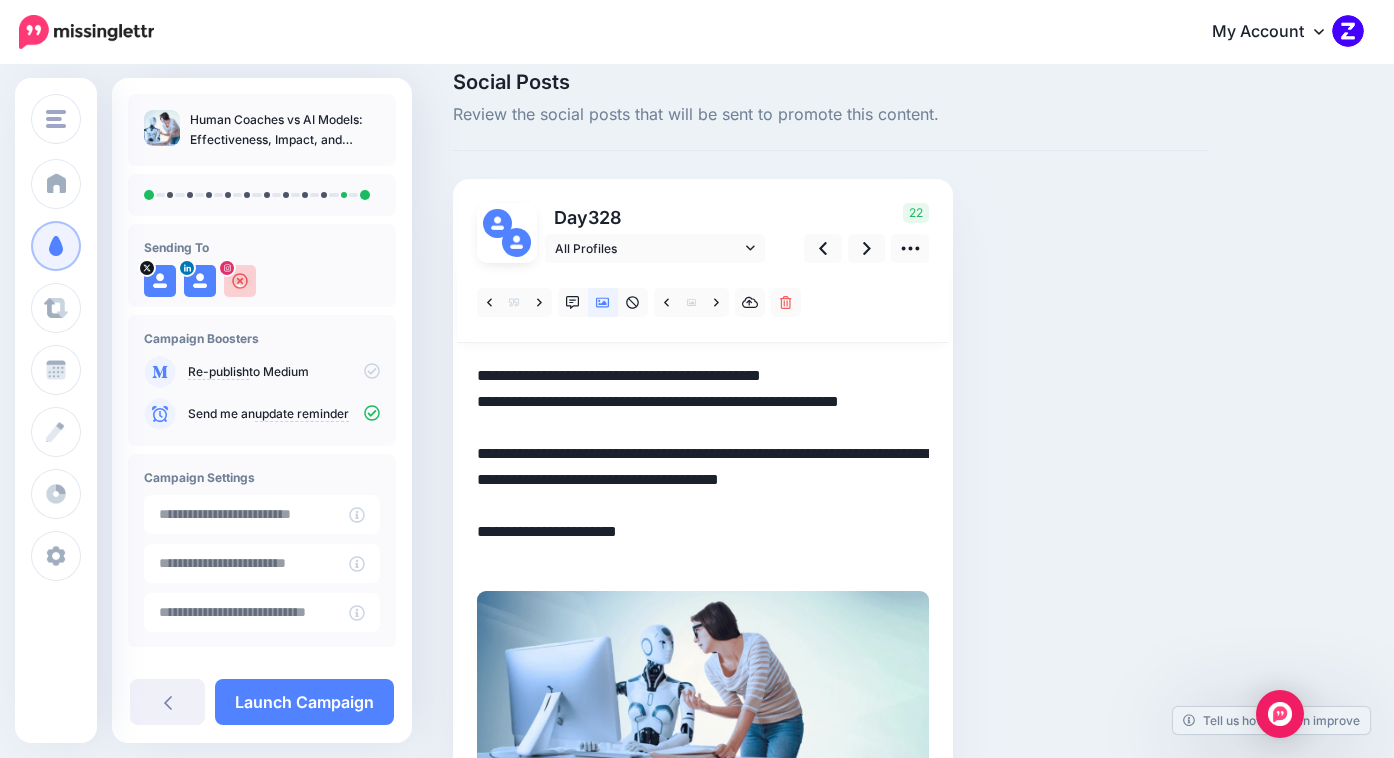 click on "**********" at bounding box center [703, 467] 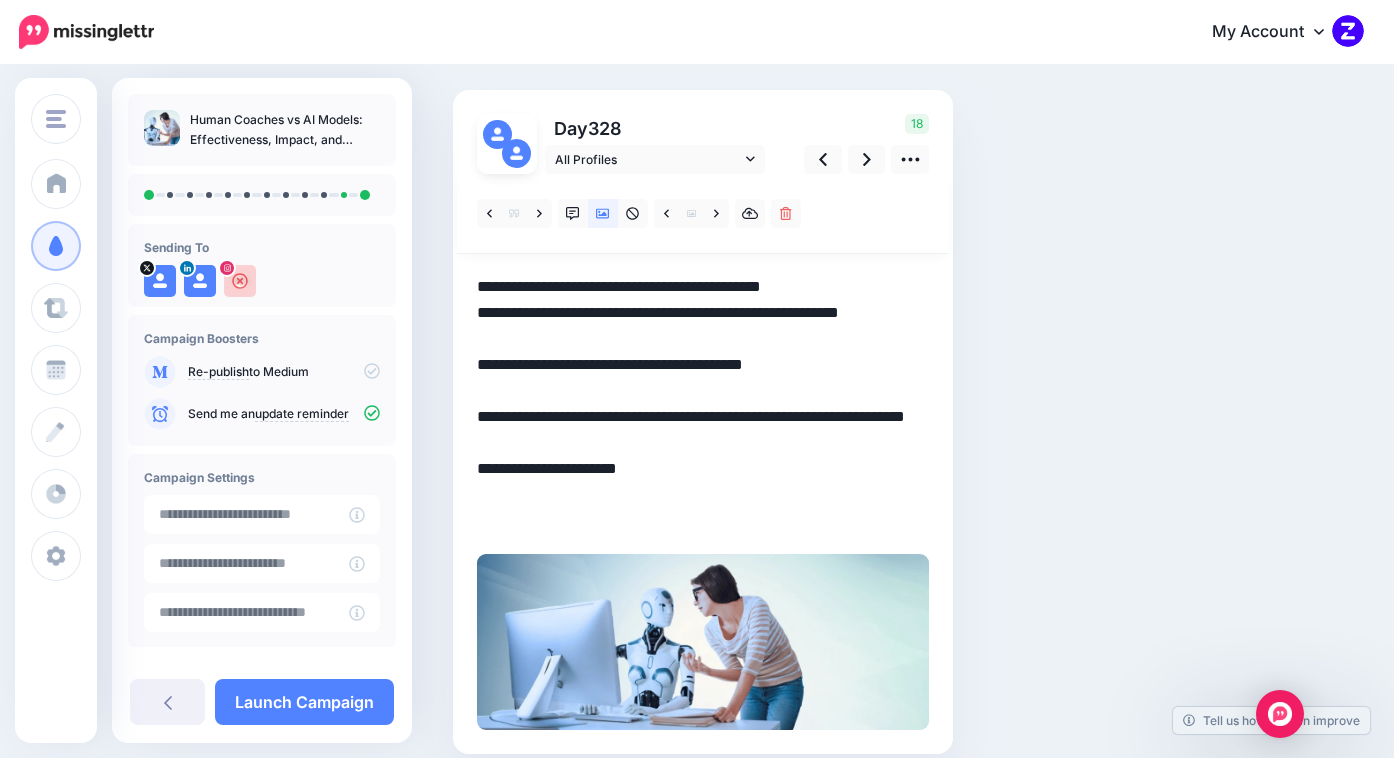 scroll, scrollTop: 83, scrollLeft: 0, axis: vertical 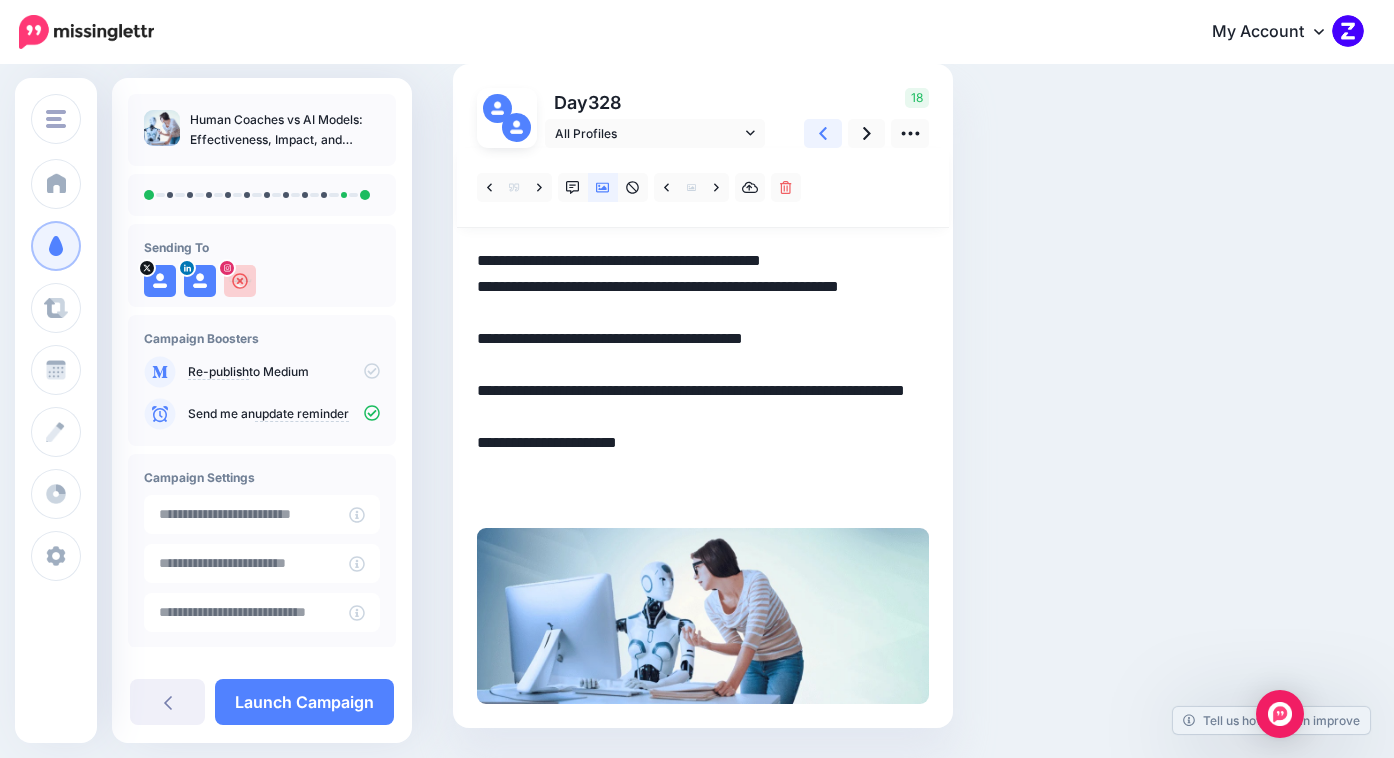 click at bounding box center [823, 133] 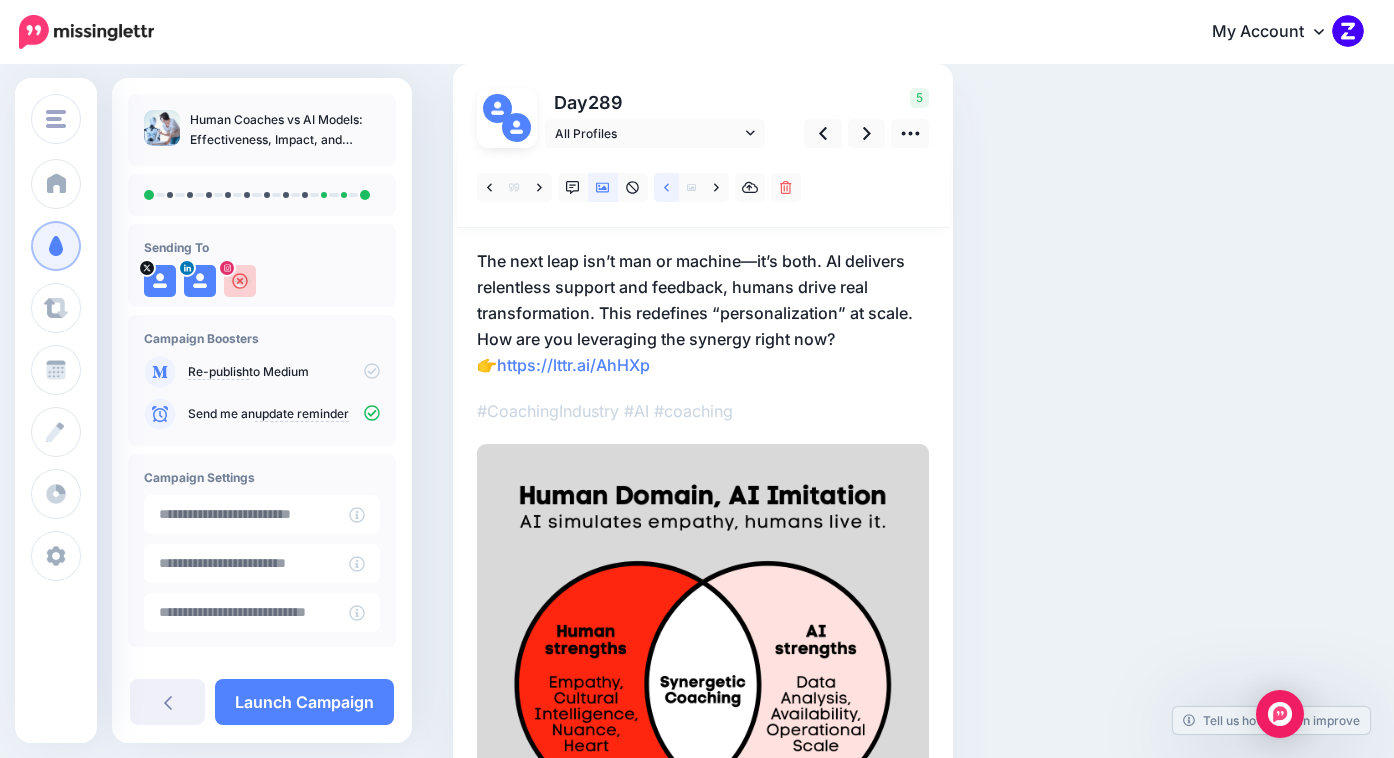 click 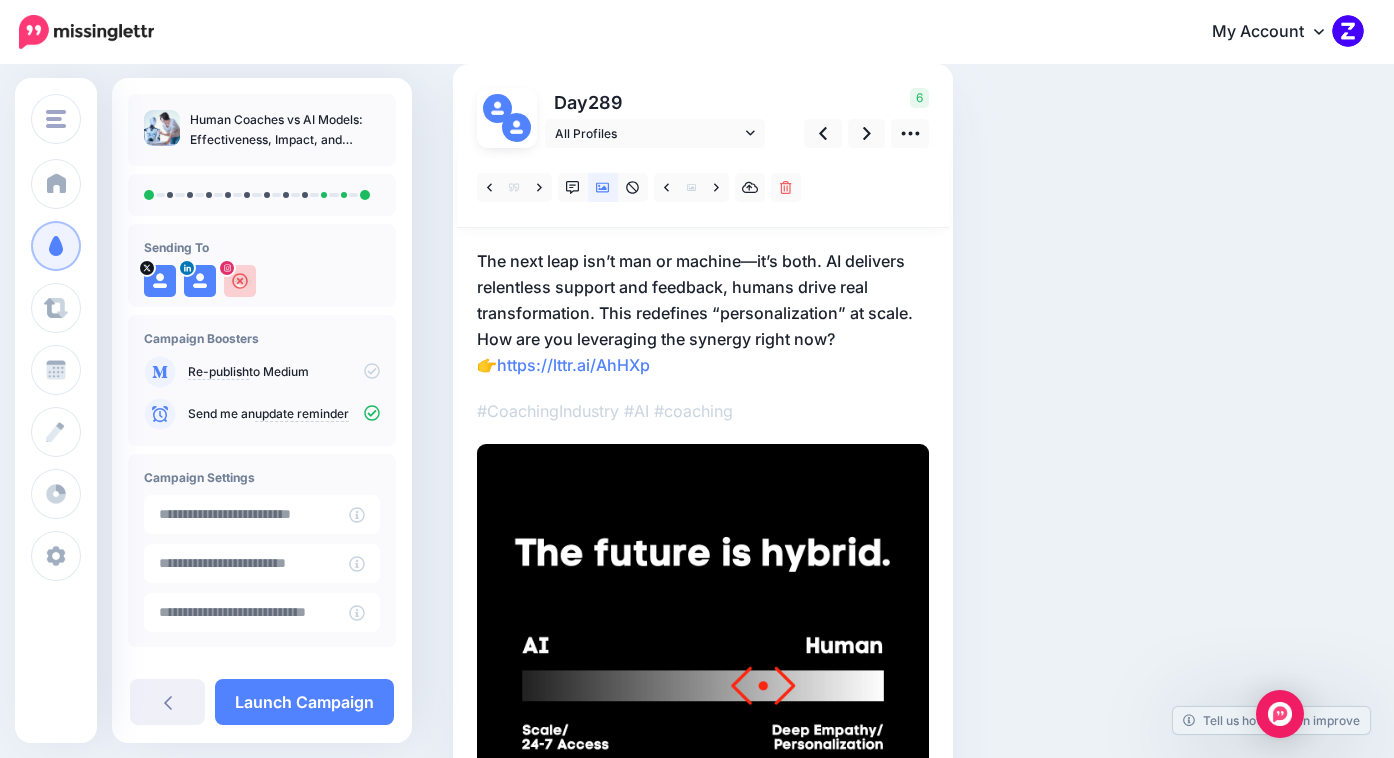 click on "The next leap isn’t man or machine—it’s both. AI delivers relentless support and feedback, humans drive real transformation. This redefines “personalization” at scale. How are you leveraging the synergy right now? 👉  https://lttr.ai/AhHXp" at bounding box center [703, 313] 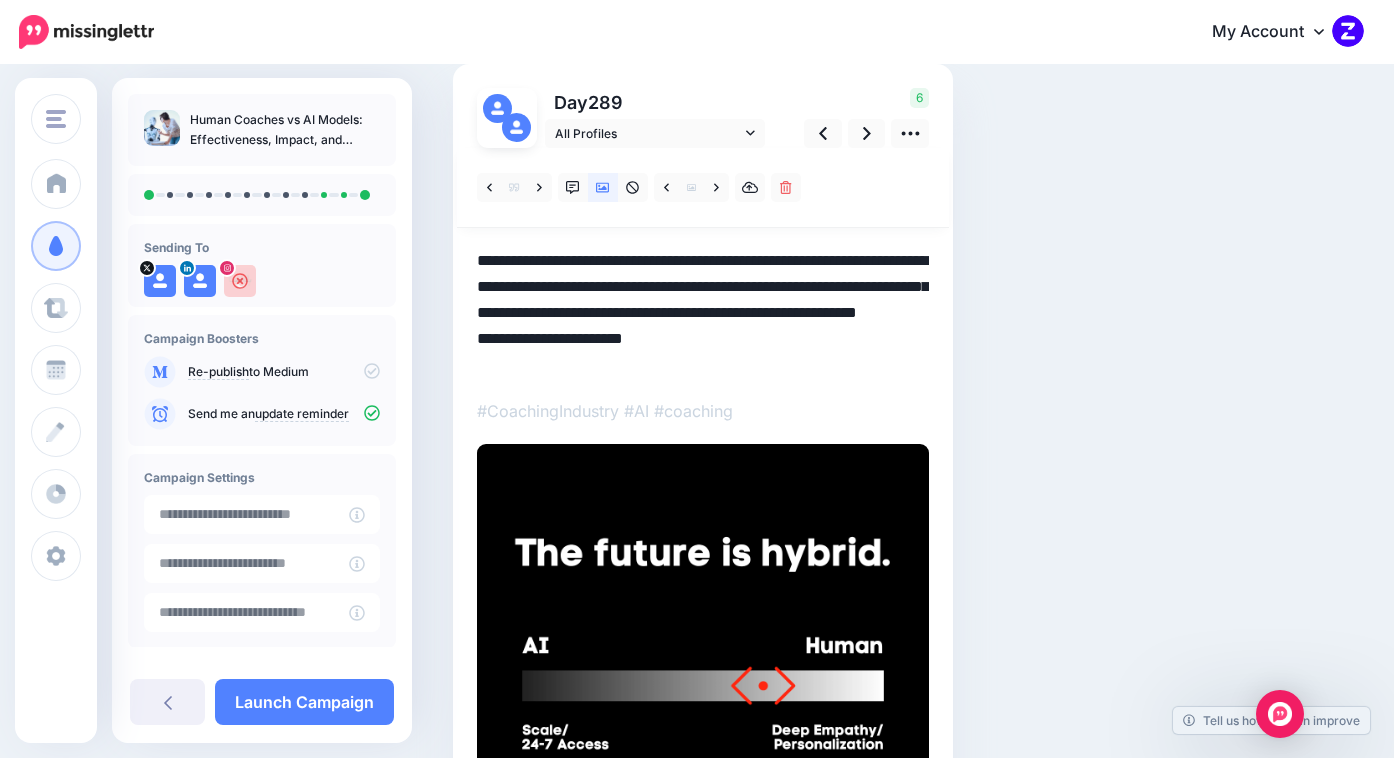 click on "**********" at bounding box center [703, 313] 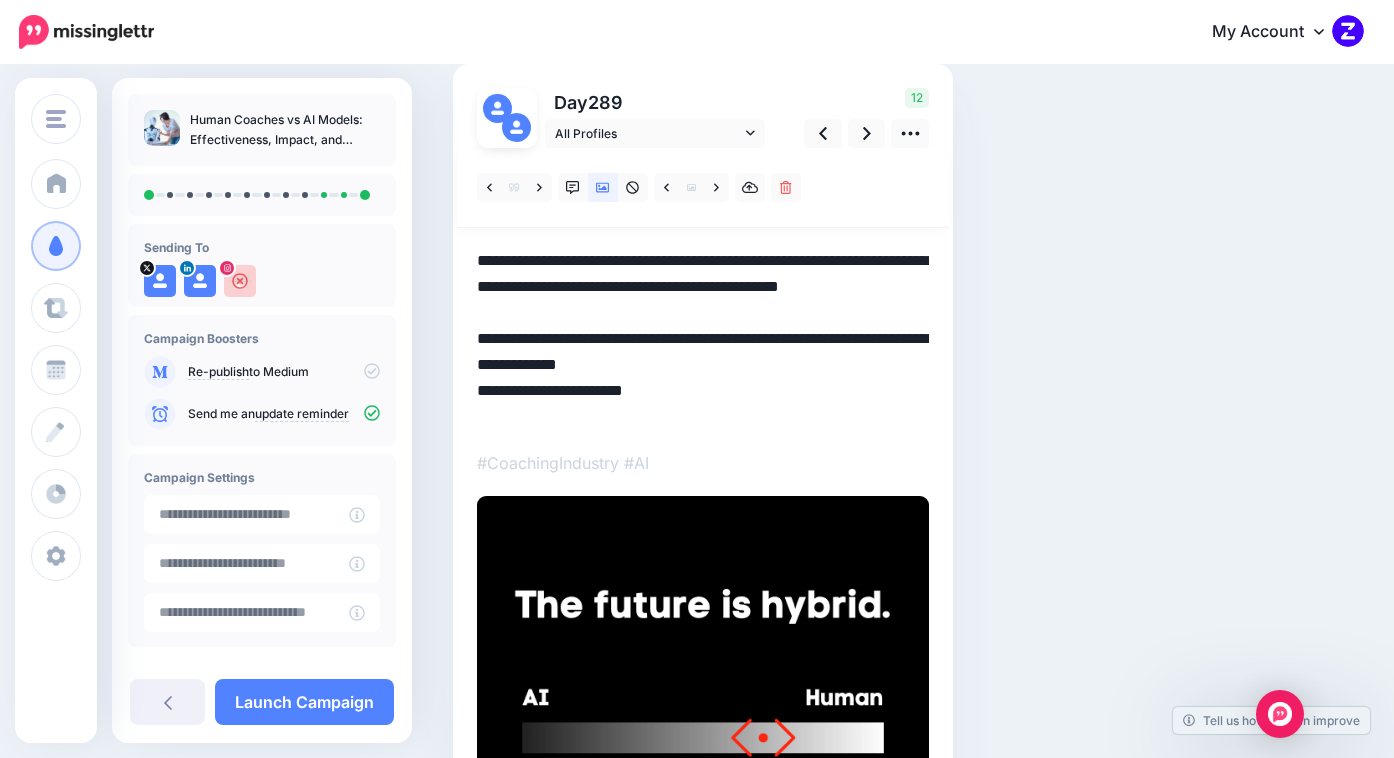 click on "**********" at bounding box center (703, 339) 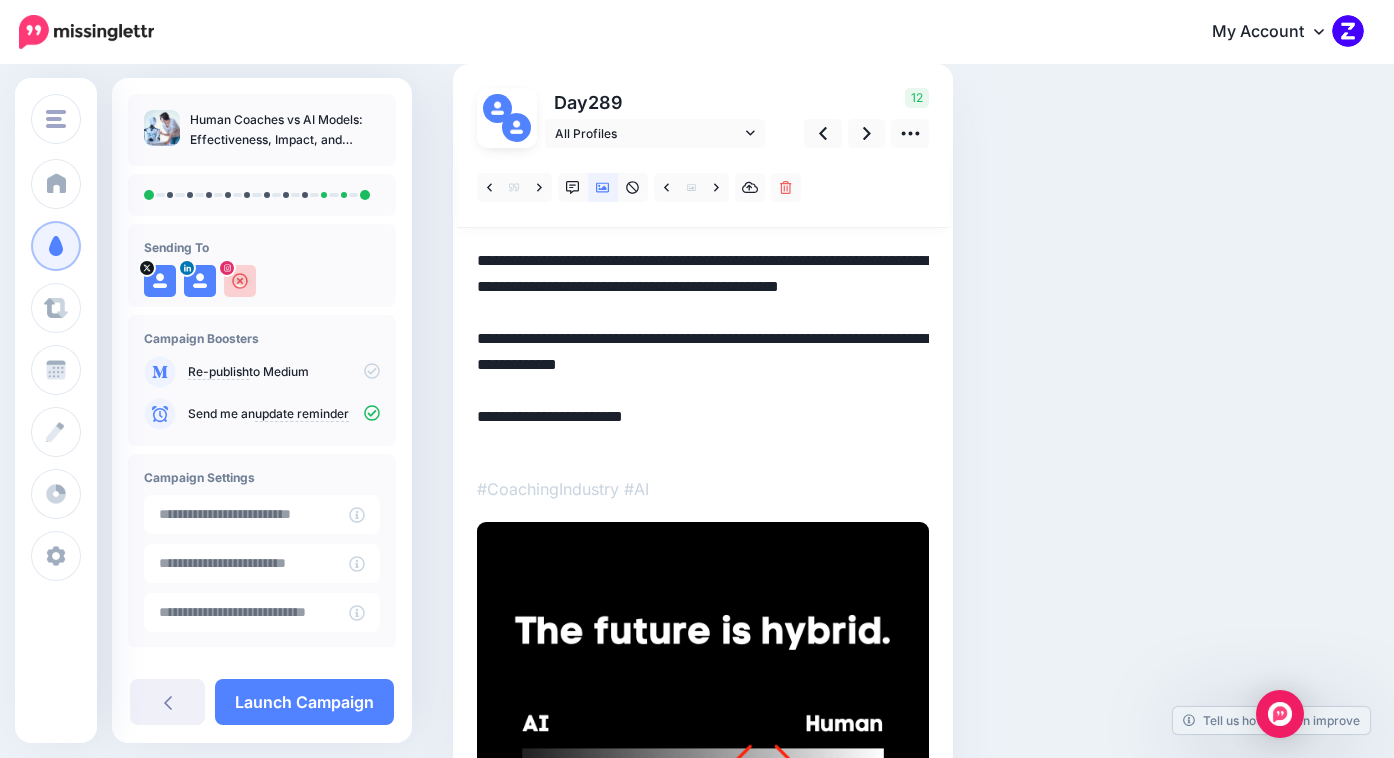 click on "**********" at bounding box center (703, 352) 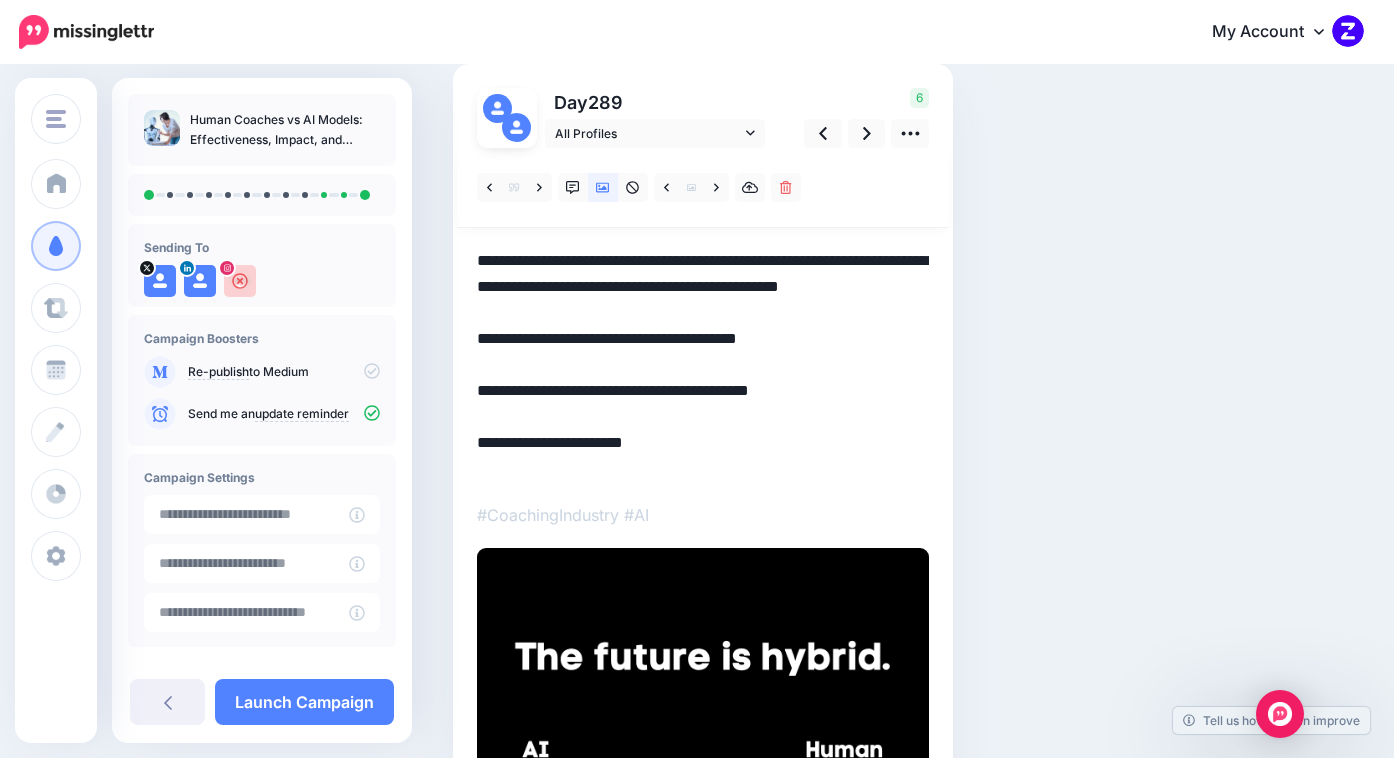 click on "**********" at bounding box center (703, 365) 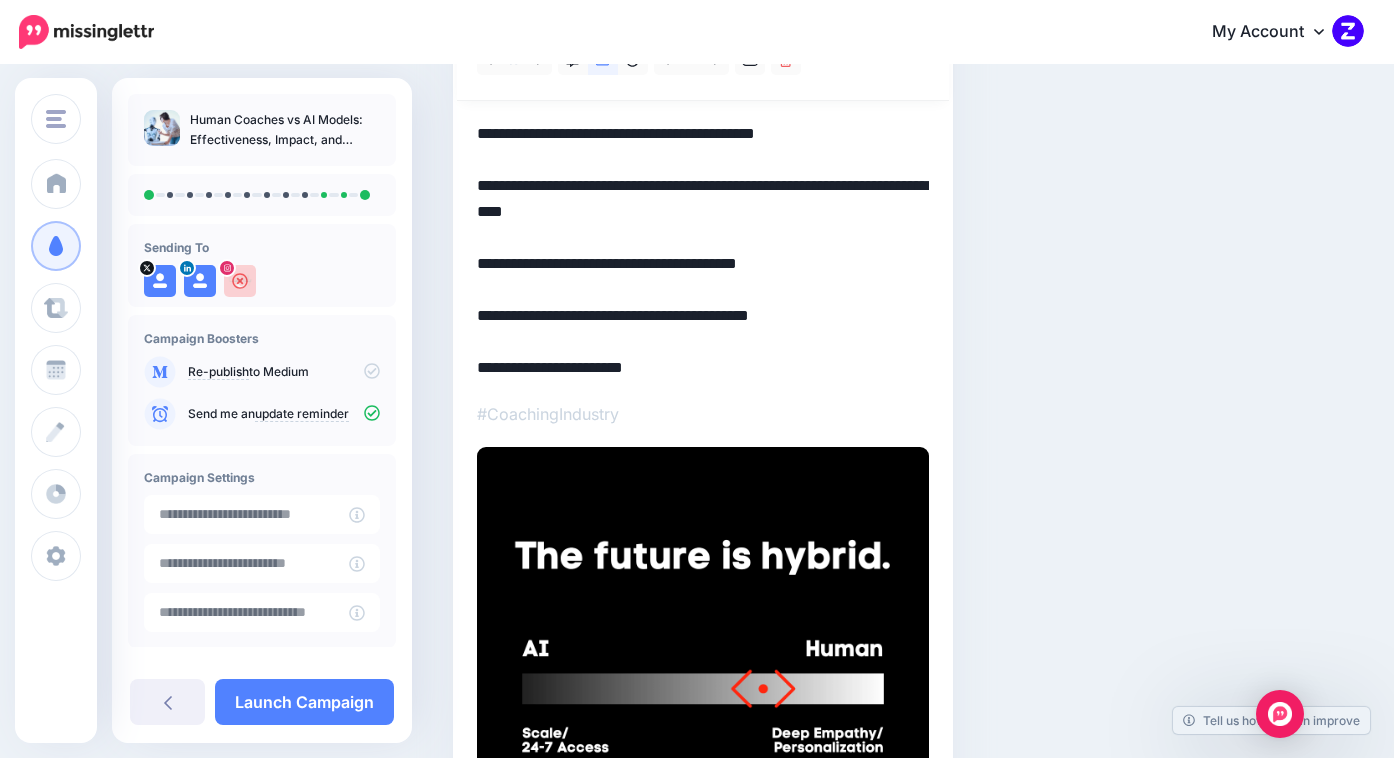 scroll, scrollTop: 0, scrollLeft: 0, axis: both 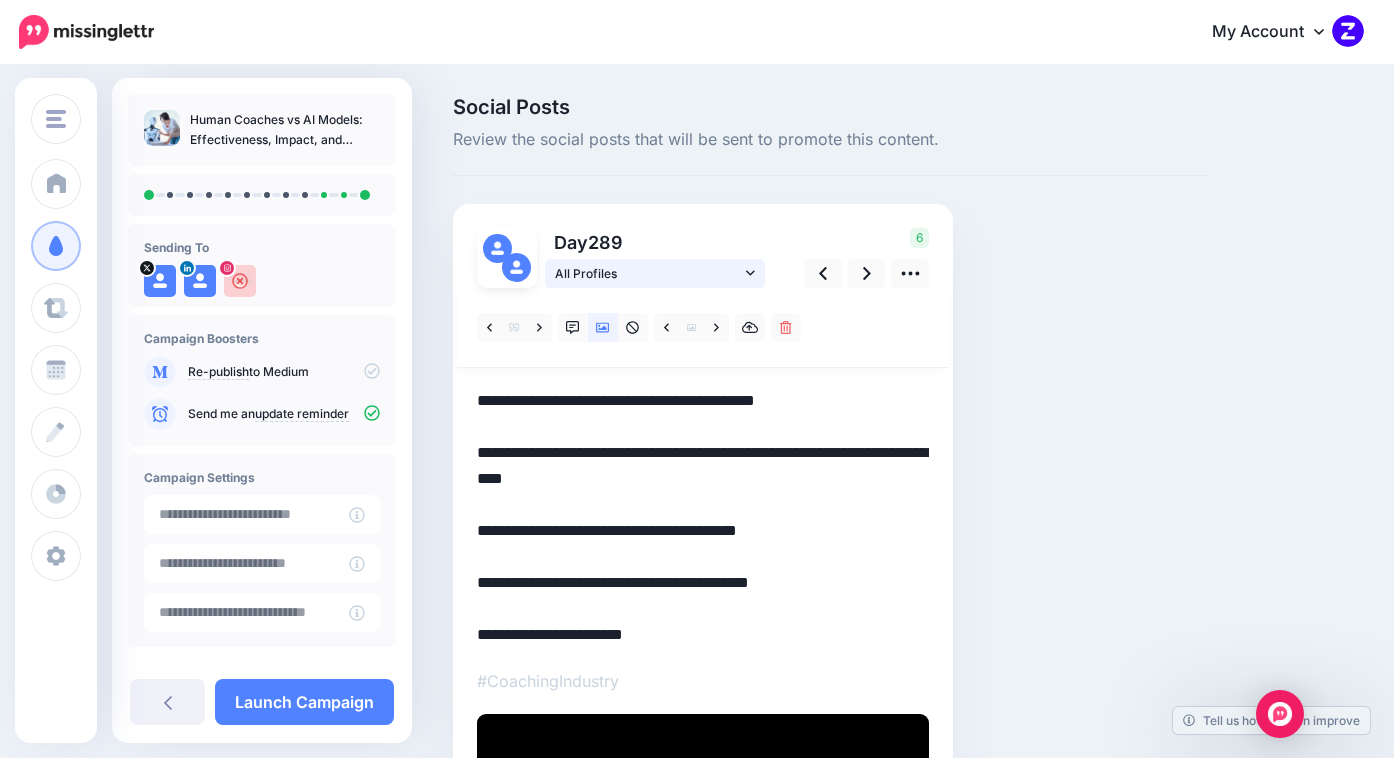click 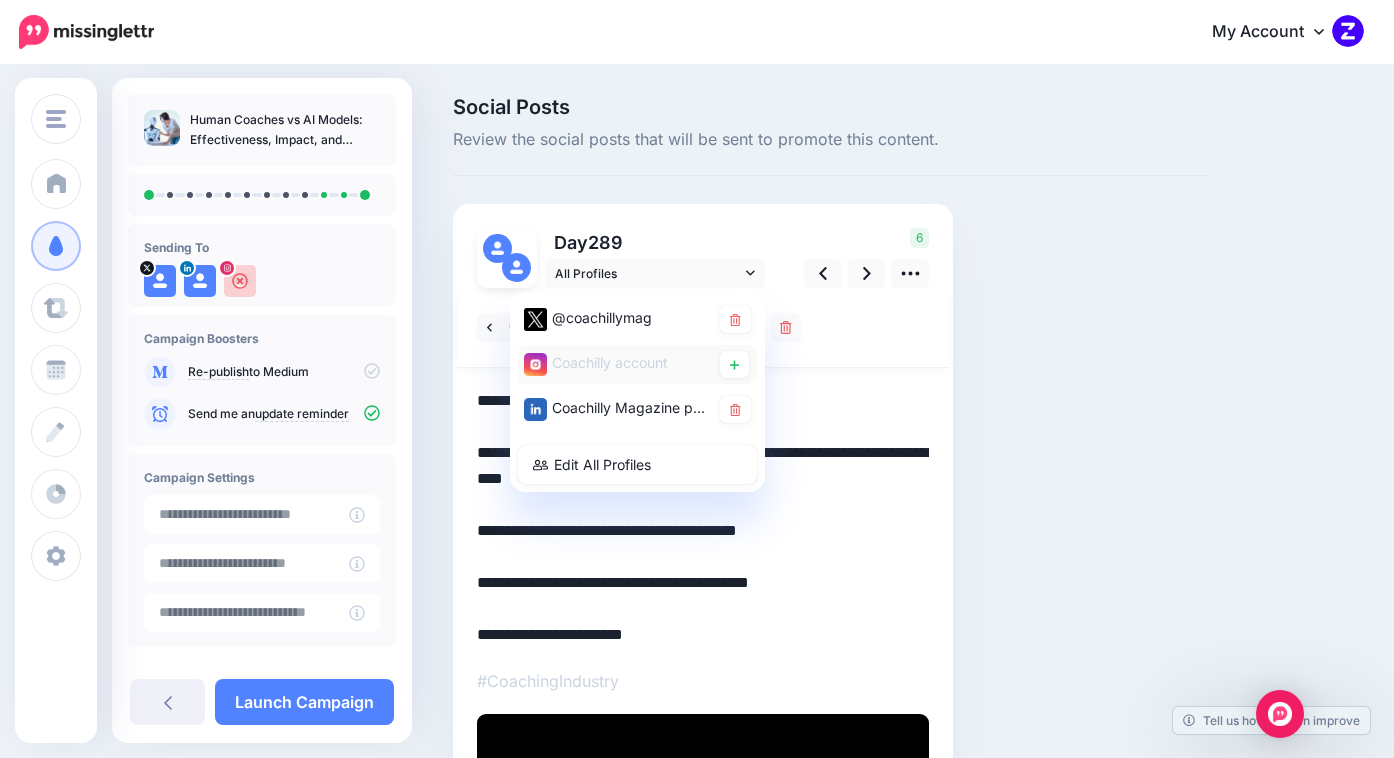 click on "Coachilly account" at bounding box center (637, 364) 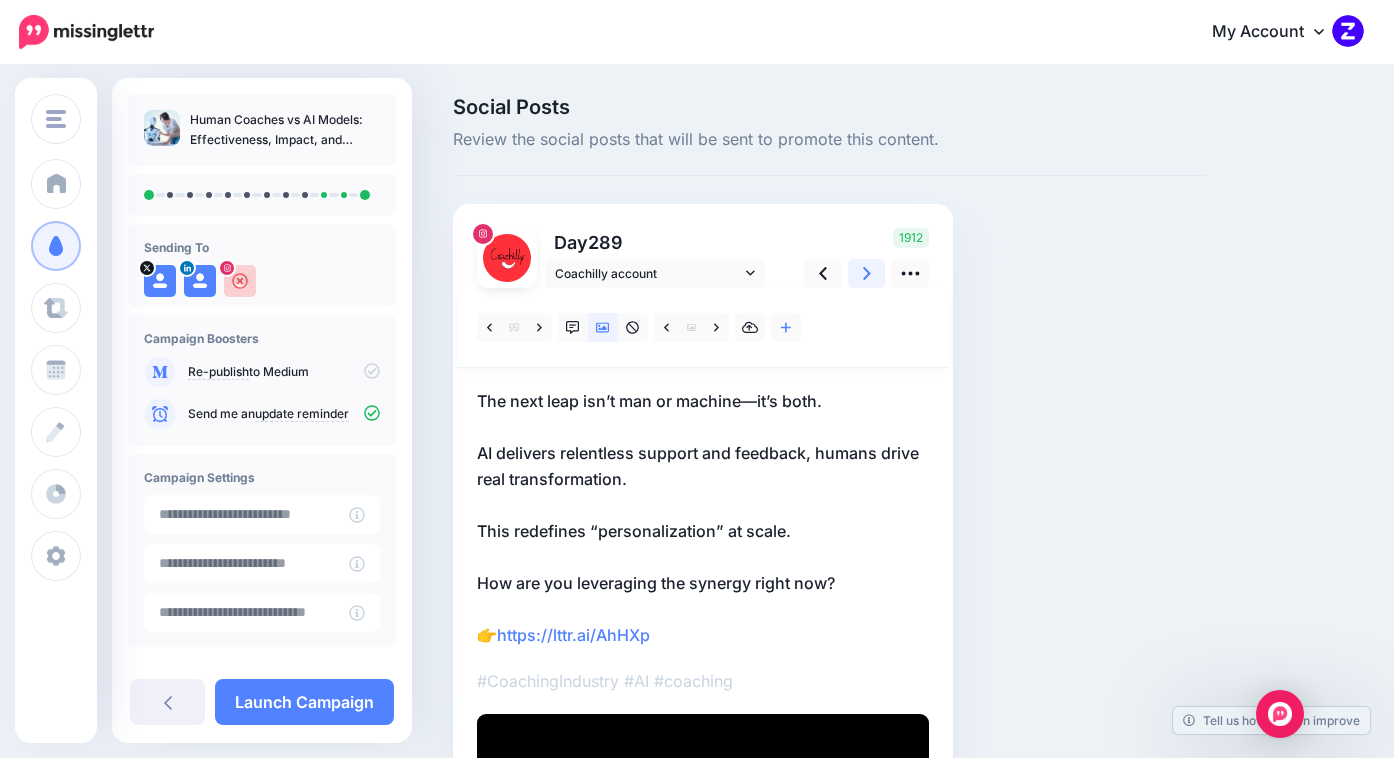 click 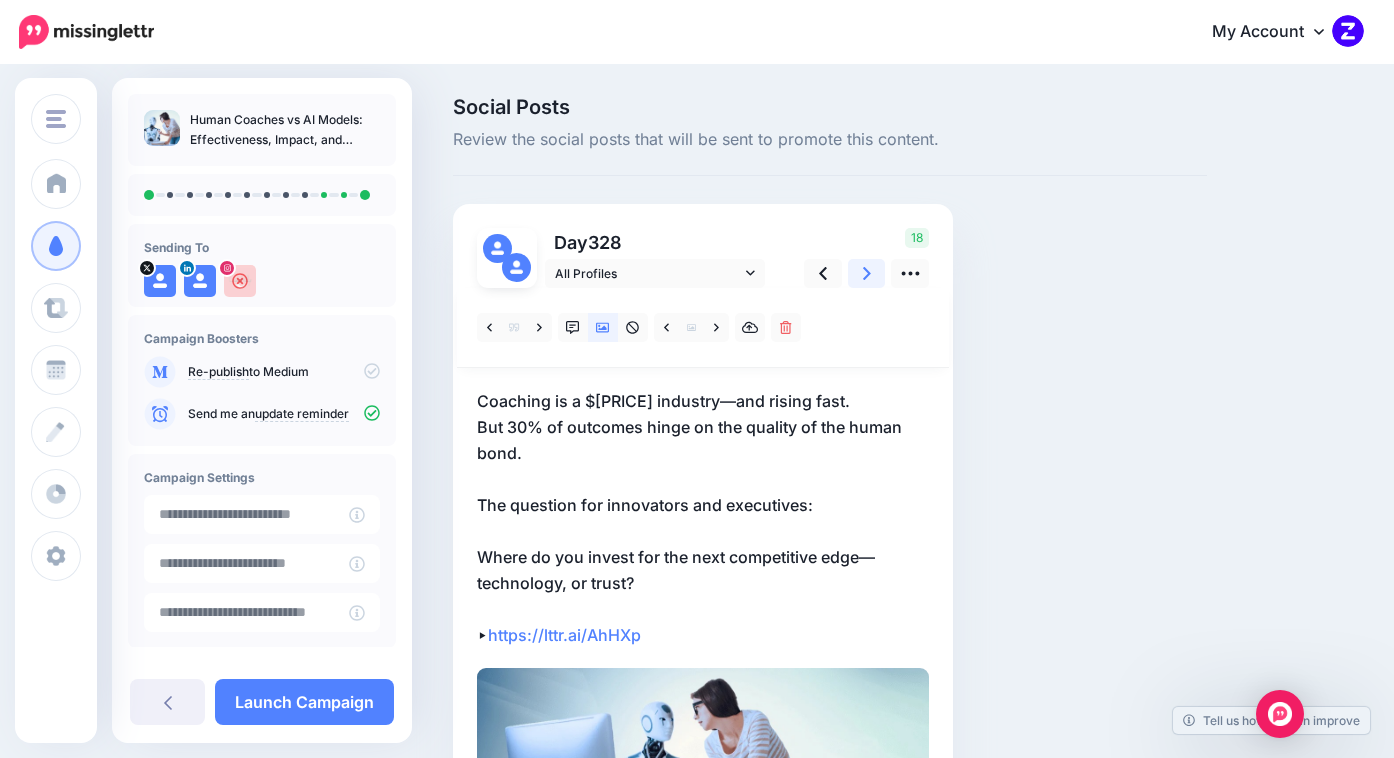 click 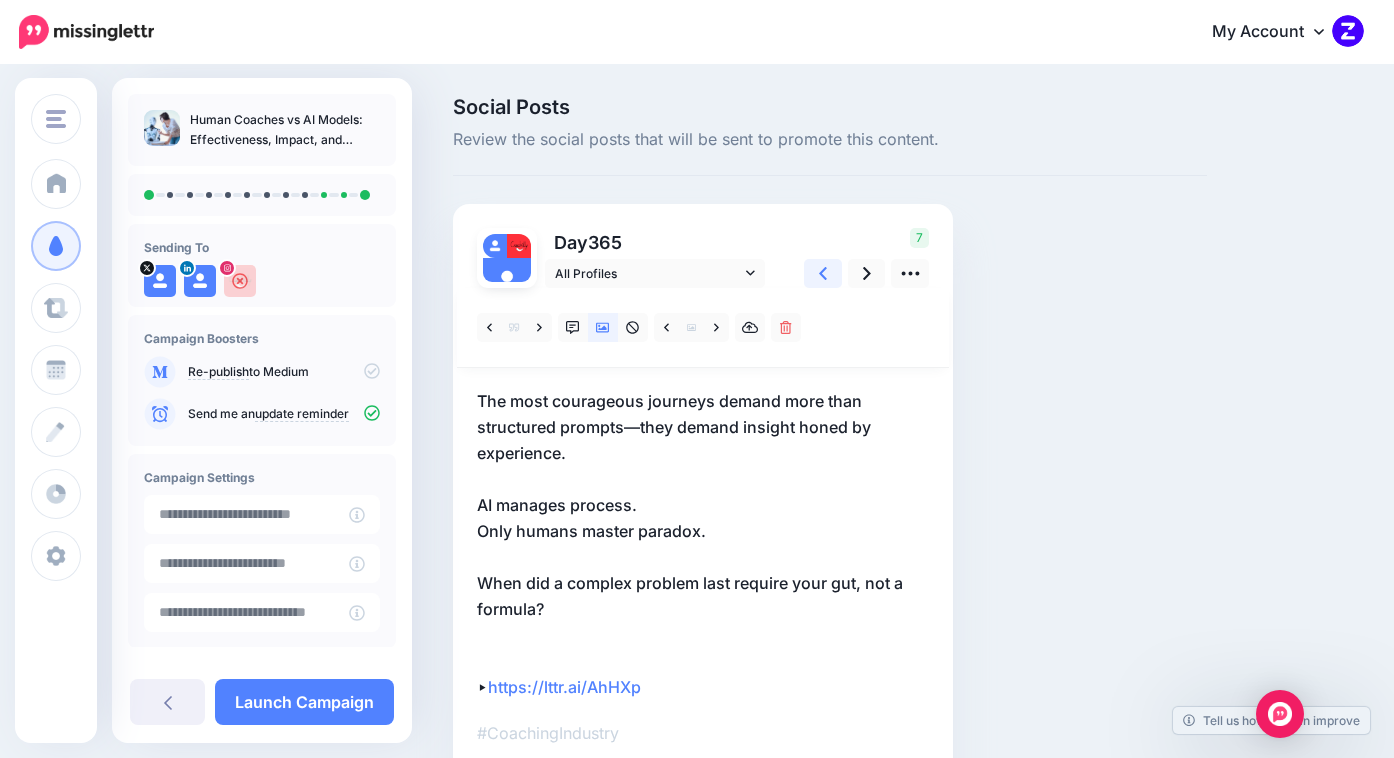 click 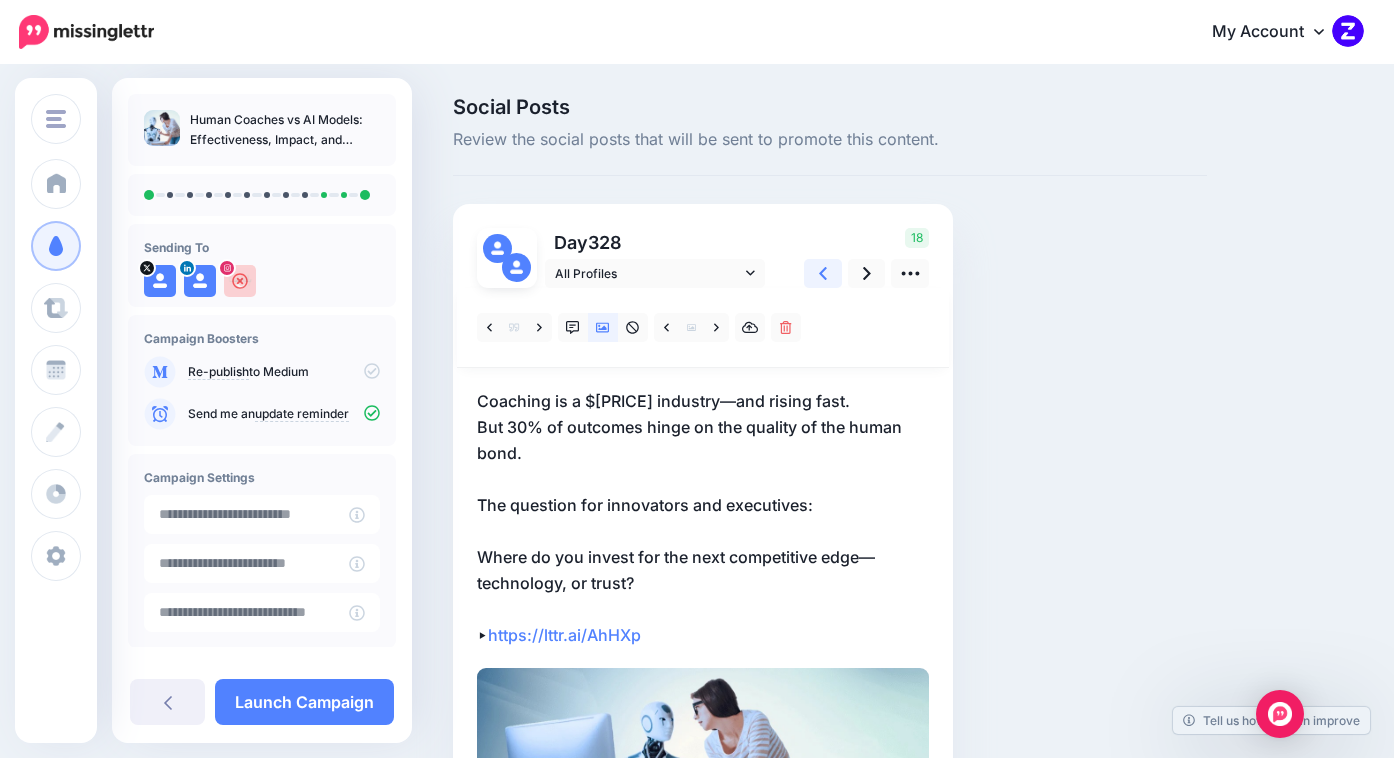 click 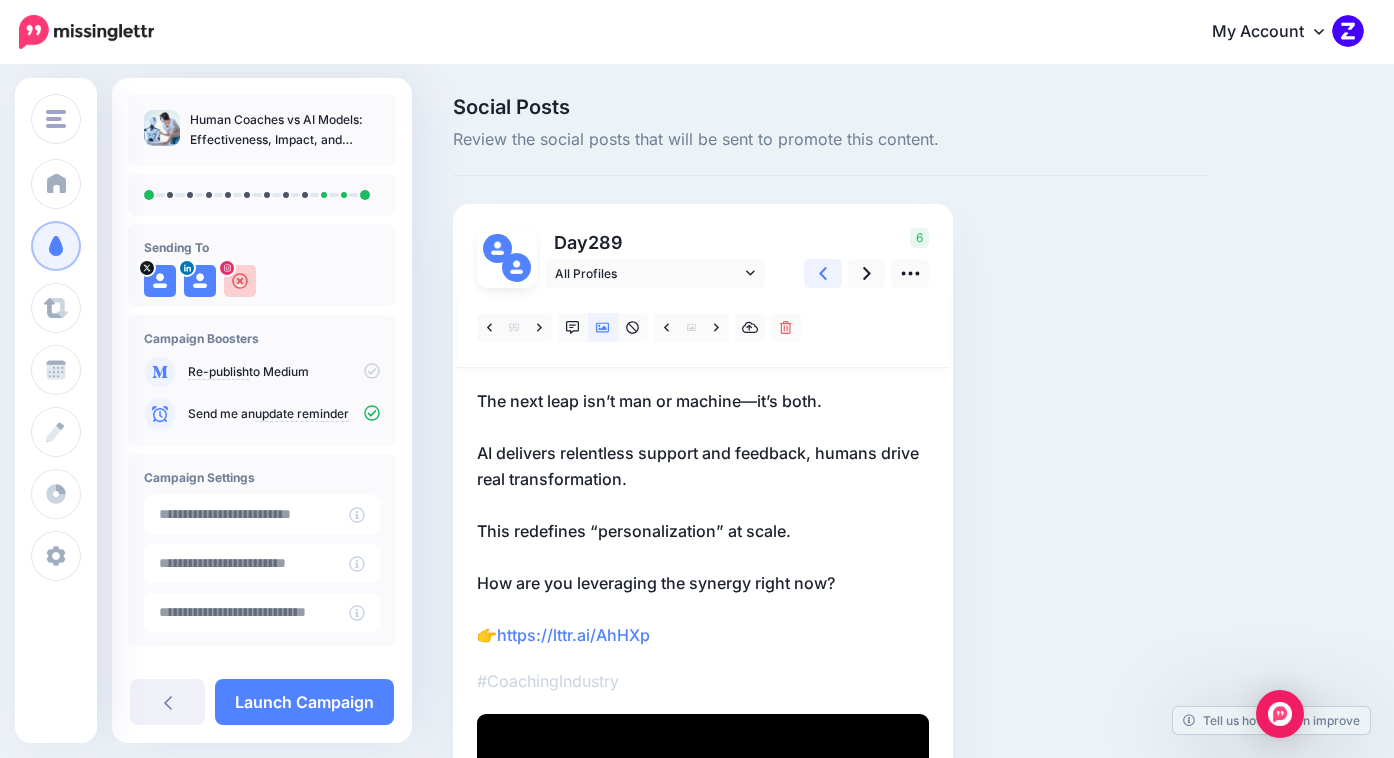 click 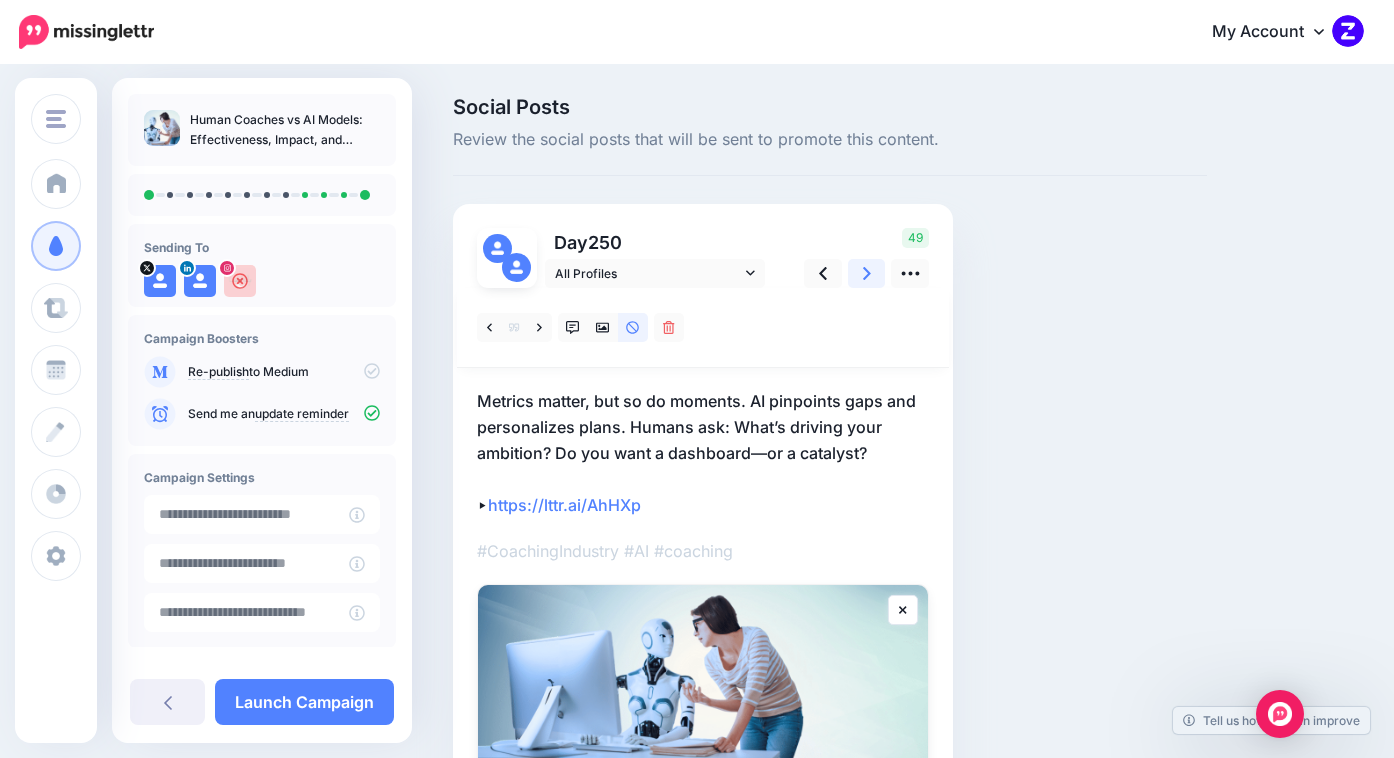 click 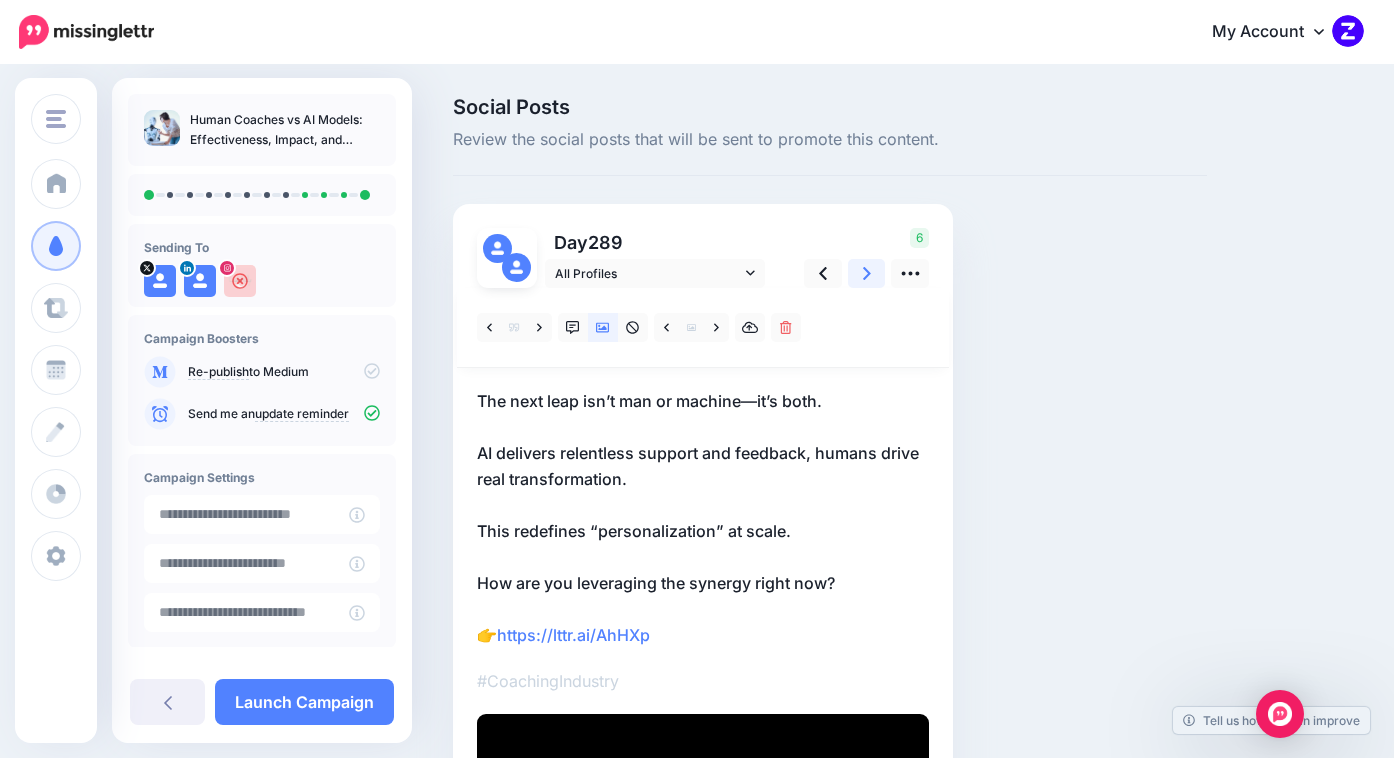 click 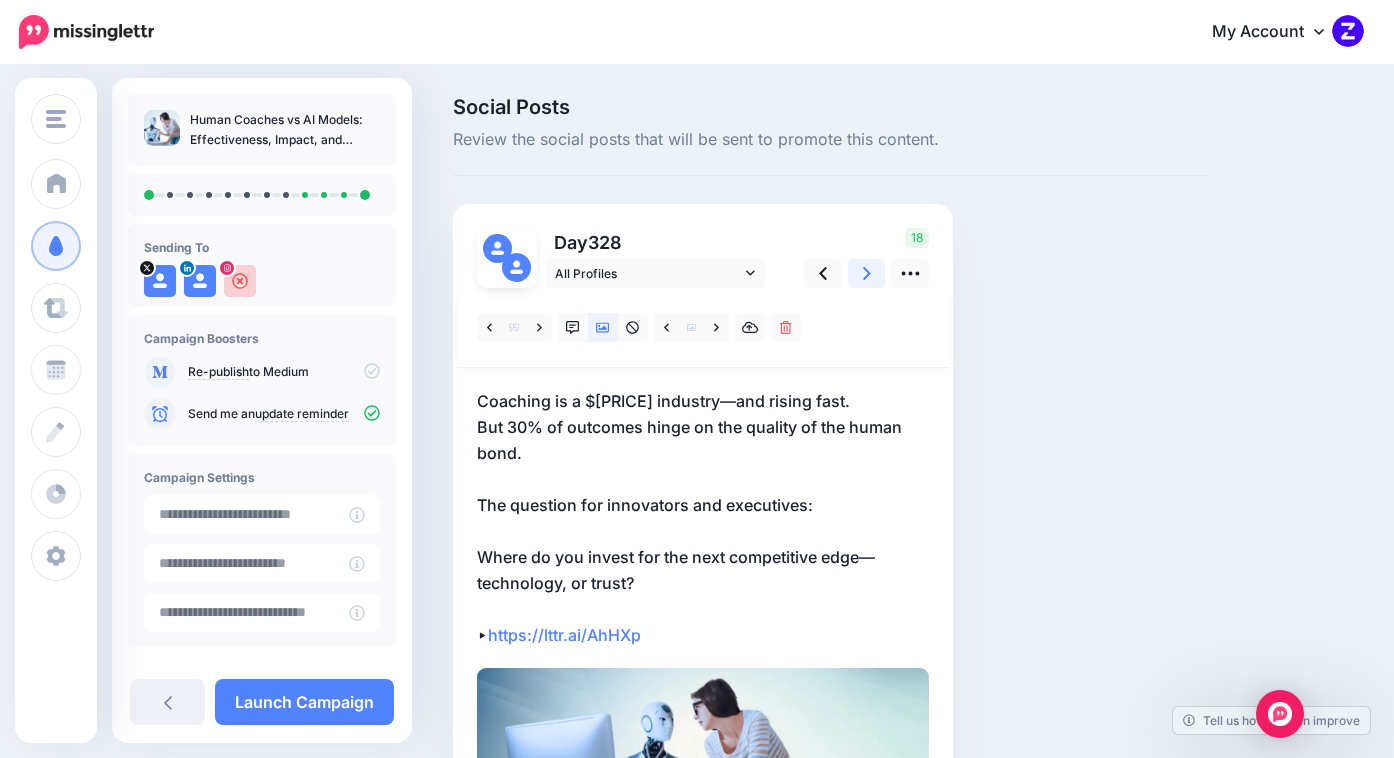 click 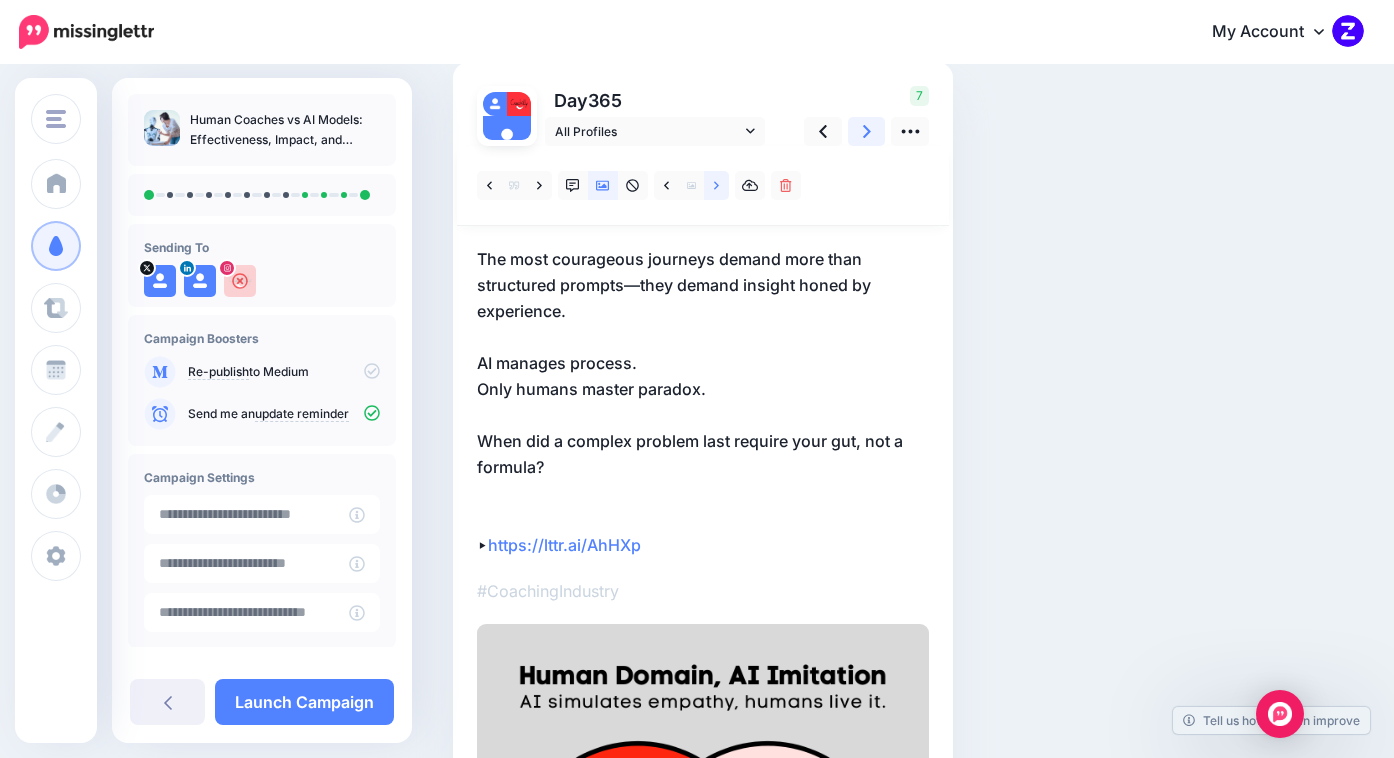 scroll, scrollTop: 136, scrollLeft: 0, axis: vertical 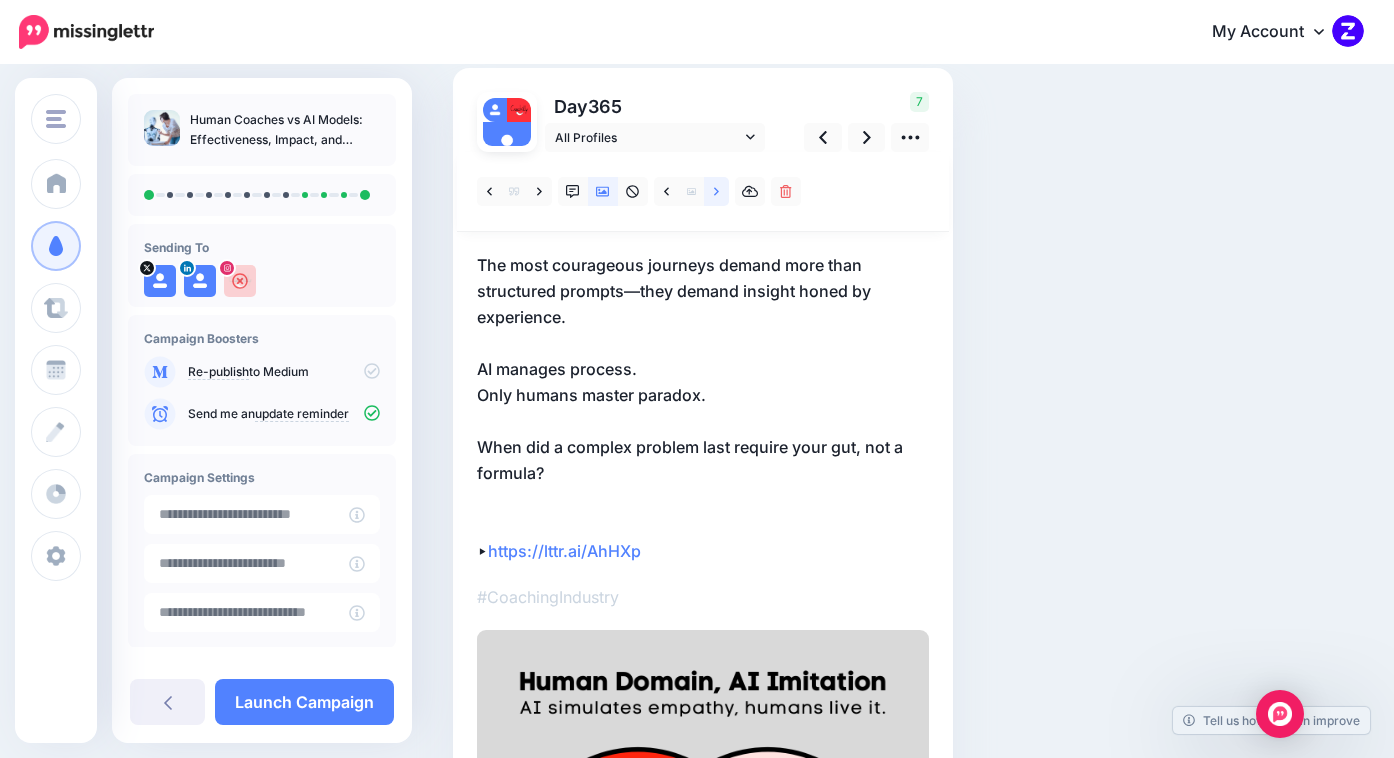 click 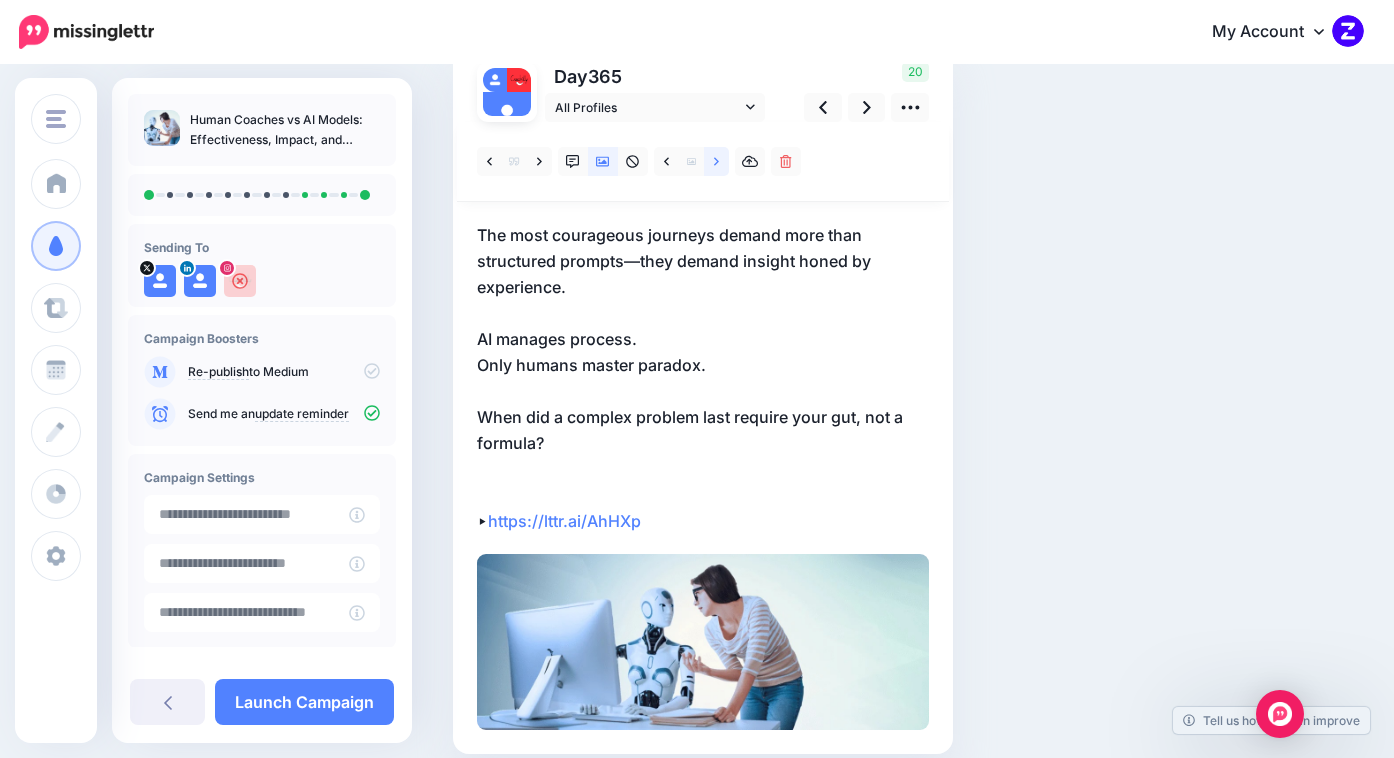 scroll, scrollTop: 155, scrollLeft: 0, axis: vertical 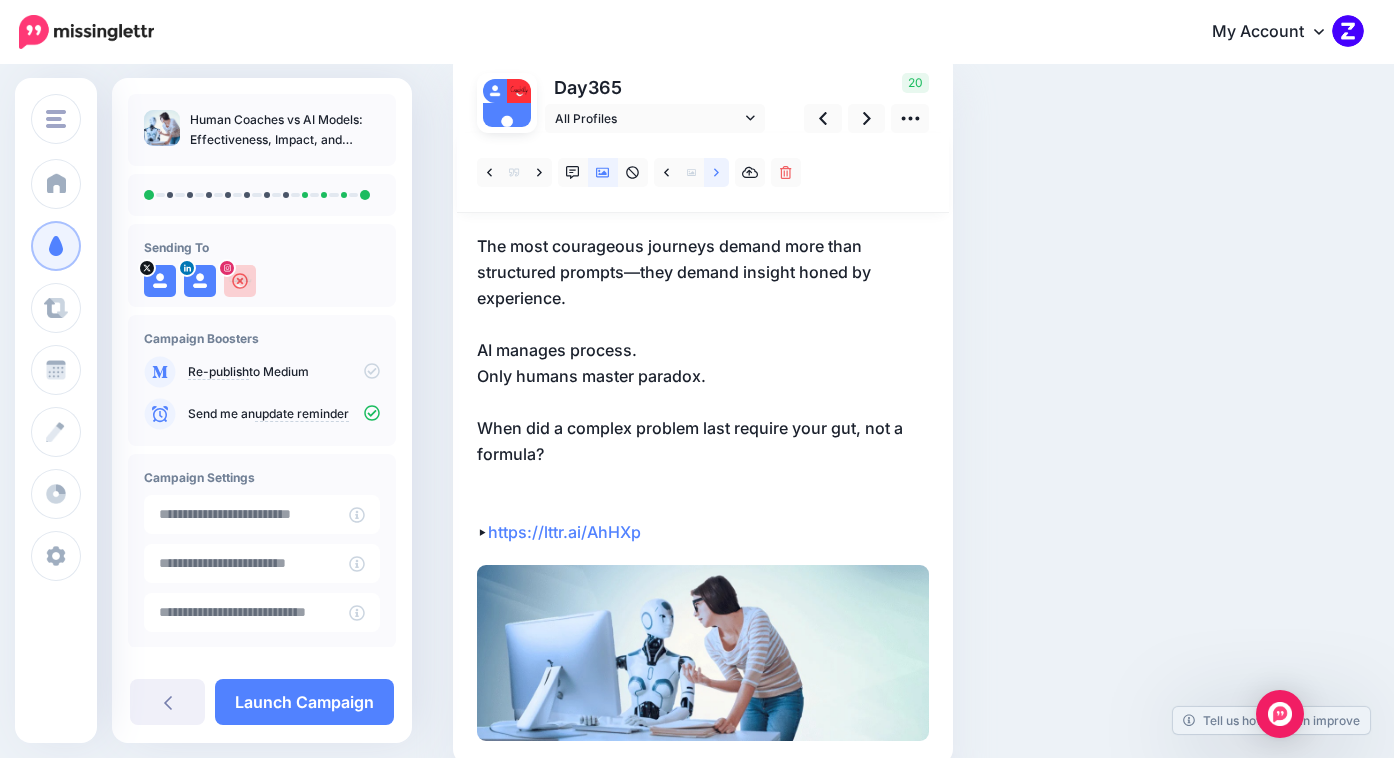 click at bounding box center [716, 172] 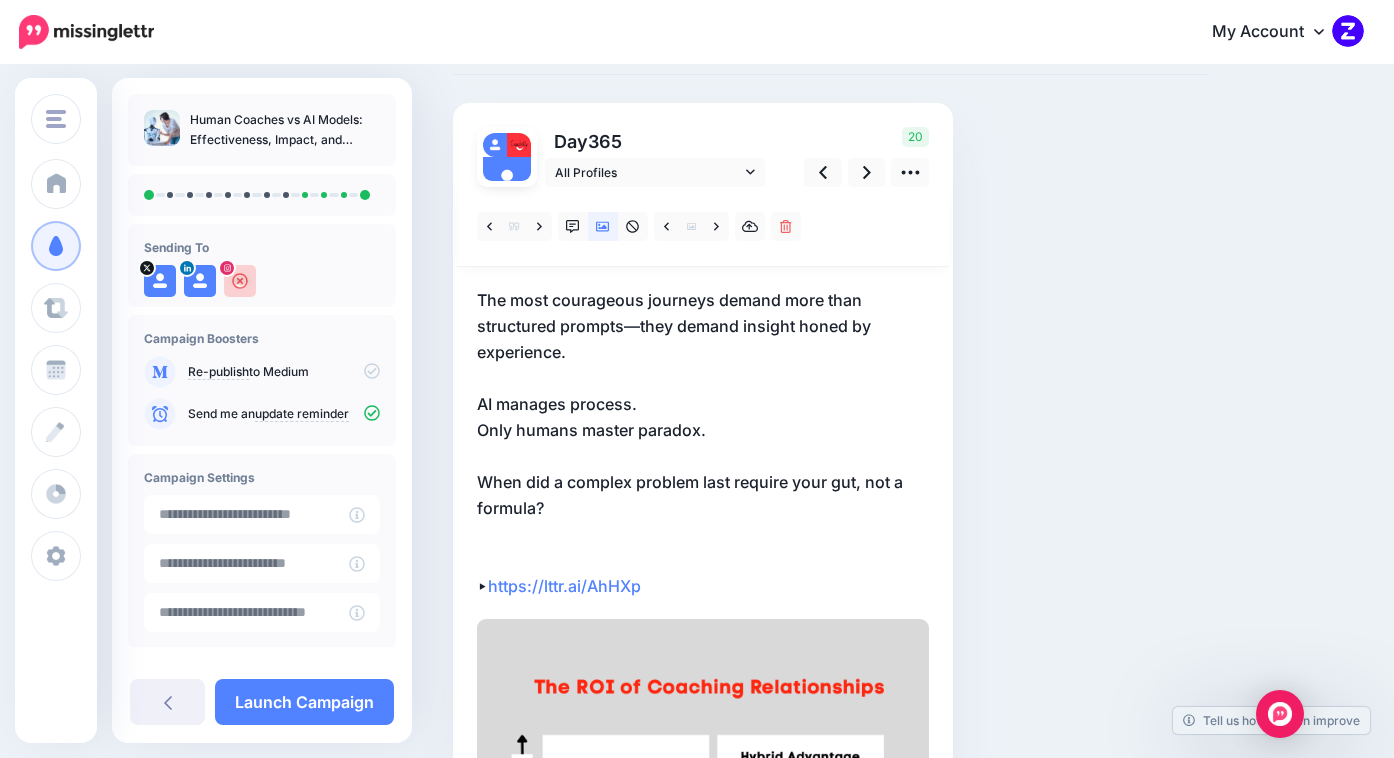 scroll, scrollTop: 100, scrollLeft: 0, axis: vertical 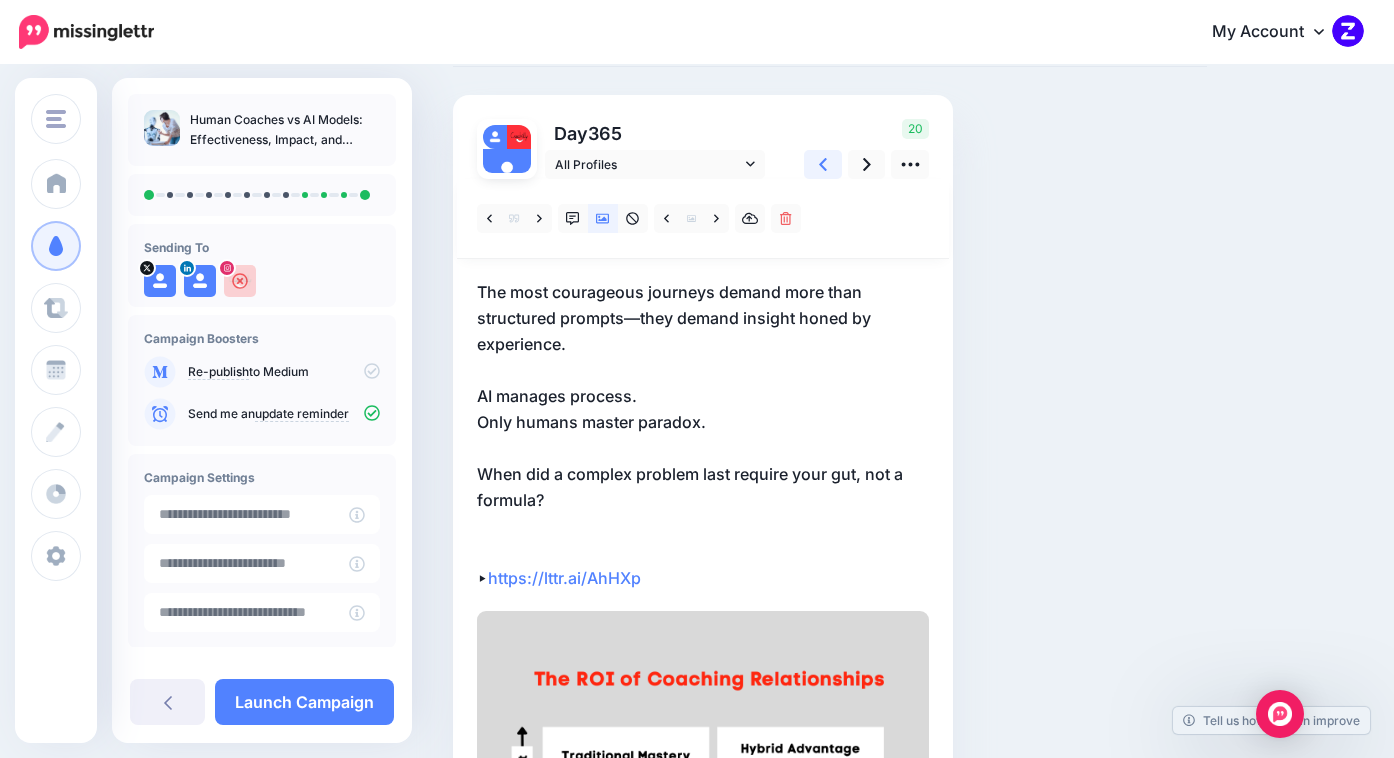click at bounding box center (823, 164) 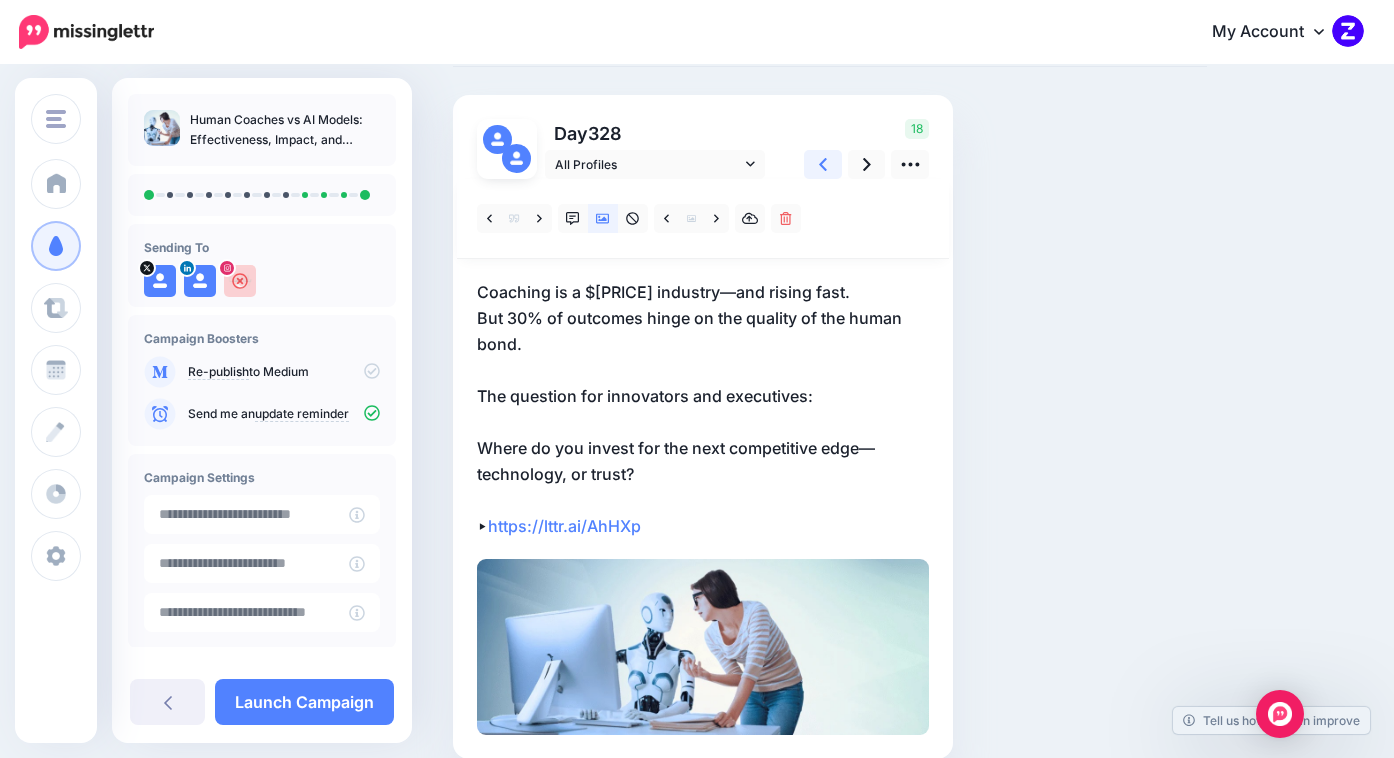 click at bounding box center (823, 164) 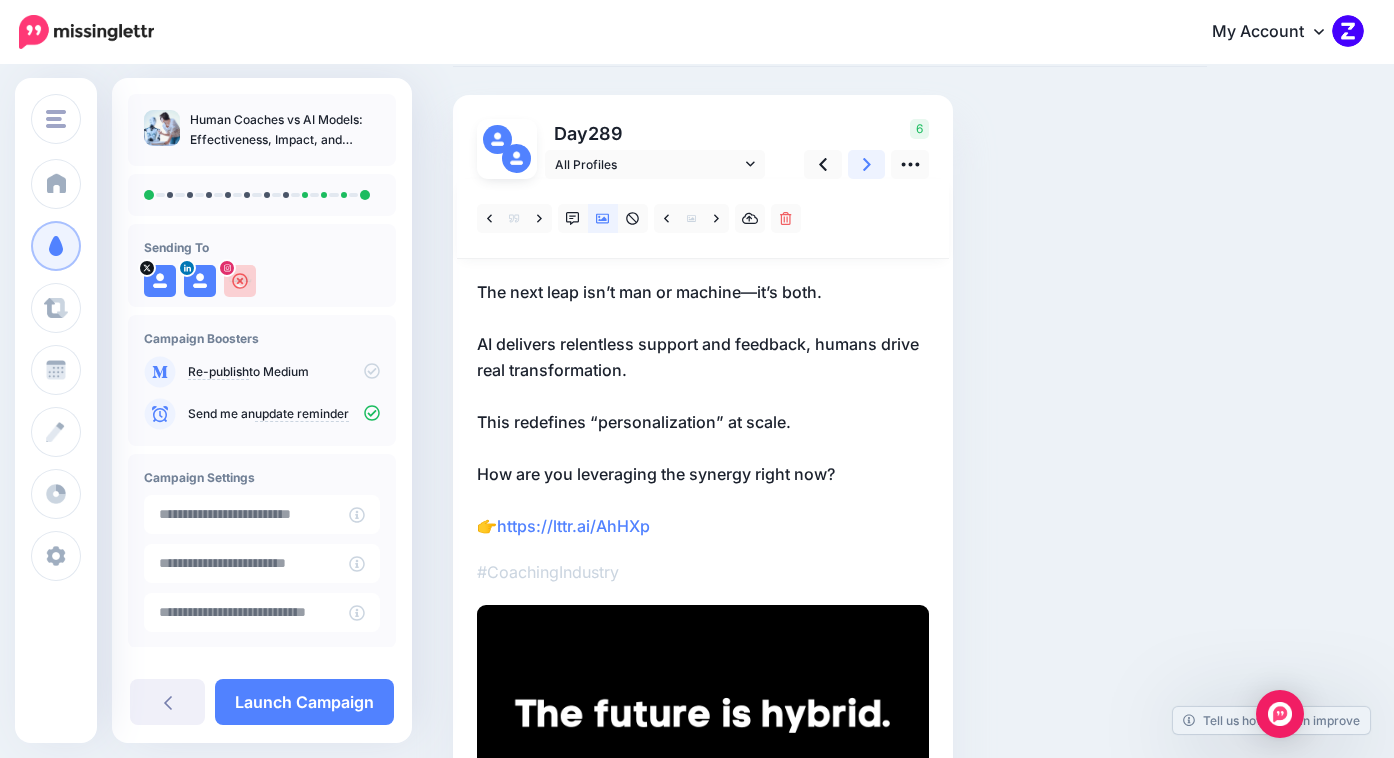 click at bounding box center (867, 164) 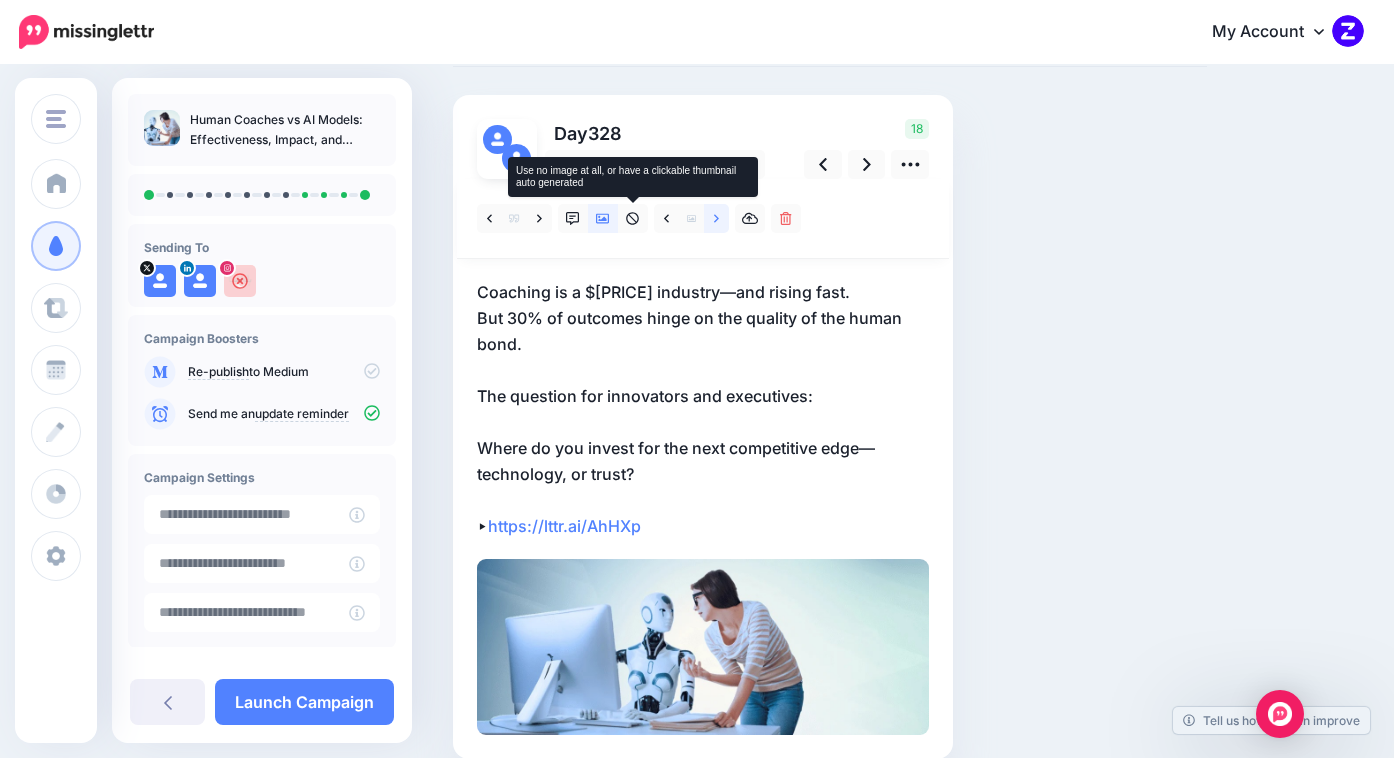 click at bounding box center [716, 218] 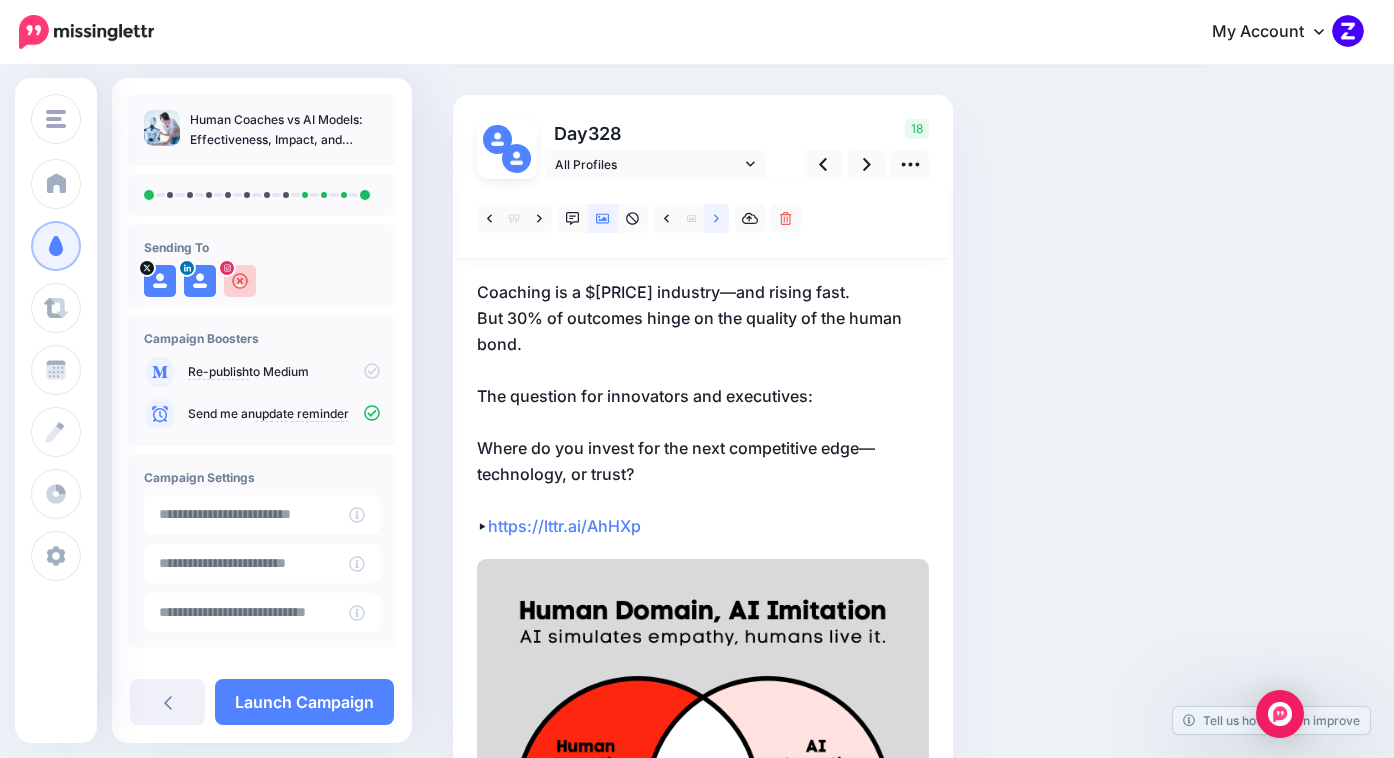 click at bounding box center [716, 218] 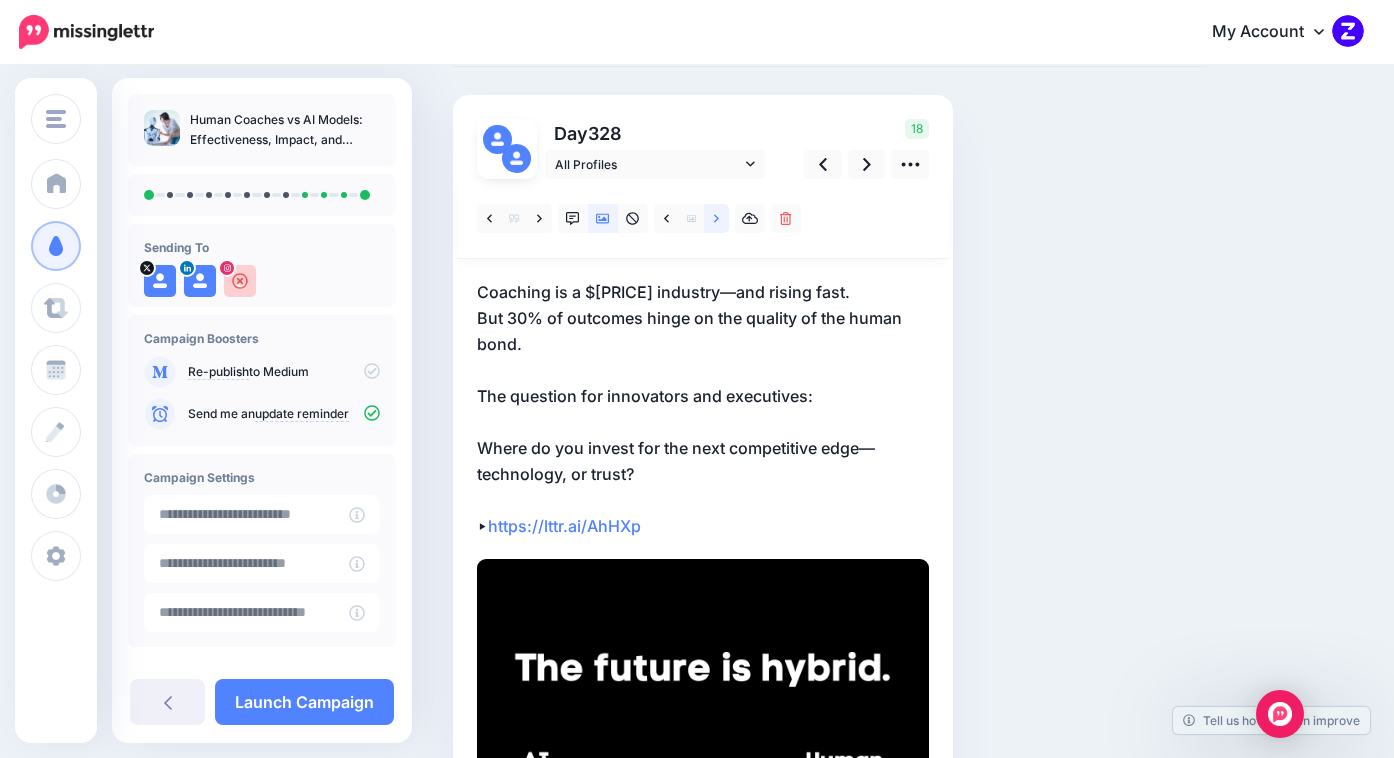 click at bounding box center [716, 218] 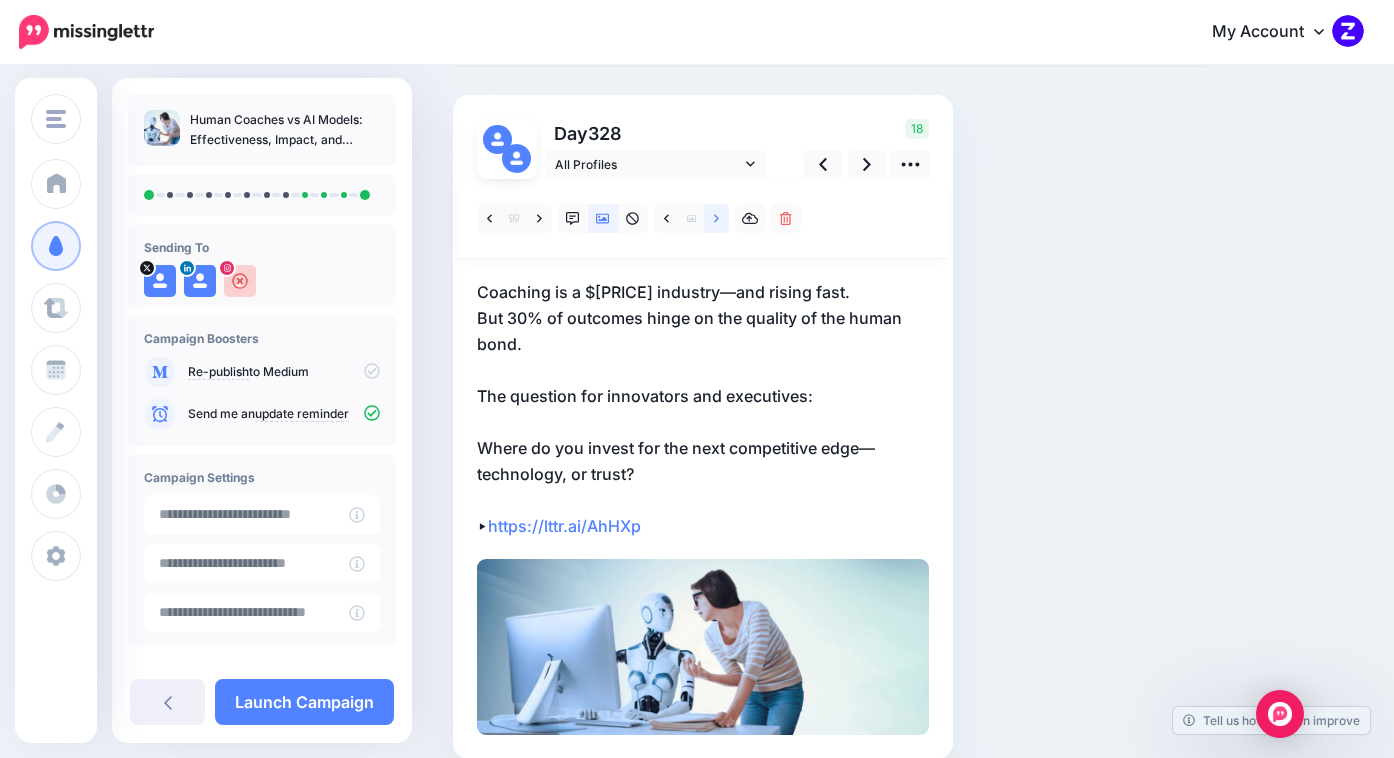 click at bounding box center [716, 218] 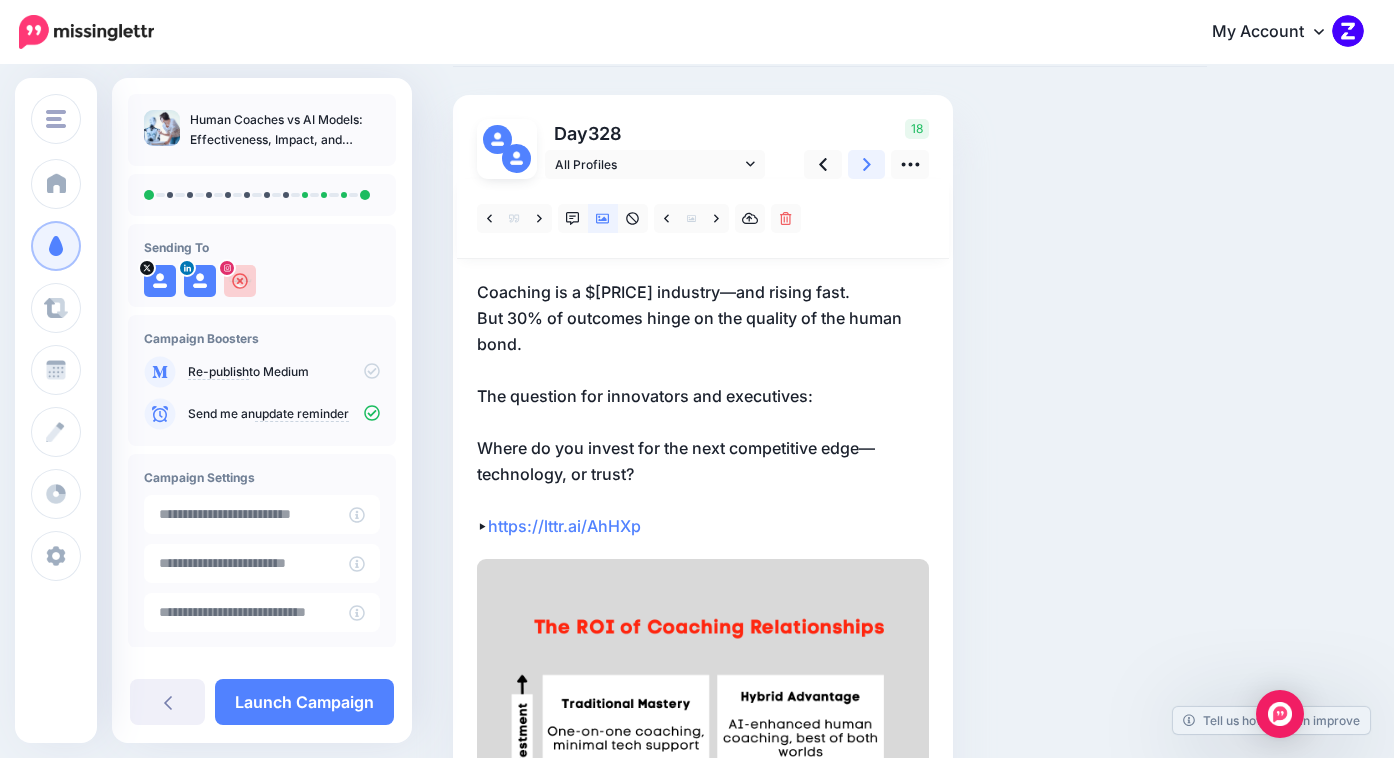 click at bounding box center (867, 164) 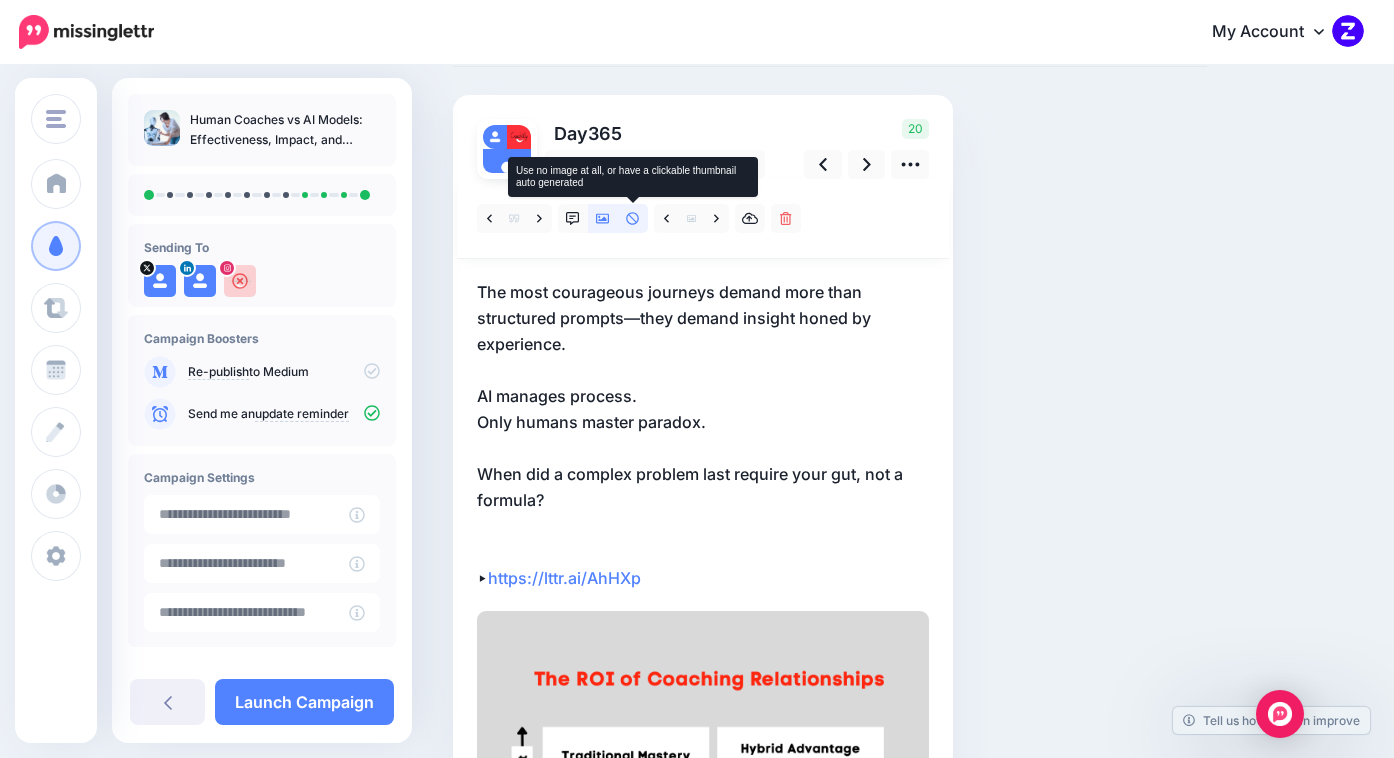 click 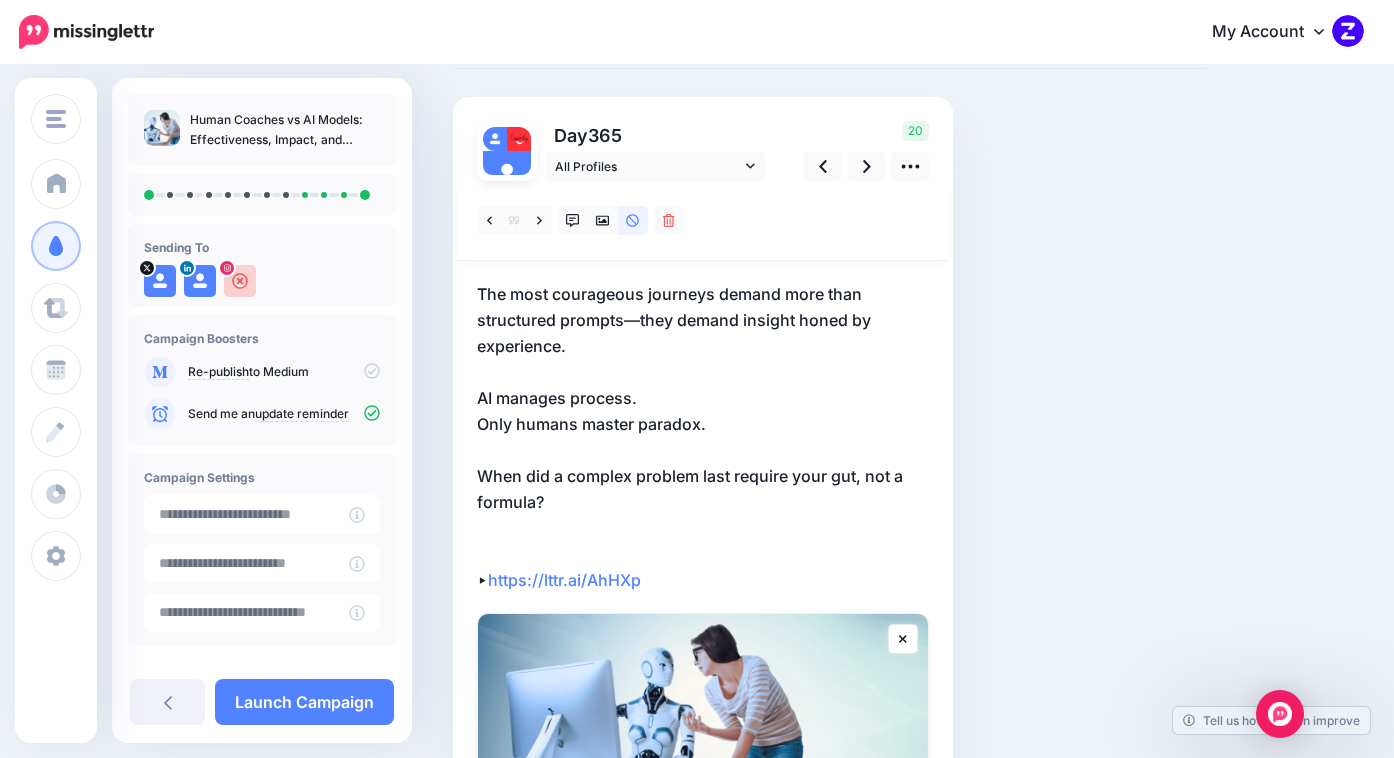 scroll, scrollTop: 105, scrollLeft: 0, axis: vertical 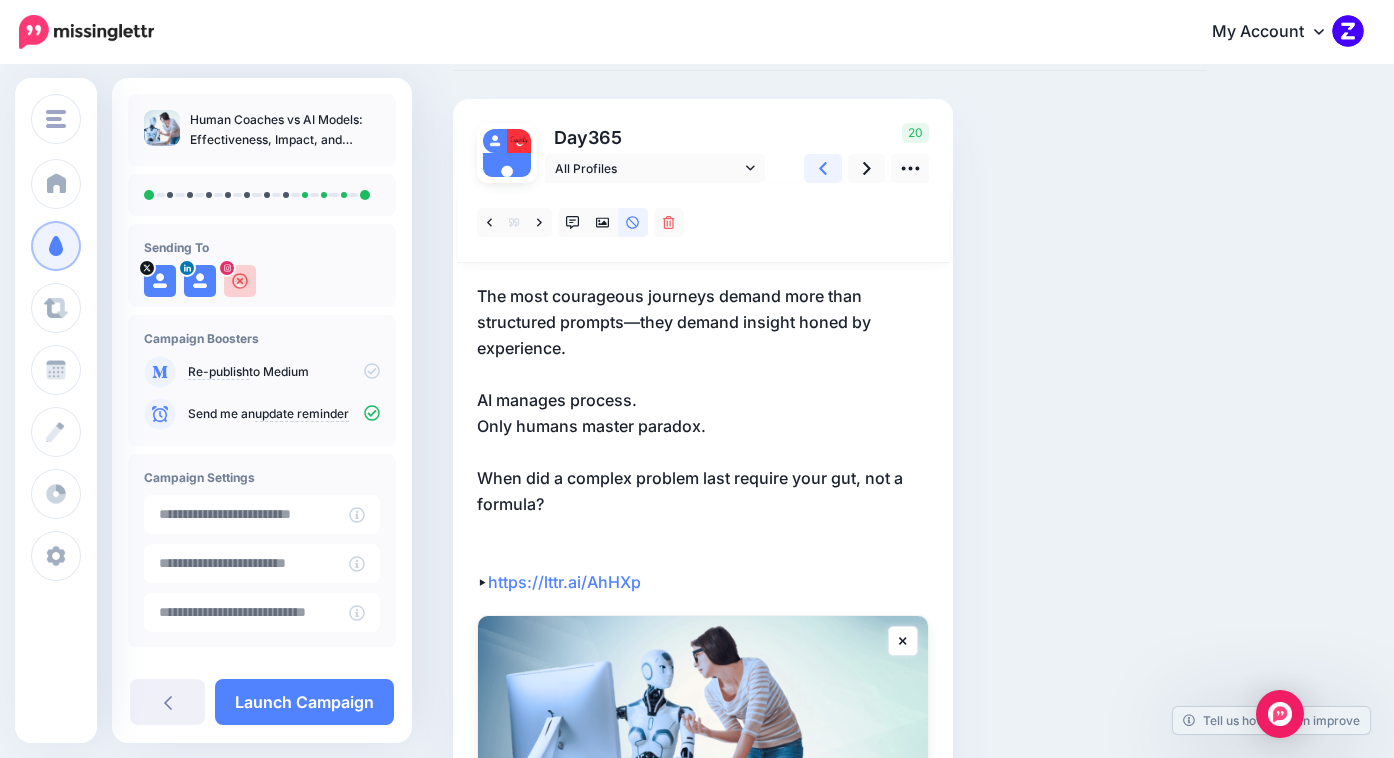 click 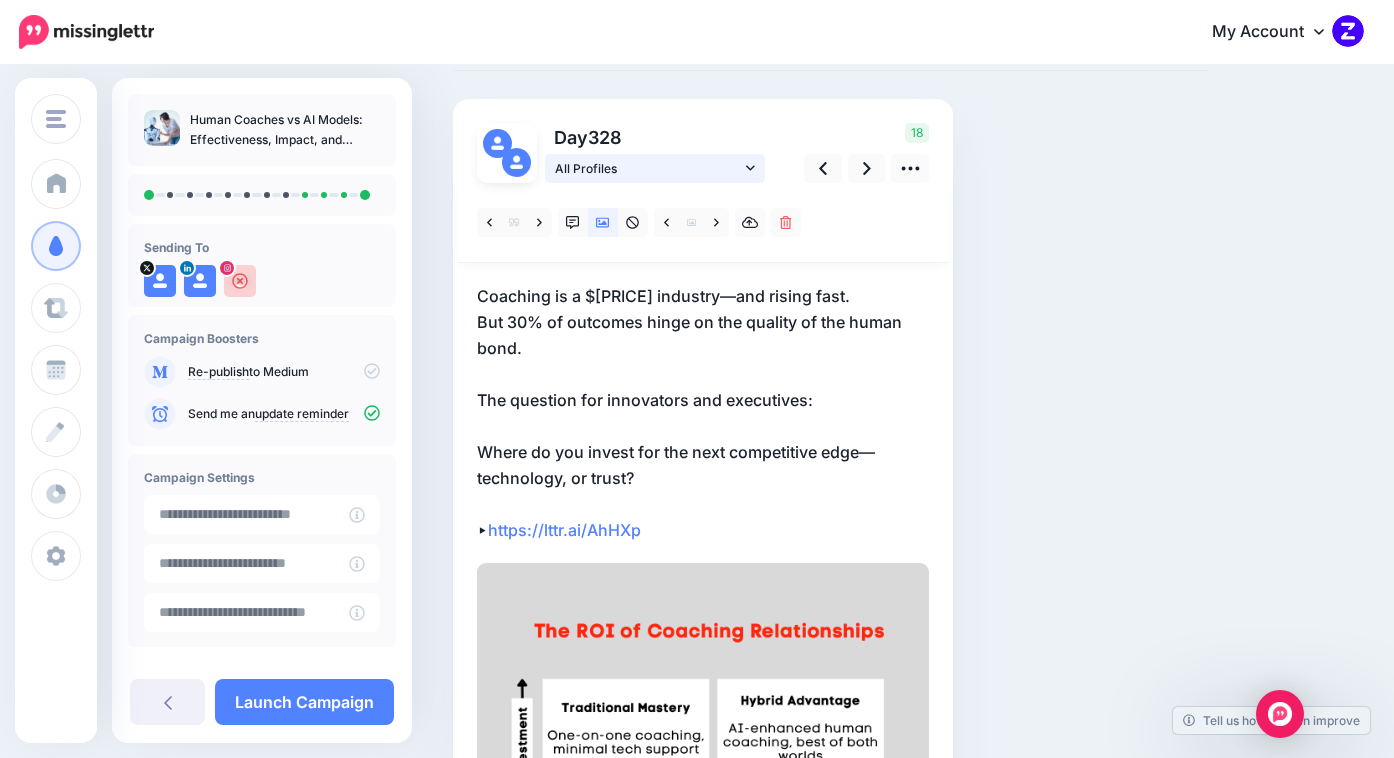 click 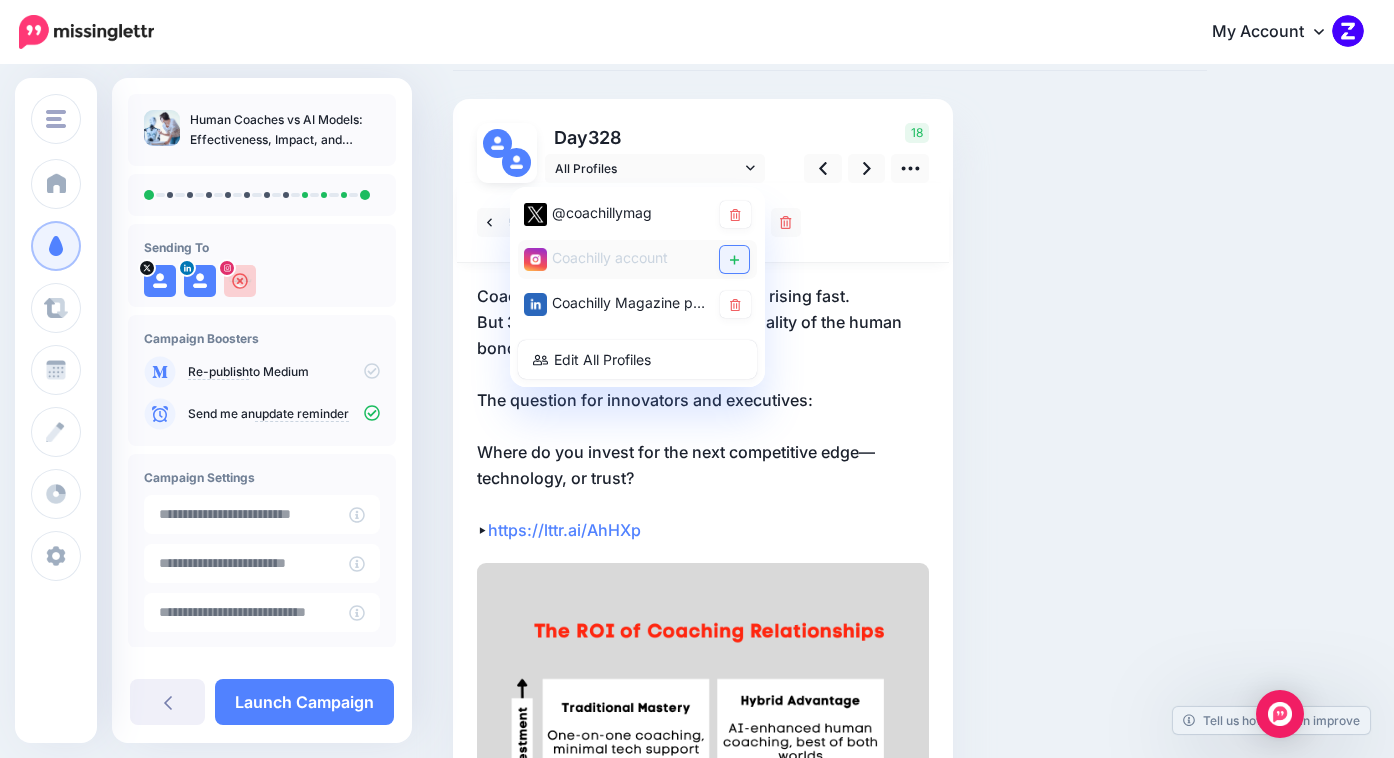 click at bounding box center [734, 259] 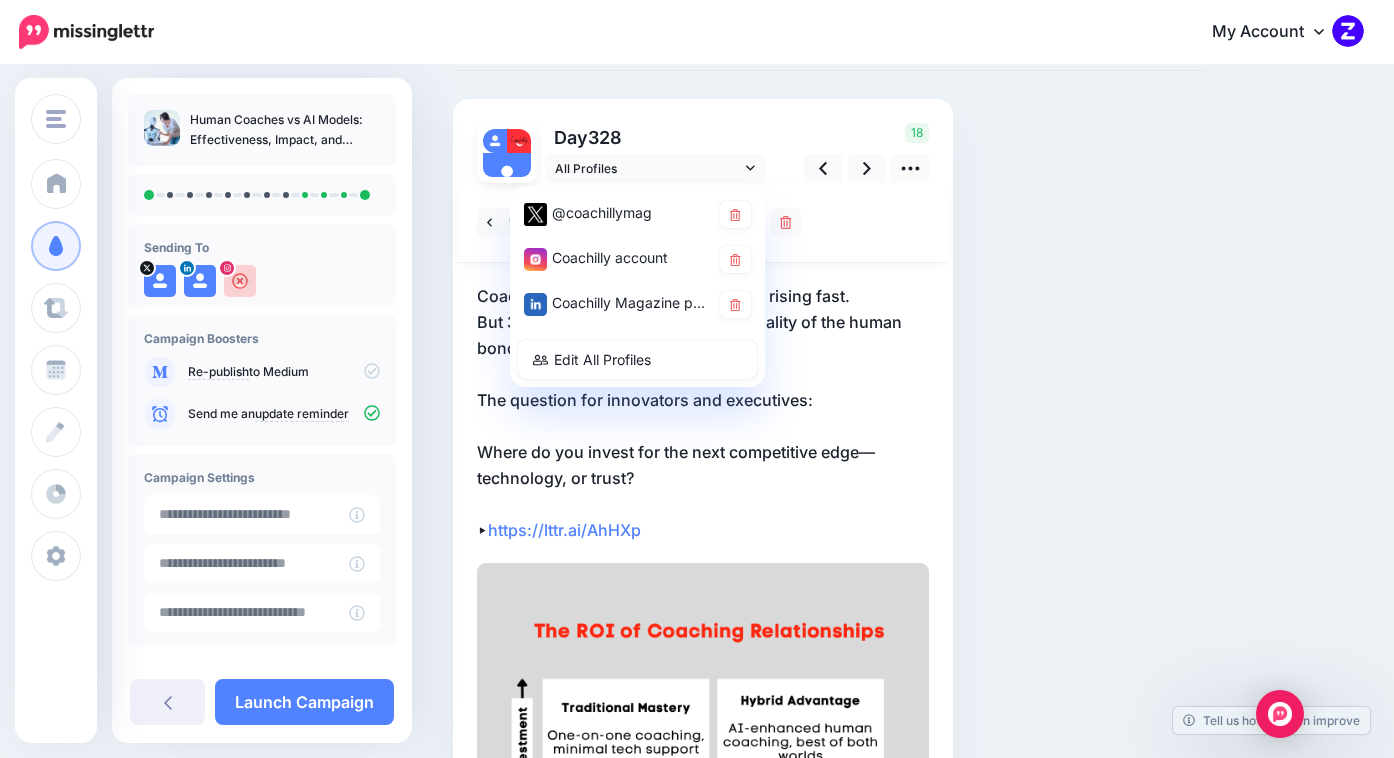click on "Coaching is a $4.56B industry—and rising fast.  But 30% of outcomes hinge on the quality of the human bond.  The question for innovators and executives:  Where do you invest for the next competitive edge—technology, or trust? ▸  https://lttr.ai/AhHXp" at bounding box center (703, 413) 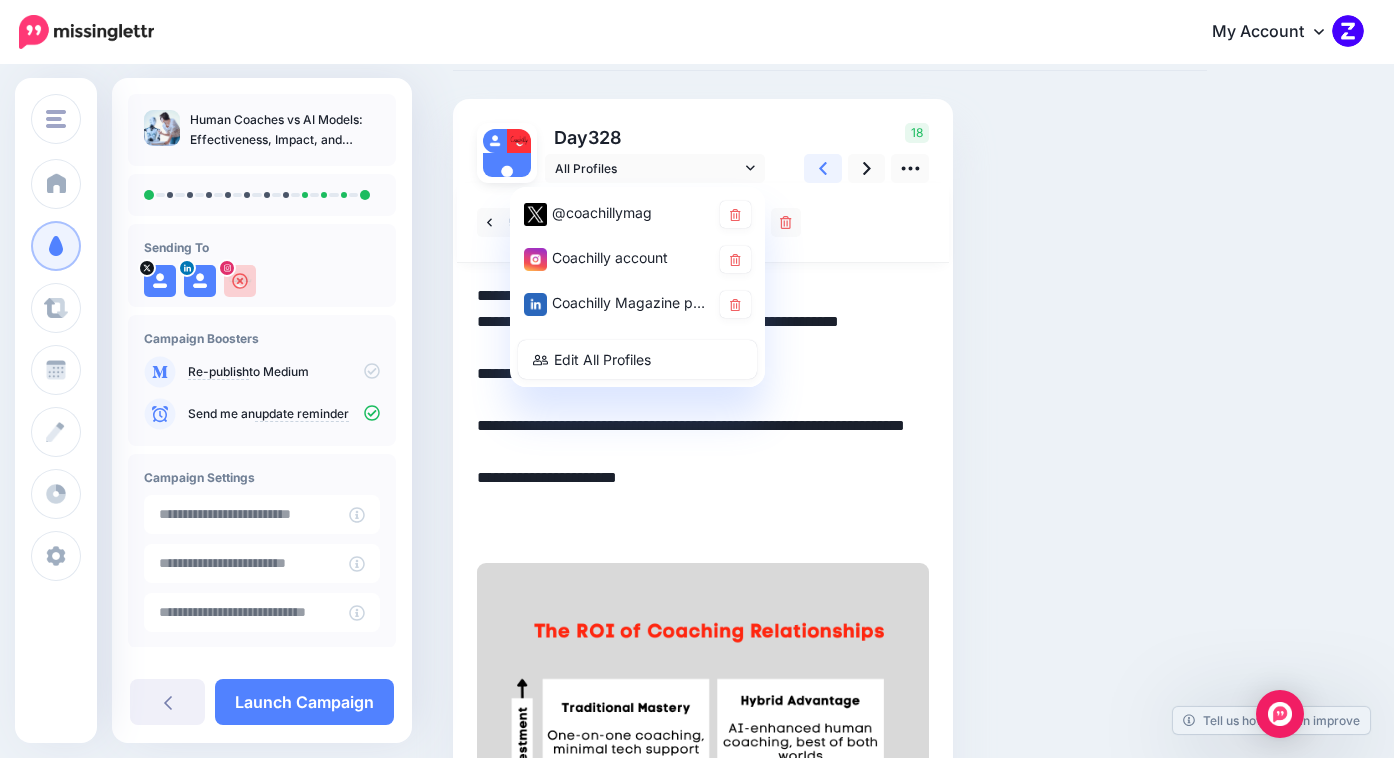 click 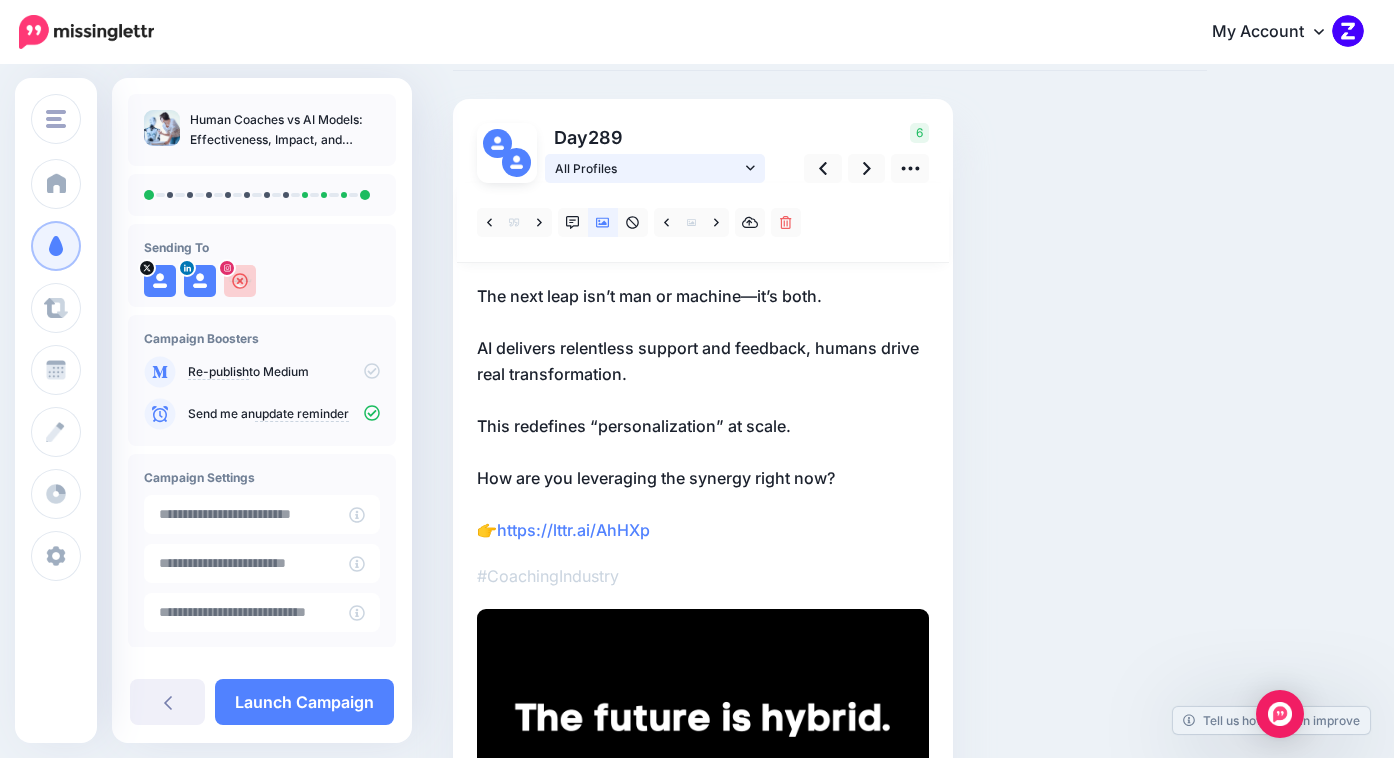 click on "All
Profiles" at bounding box center (655, 168) 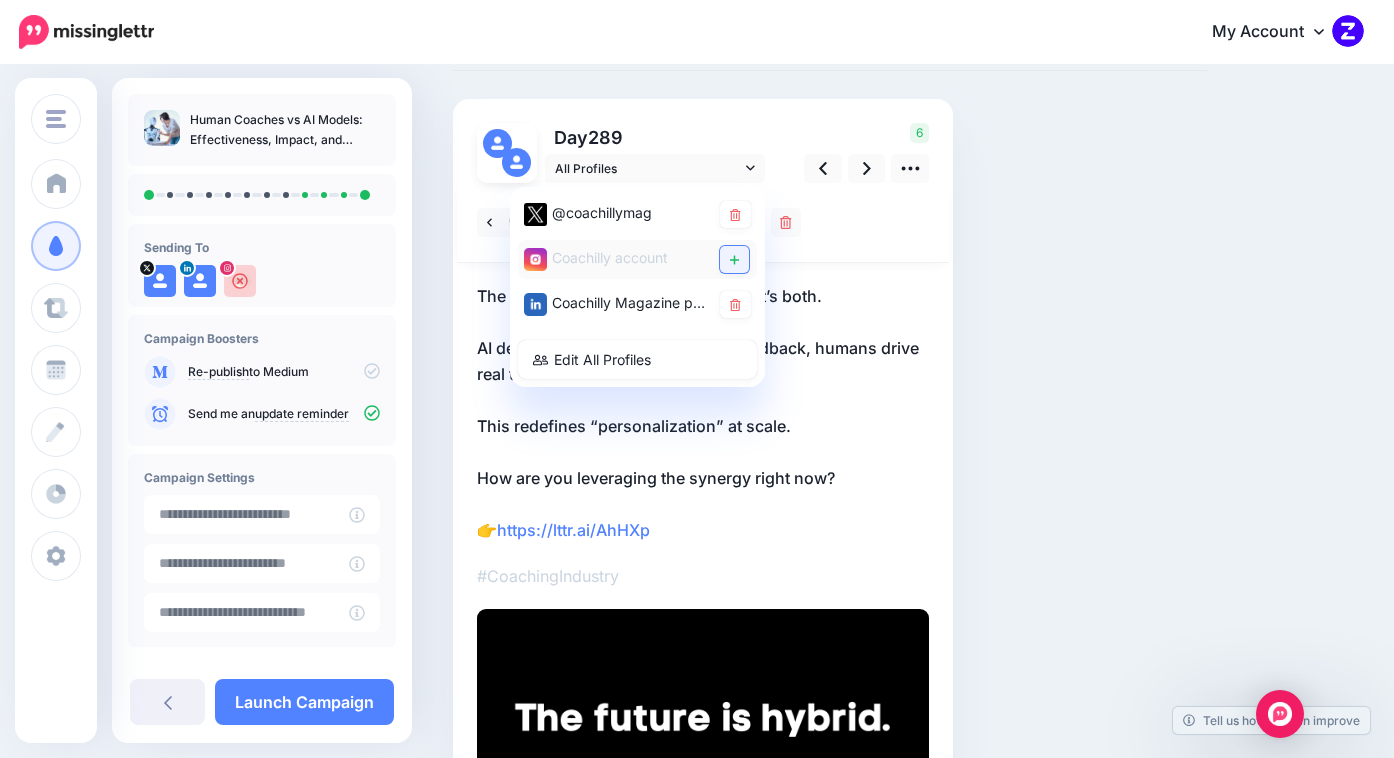 click 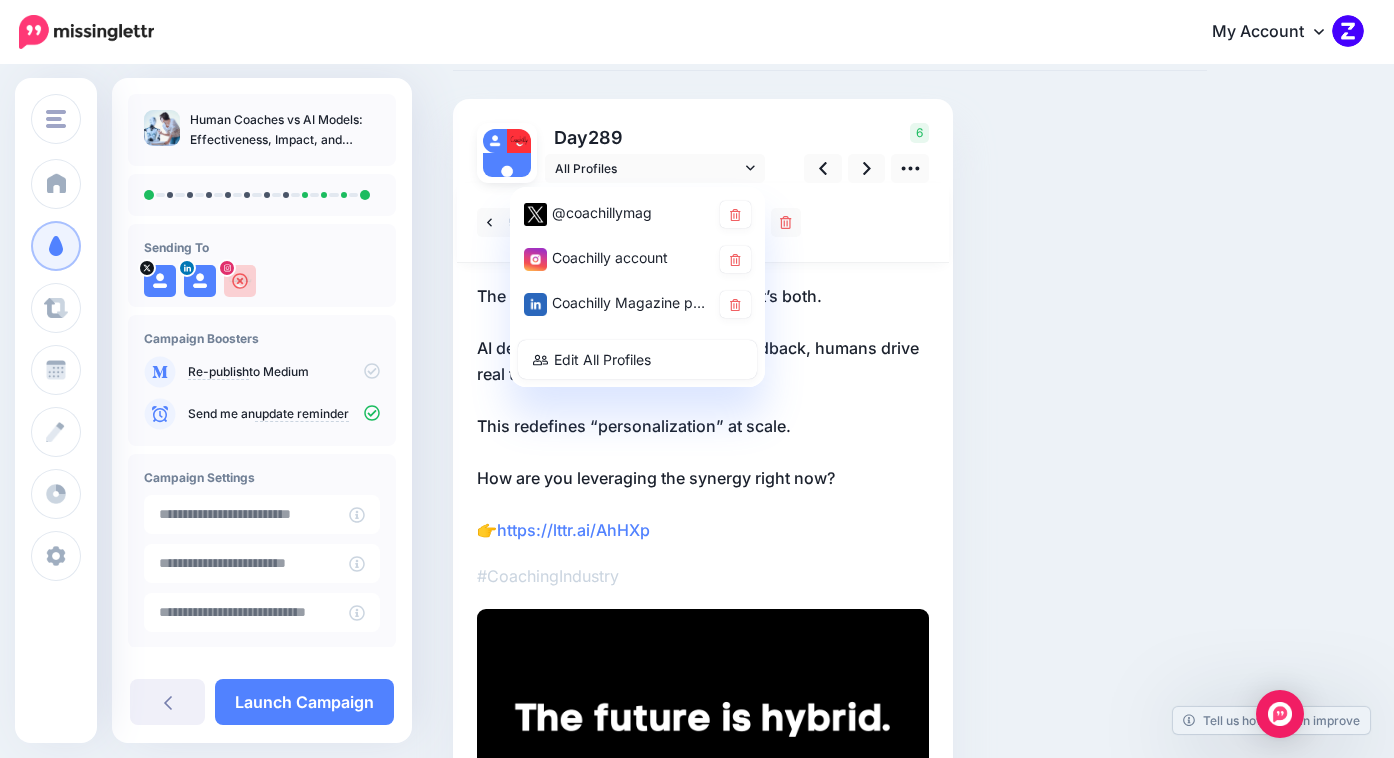 click on "Social Posts
Review the social posts that will be sent to promote this content.
Day  289" at bounding box center [830, 568] 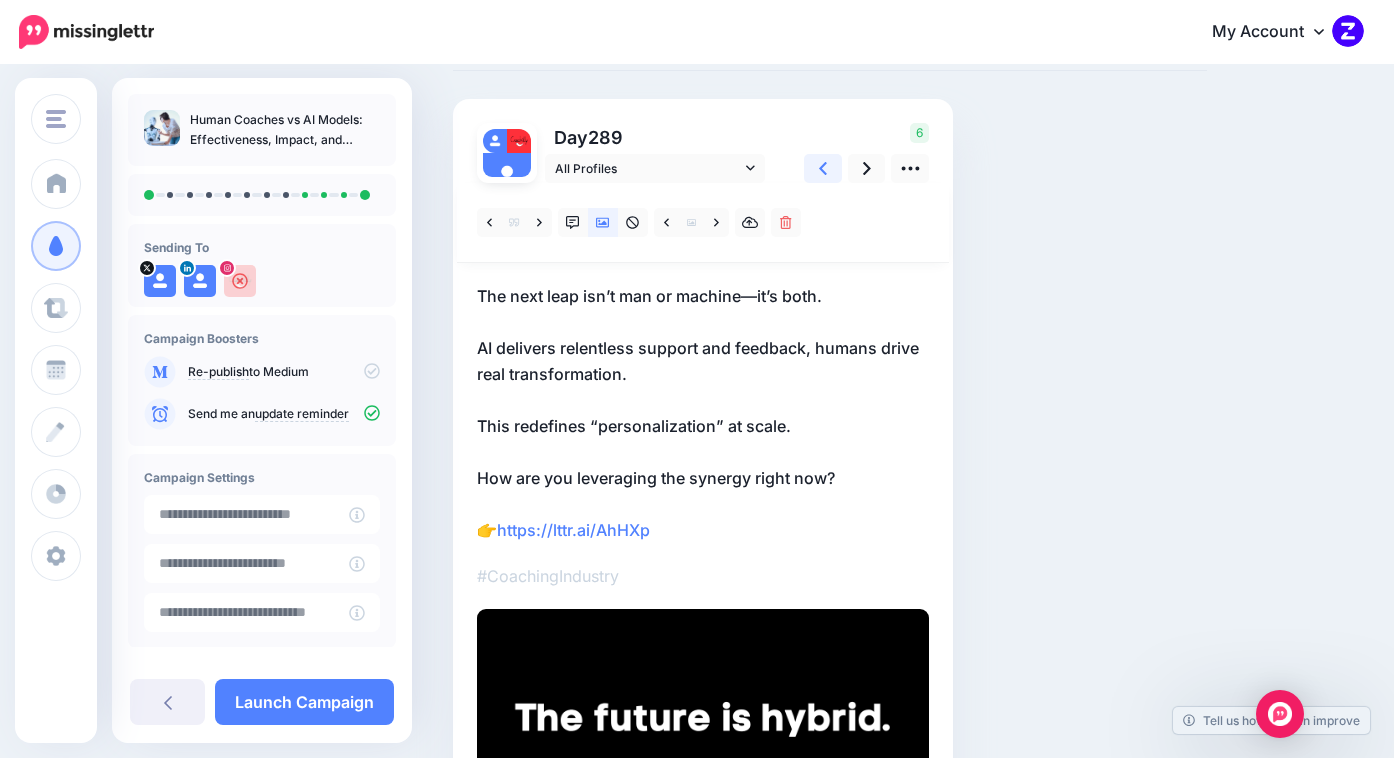 click at bounding box center (823, 168) 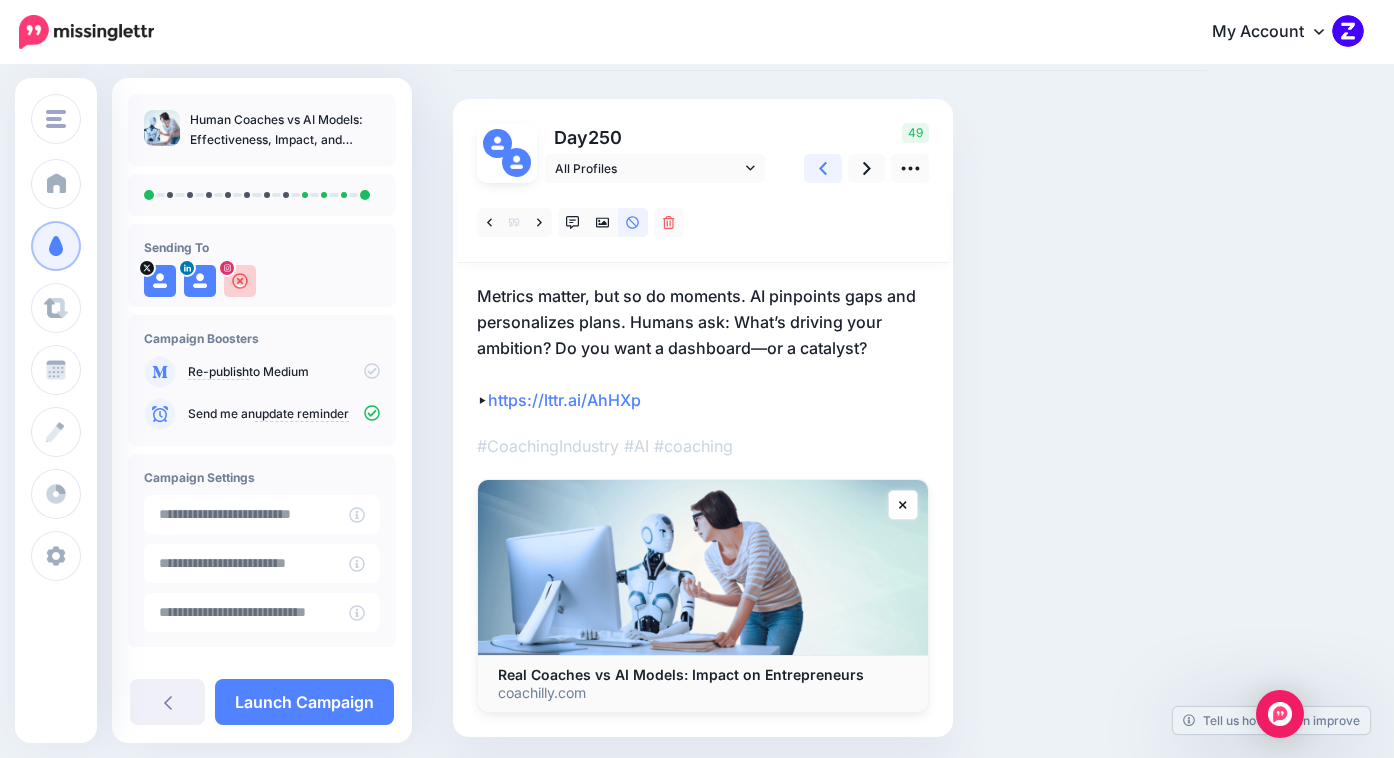 click 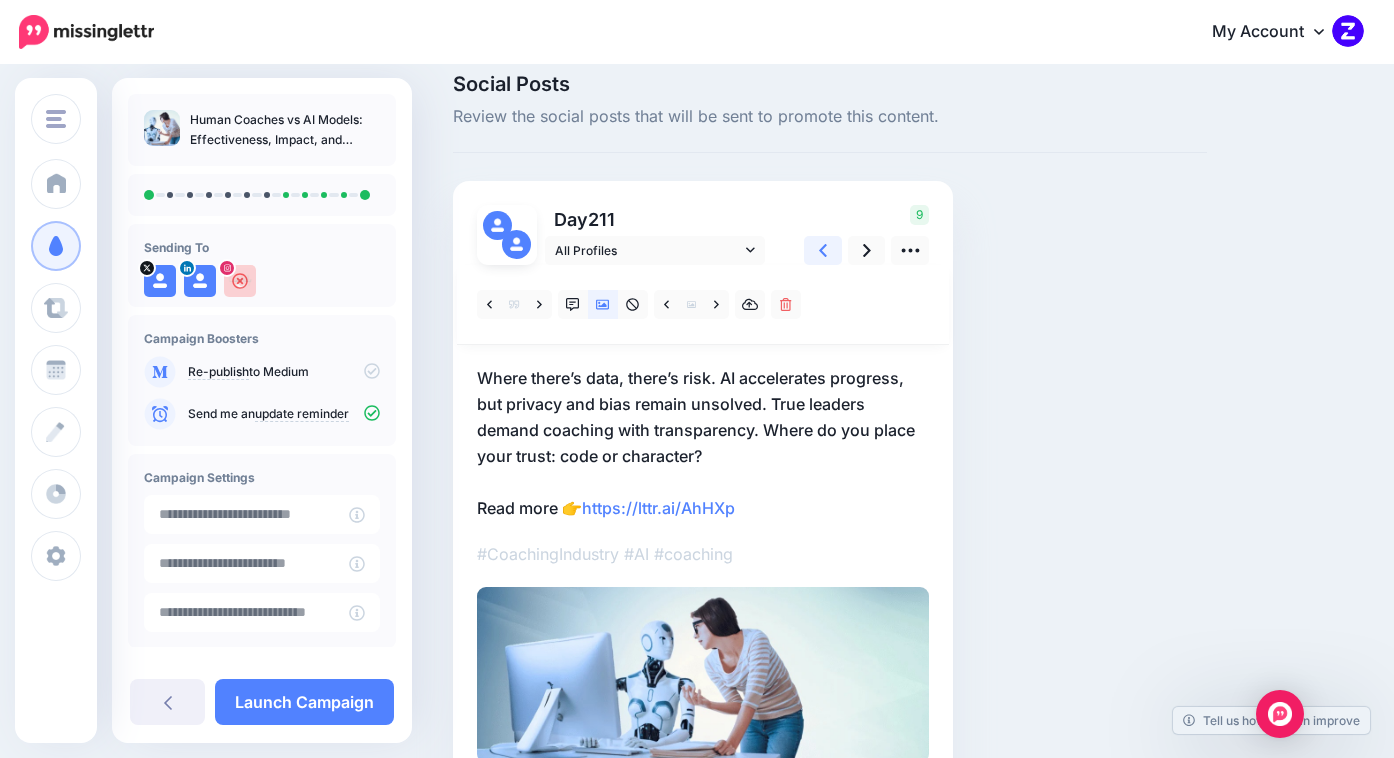 scroll, scrollTop: 24, scrollLeft: 0, axis: vertical 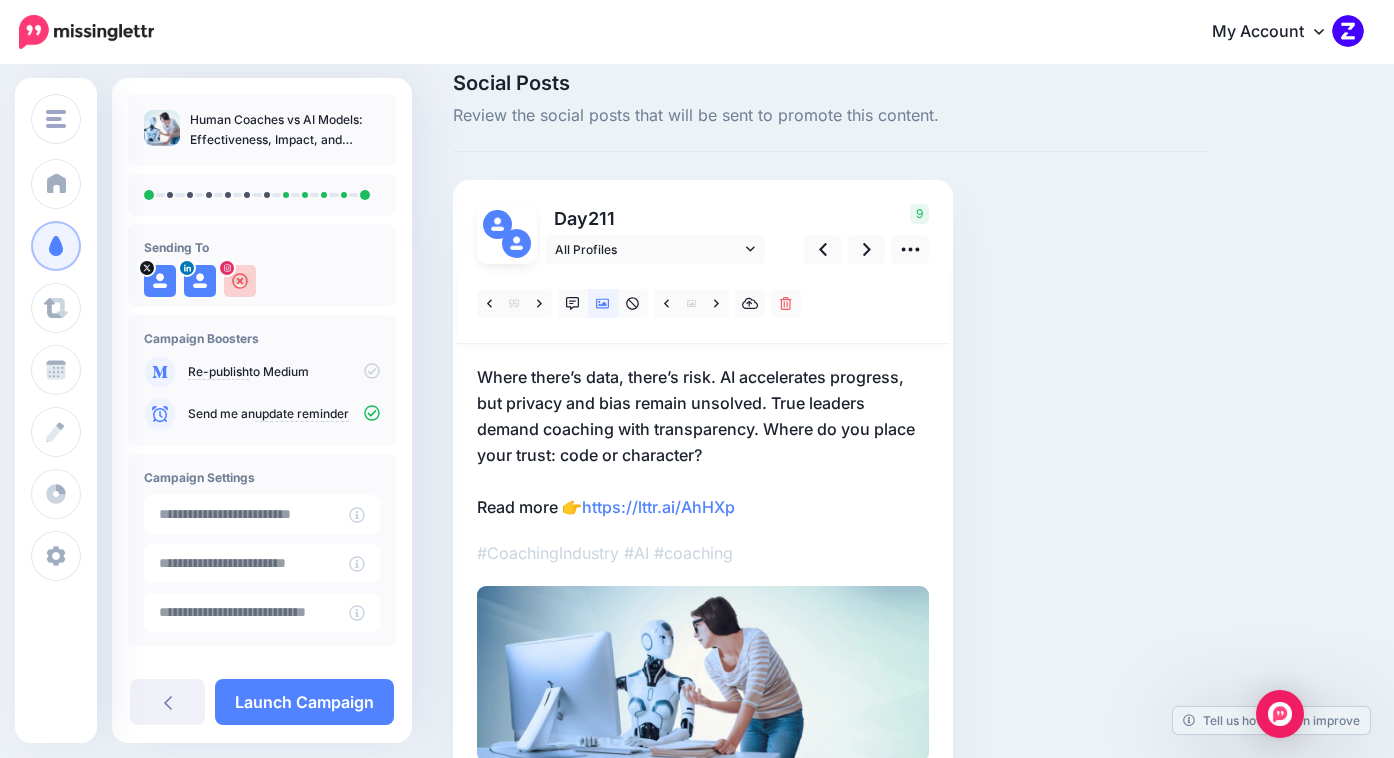 click on "Where there’s data, there’s risk. AI accelerates progress, but privacy and bias remain unsolved. True leaders demand coaching with transparency. Where do you place your trust: code or character? Read more 👉  https://lttr.ai/AhHXp" at bounding box center [703, 442] 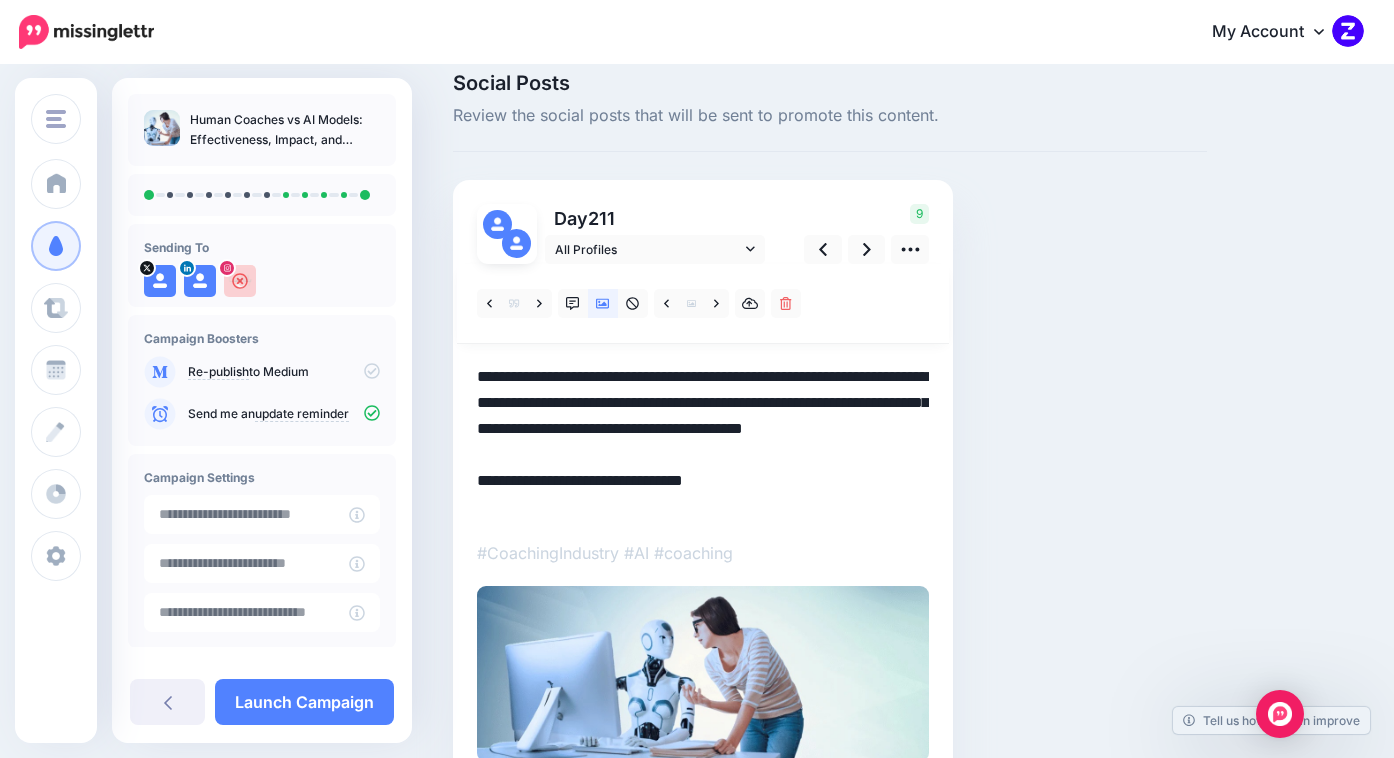 click on "**********" at bounding box center (703, 442) 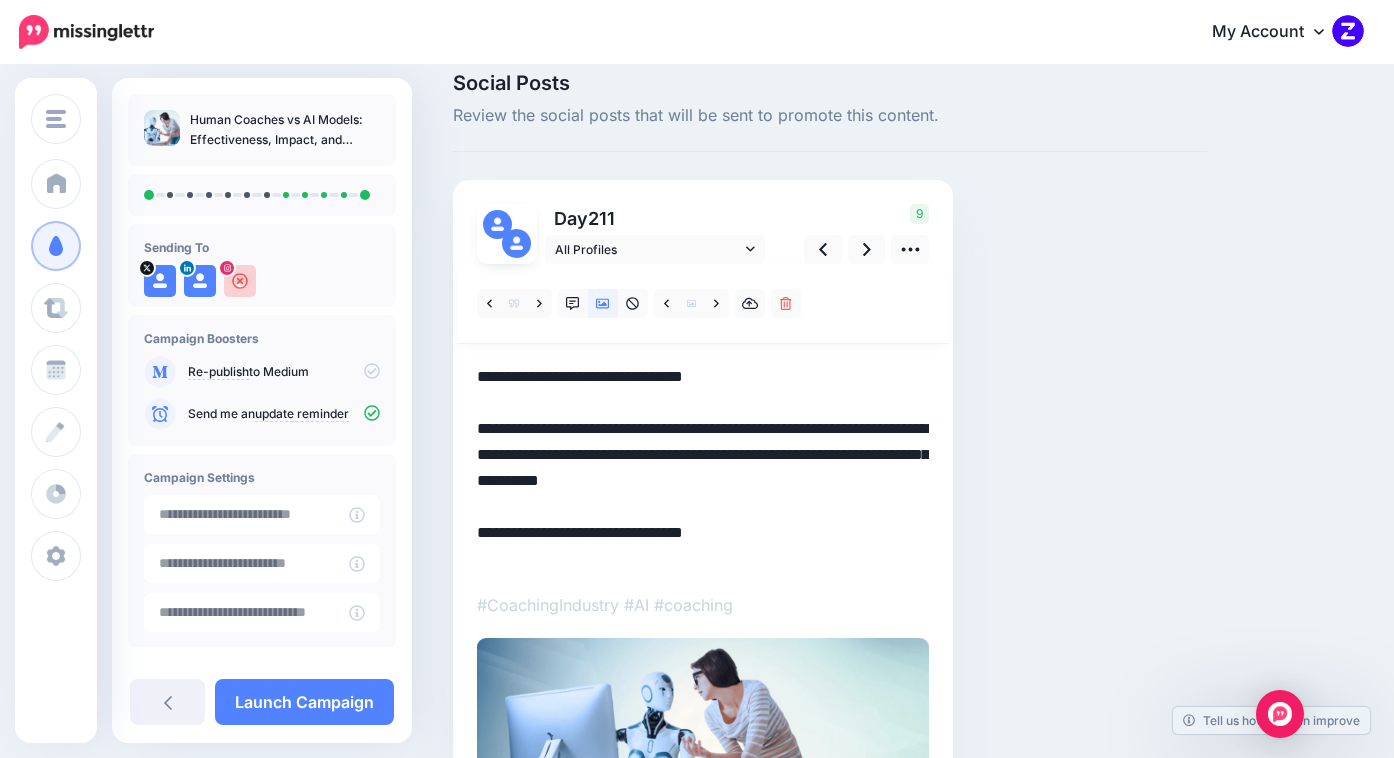 click on "**********" at bounding box center (703, 468) 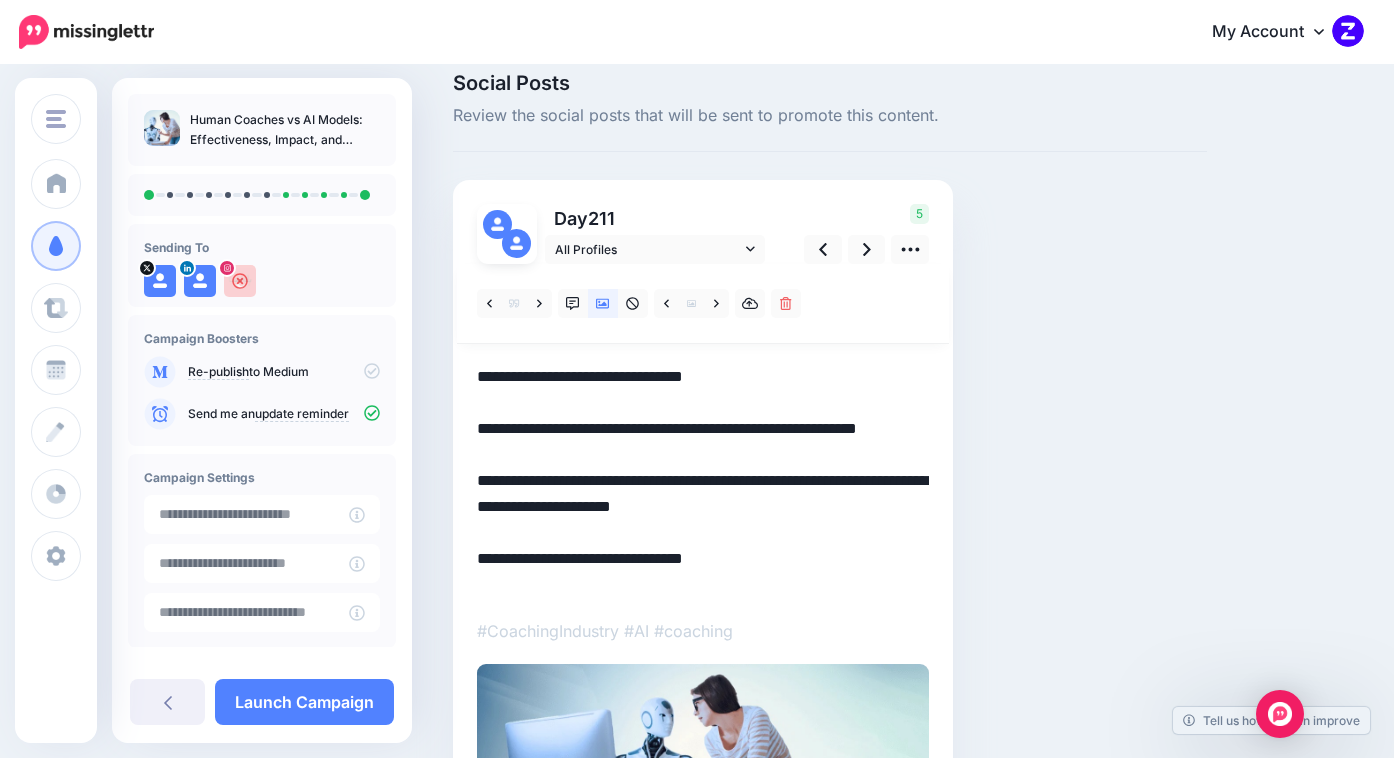 click on "**********" at bounding box center [703, 481] 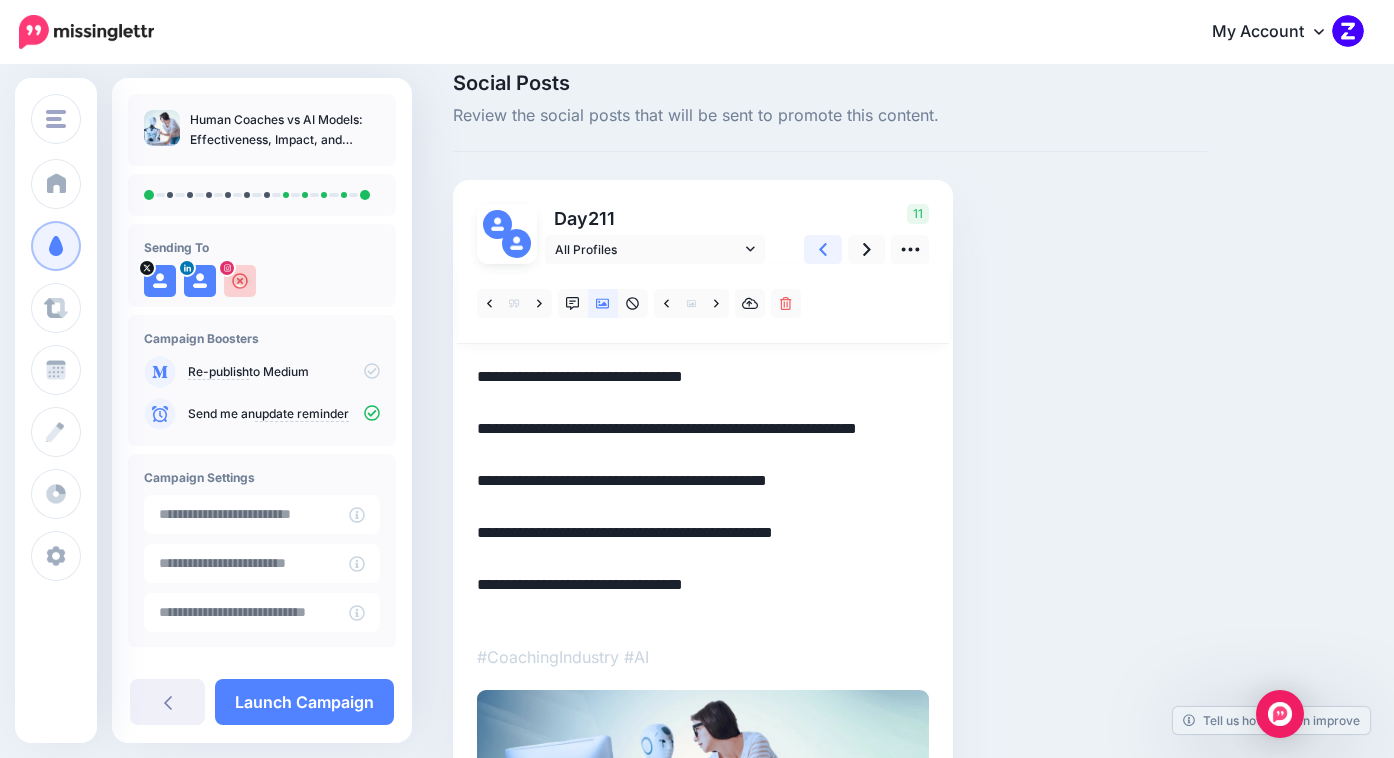 click at bounding box center (823, 249) 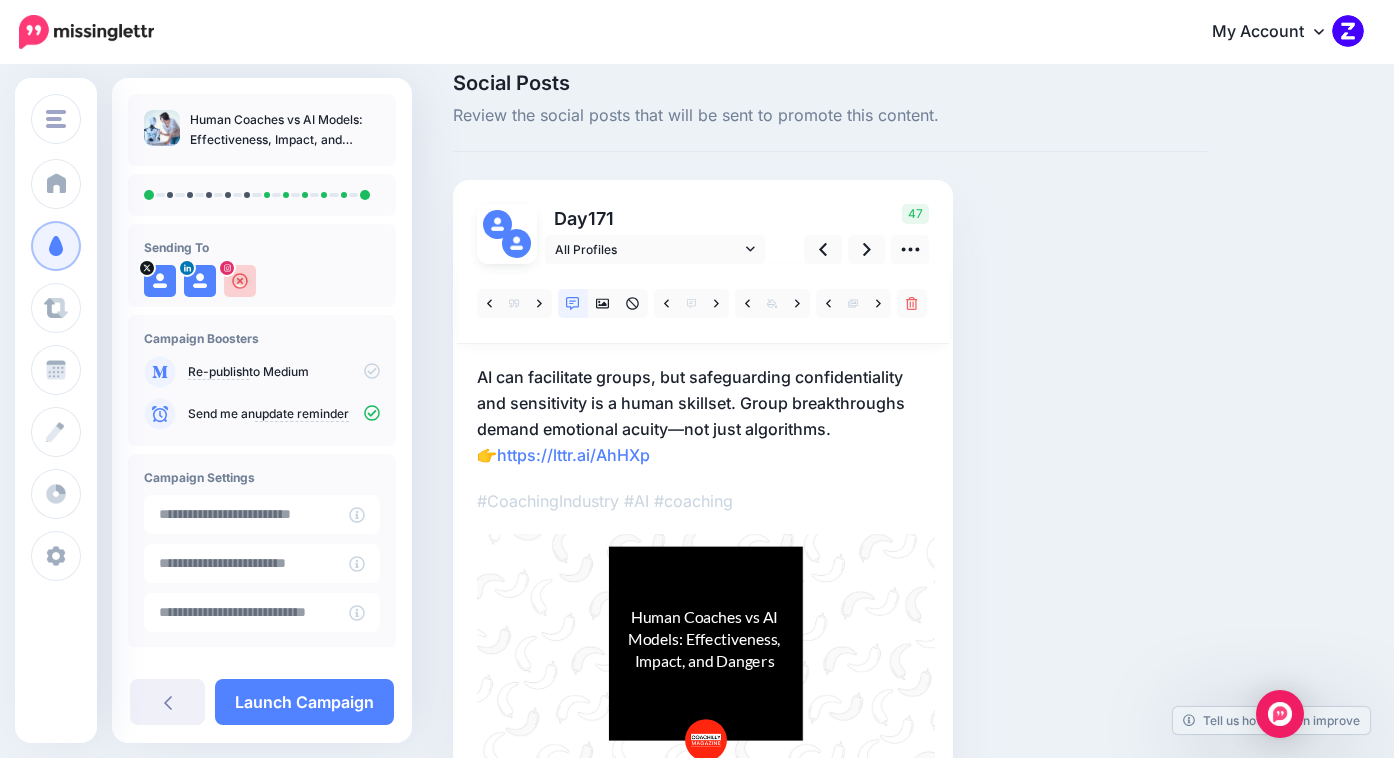 click on "AI can facilitate groups, but safeguarding confidentiality and sensitivity is a human skillset. Group breakthroughs demand emotional acuity—not just algorithms. 👉  https://lttr.ai/AhHXp" at bounding box center [703, 416] 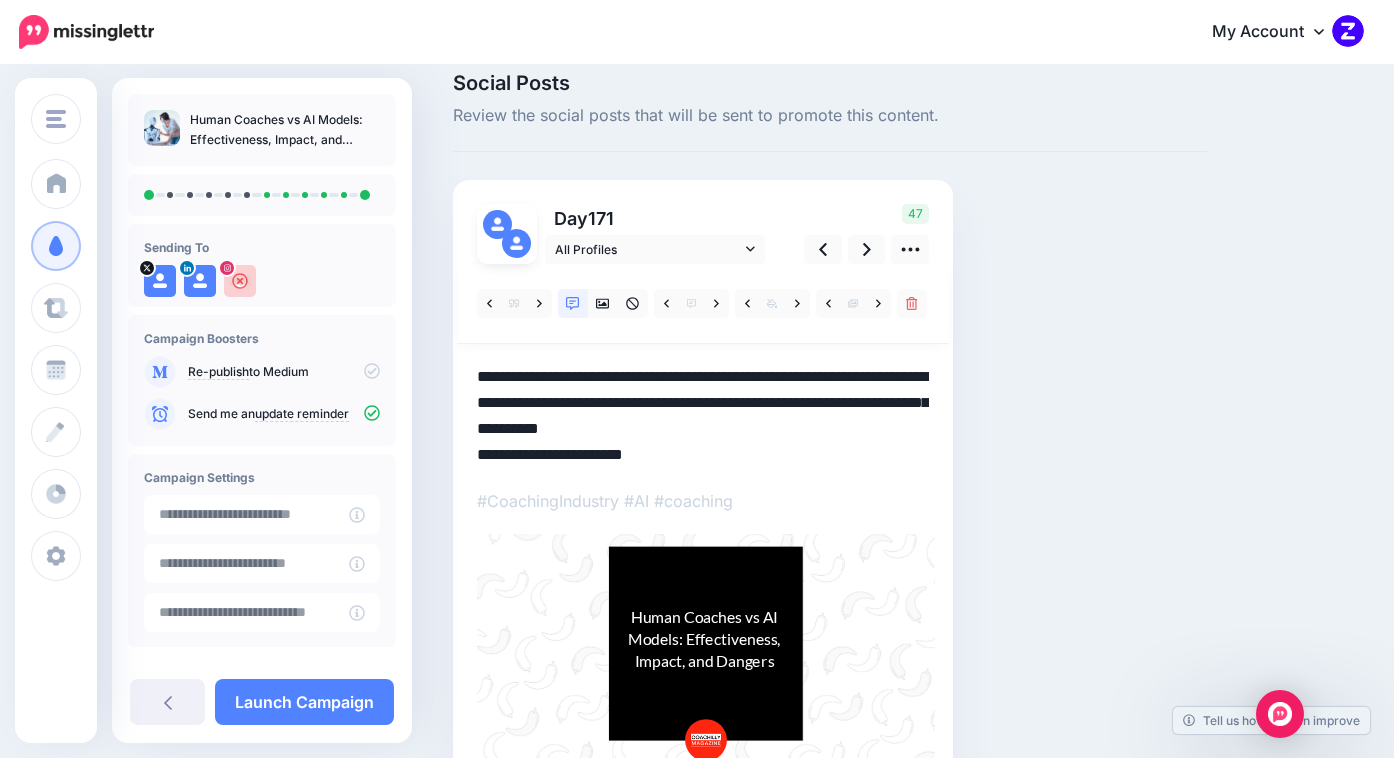 click on "**********" at bounding box center [703, 416] 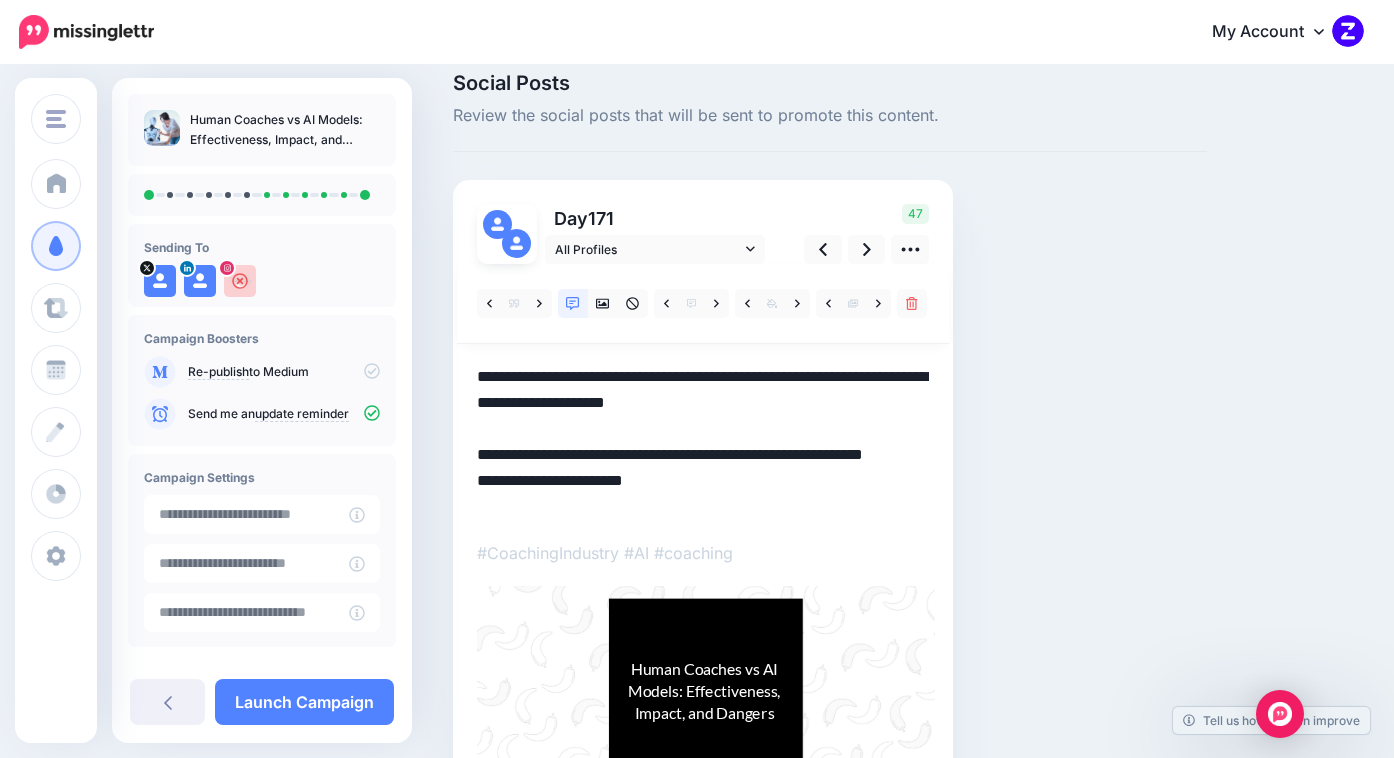 click on "**********" at bounding box center (703, 442) 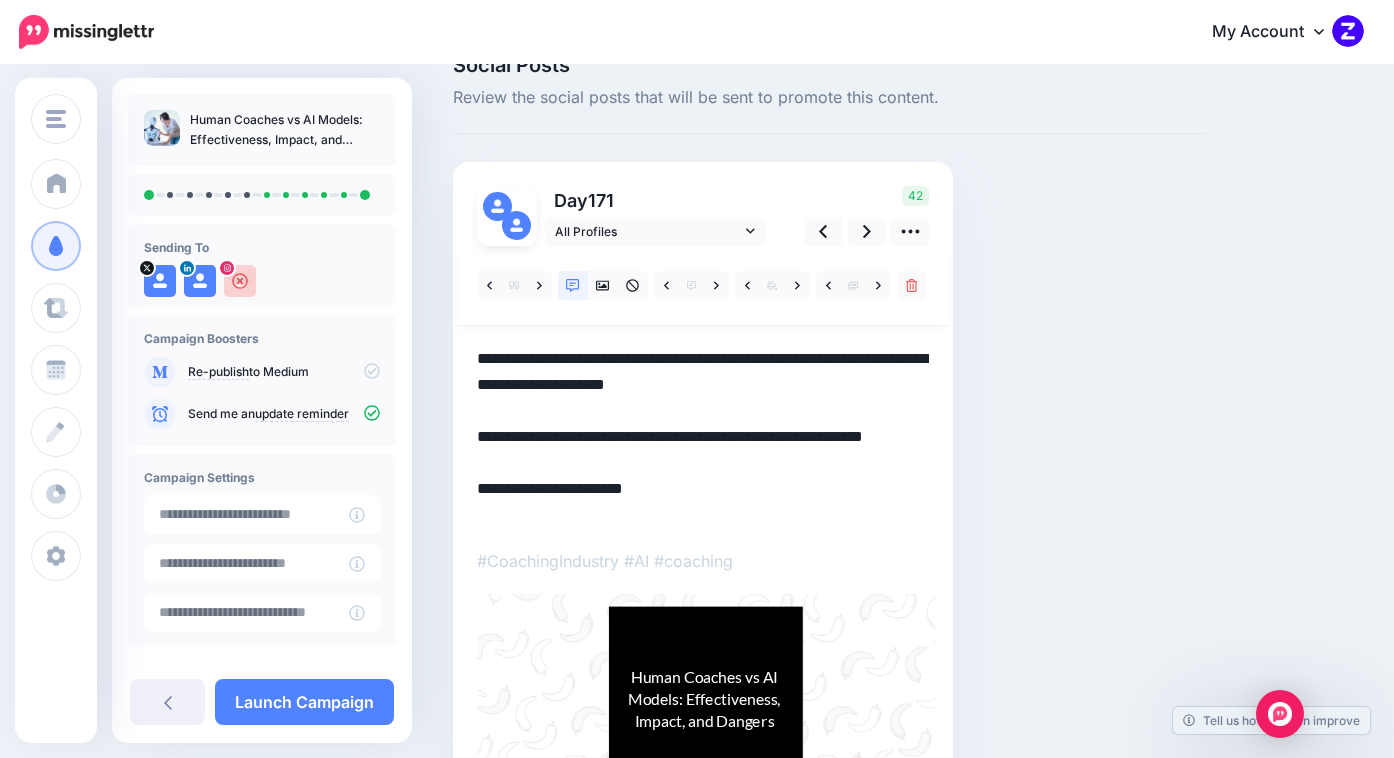 scroll, scrollTop: 43, scrollLeft: 0, axis: vertical 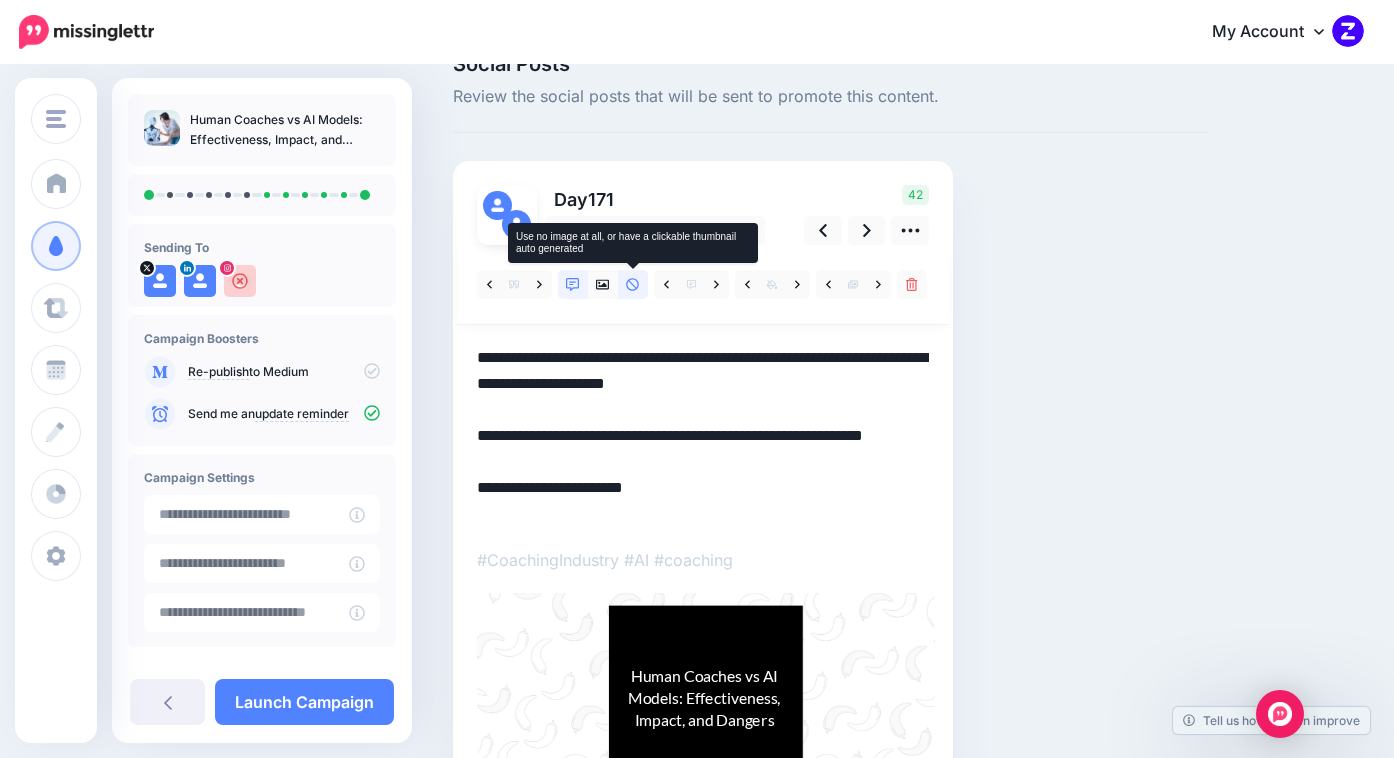click at bounding box center [633, 284] 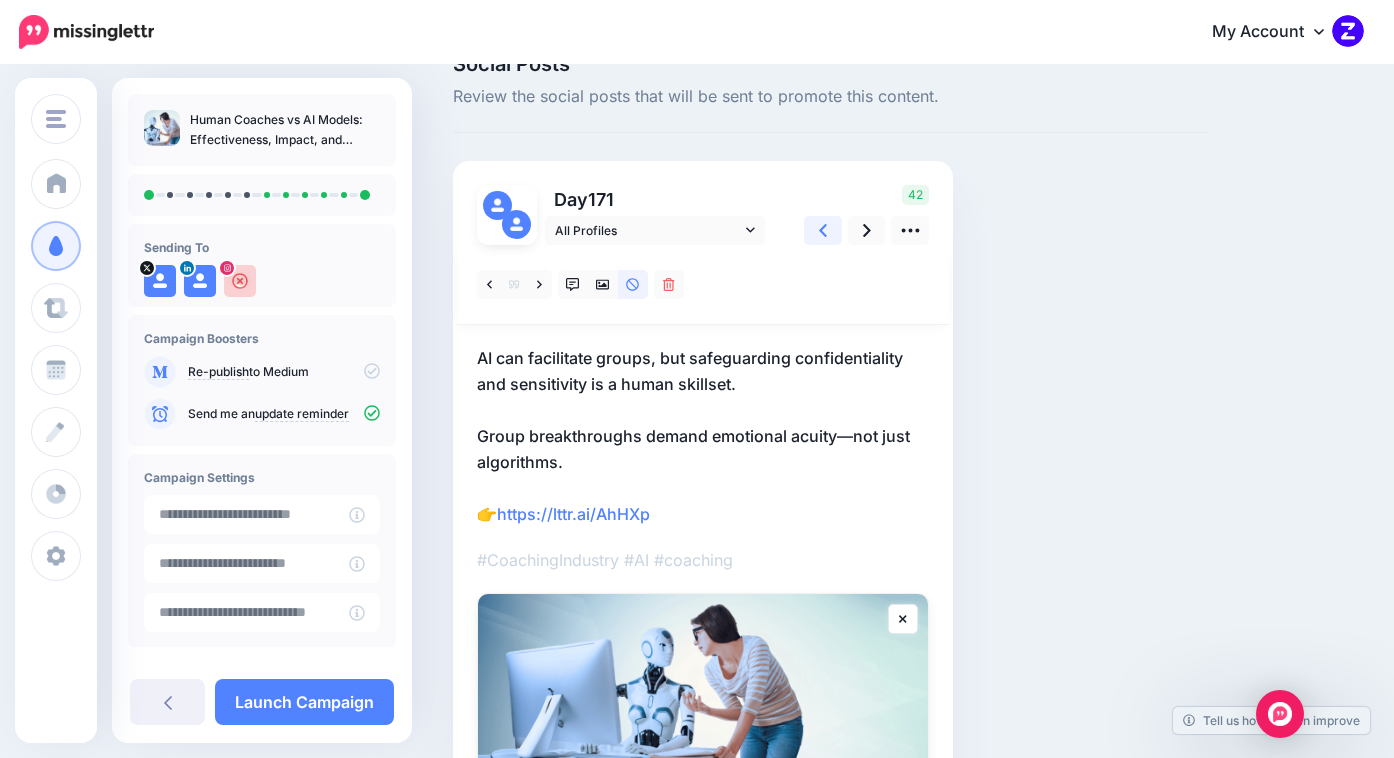 click 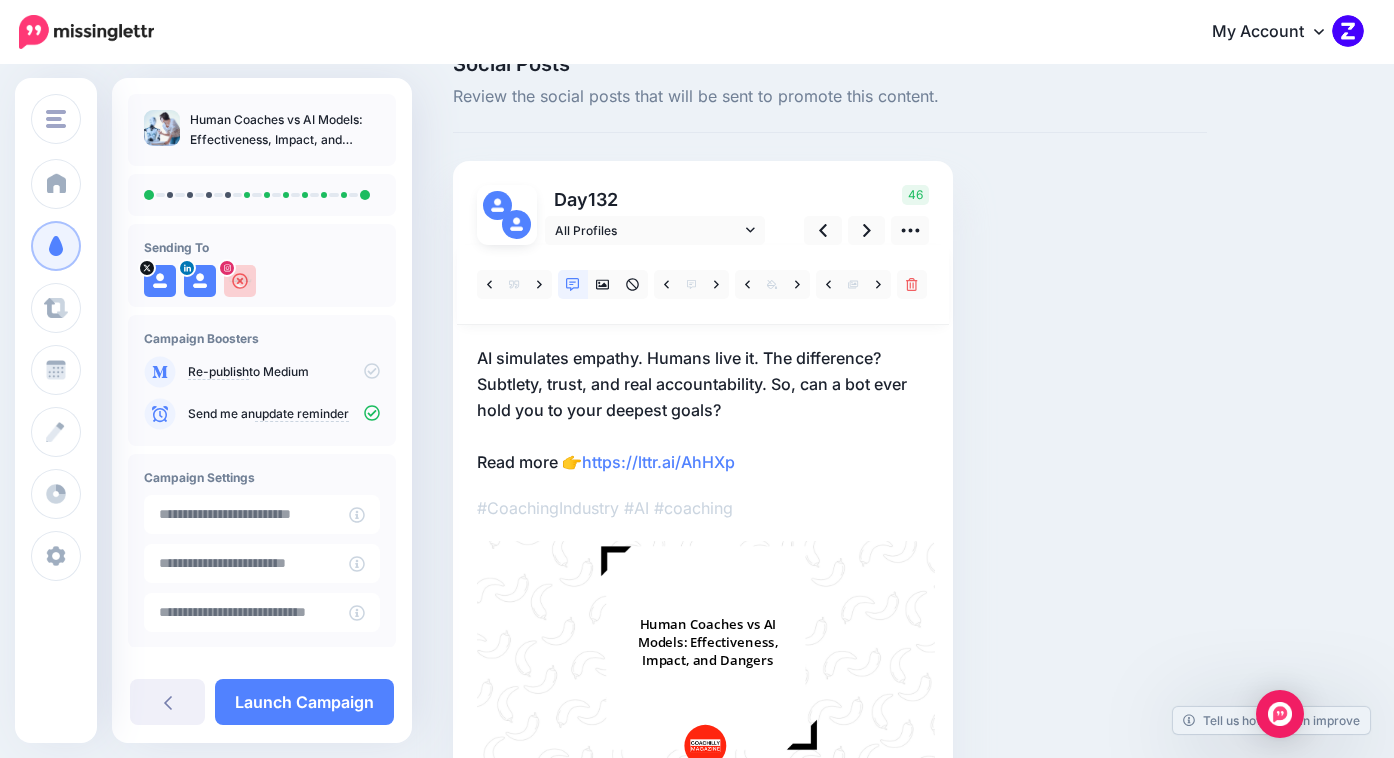 click on "AI simulates empathy. Humans live it. The difference? Subtlety, trust, and real accountability. So, can a bot ever hold you to your deepest goals? Read more 👉  https://lttr.ai/AhHXp" at bounding box center (703, 410) 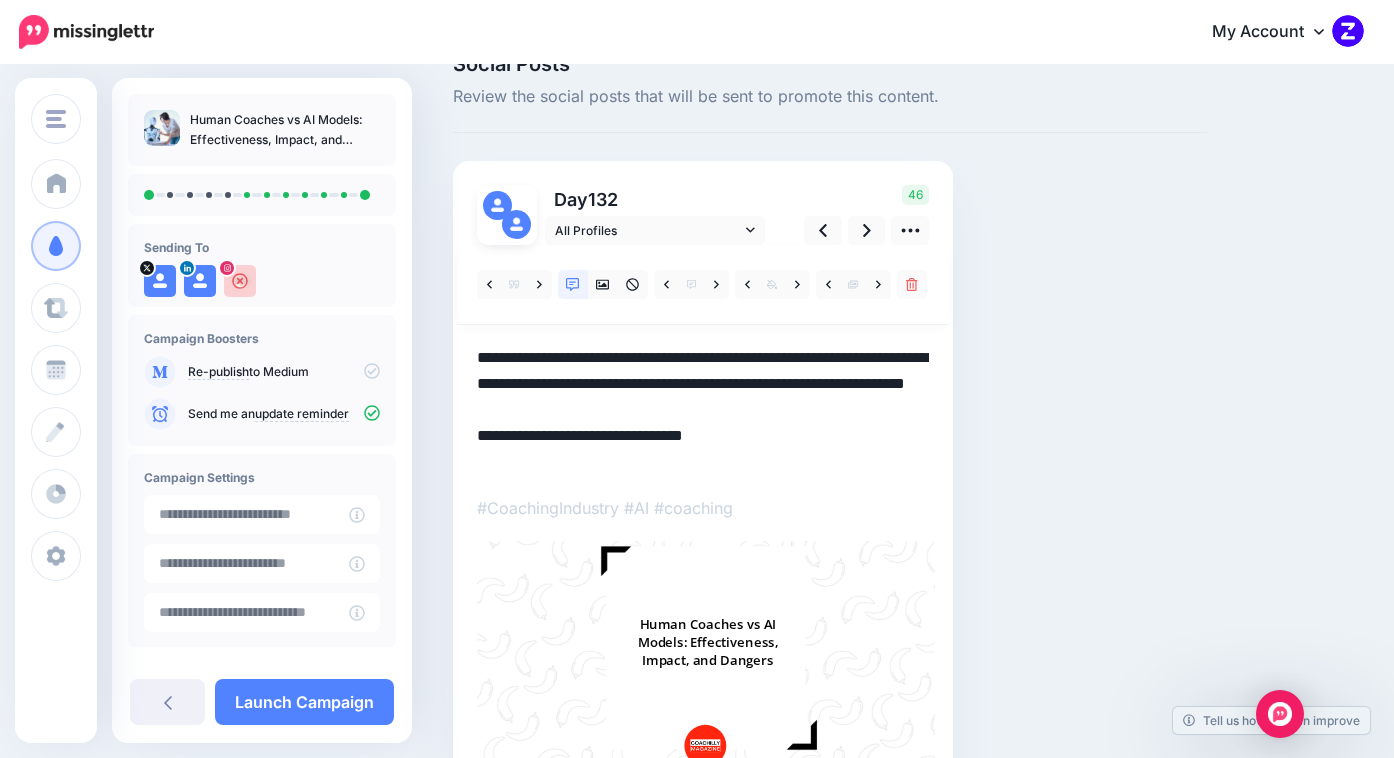 click on "**********" at bounding box center (703, 410) 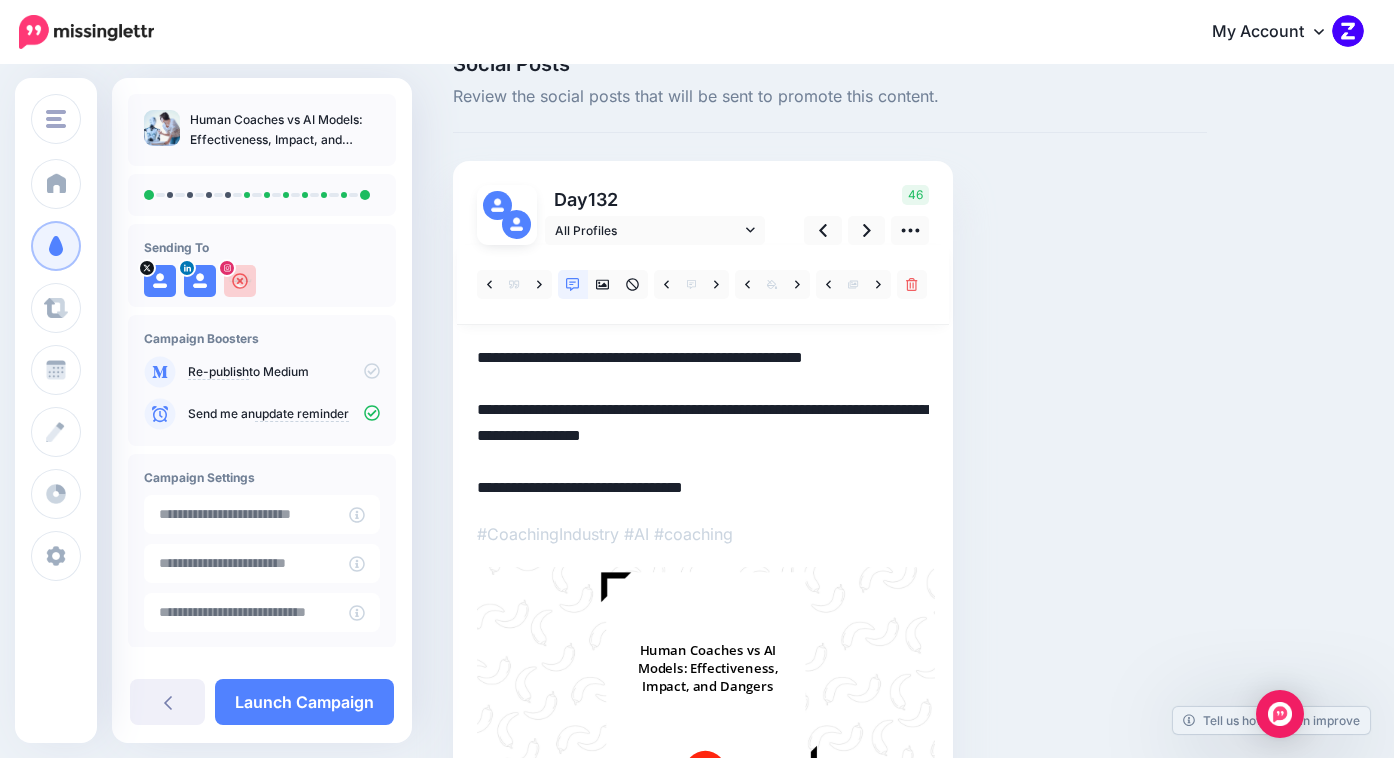 click on "**********" at bounding box center (703, 423) 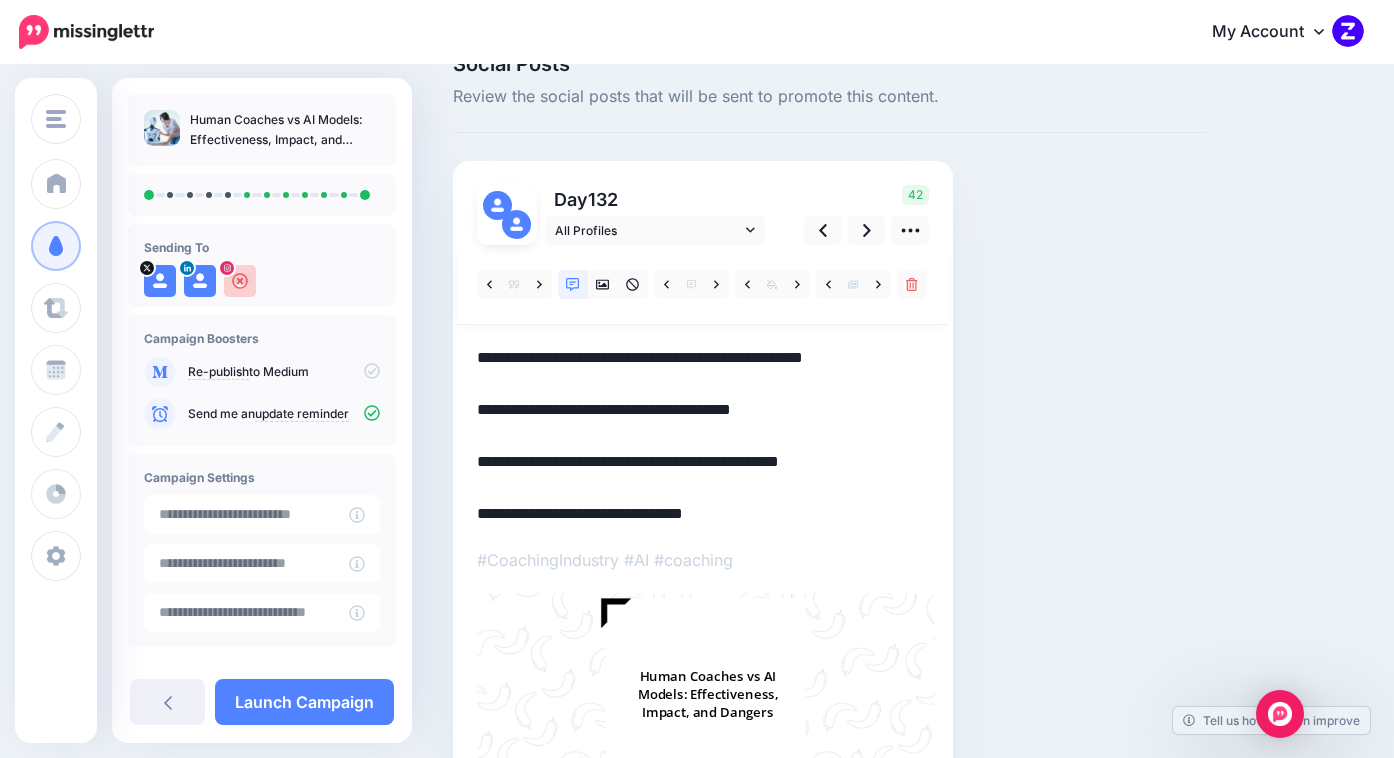 click on "Social Posts
Review the social posts that will be sent to promote this content.
Day  132
42" at bounding box center (830, 480) 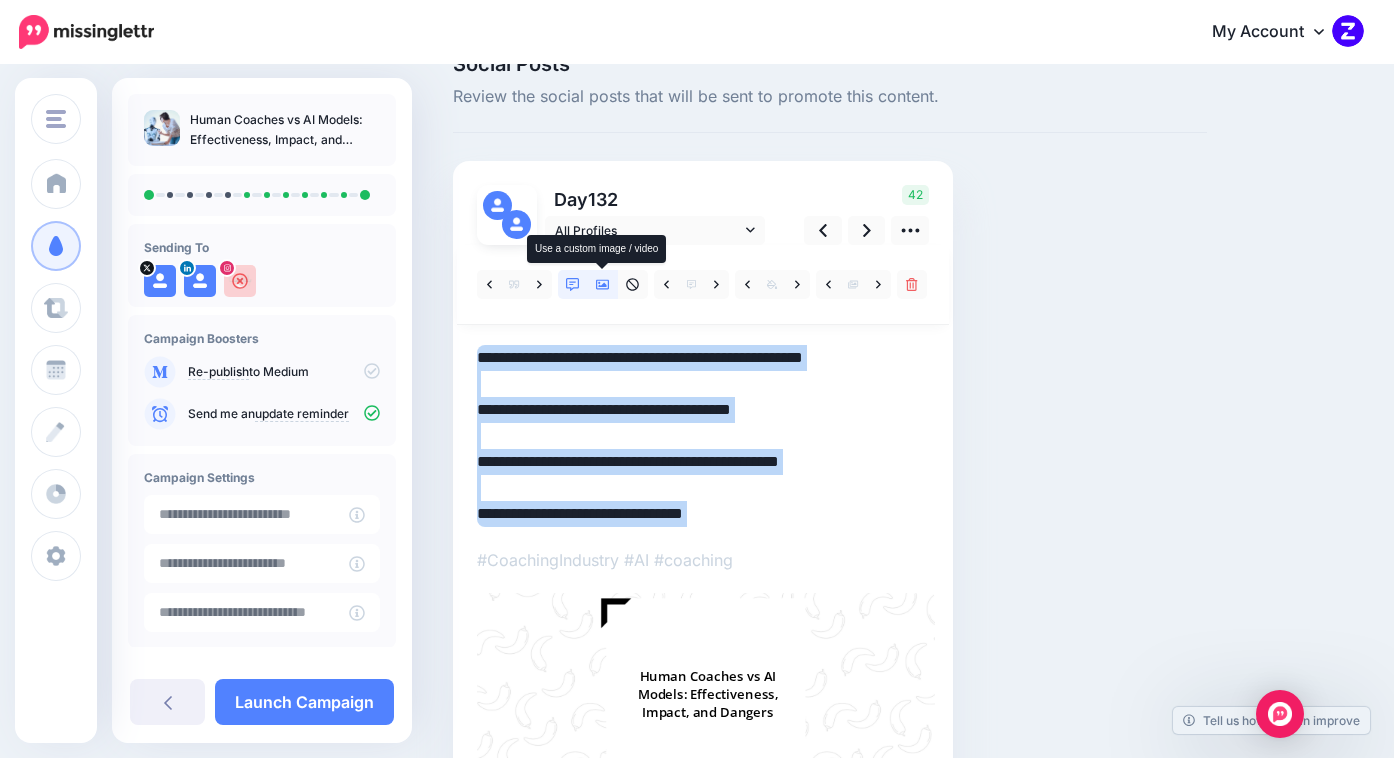click 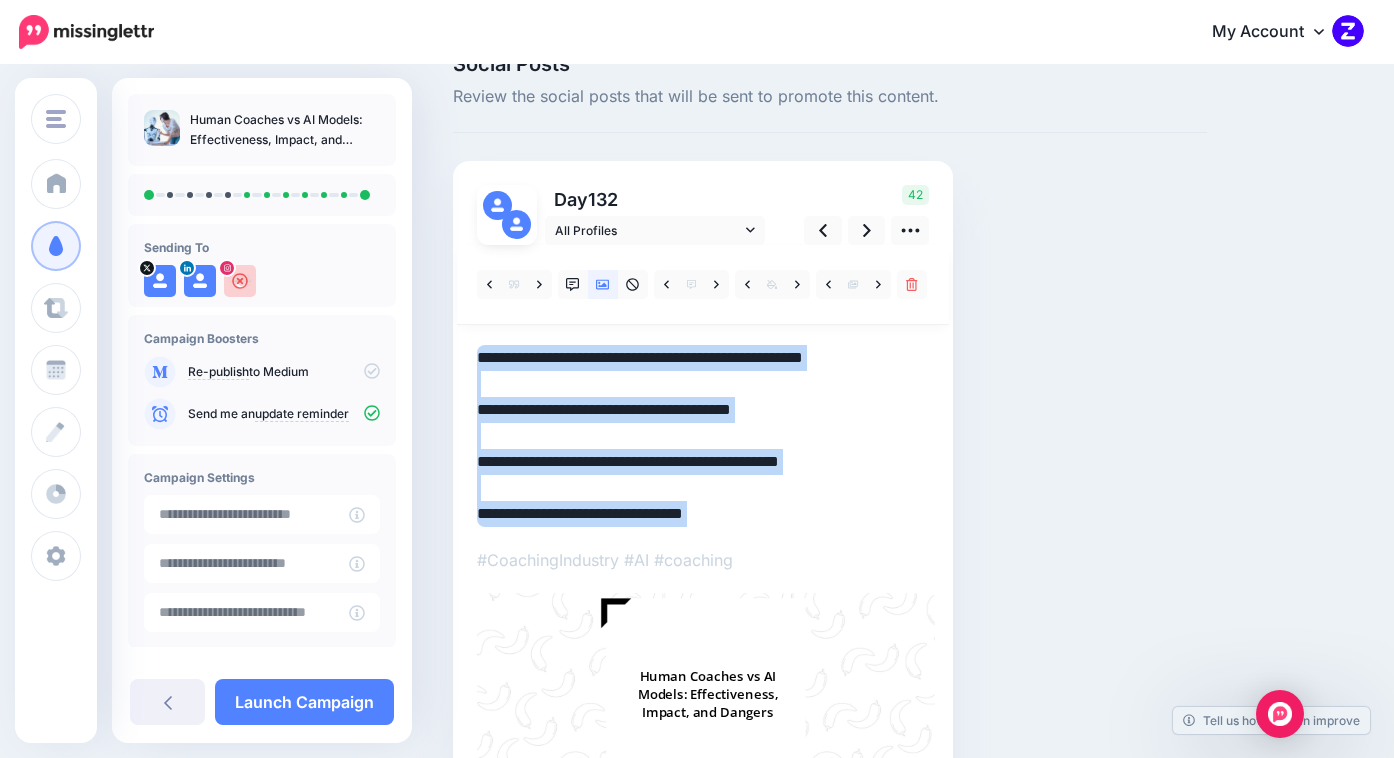 scroll, scrollTop: 0, scrollLeft: 0, axis: both 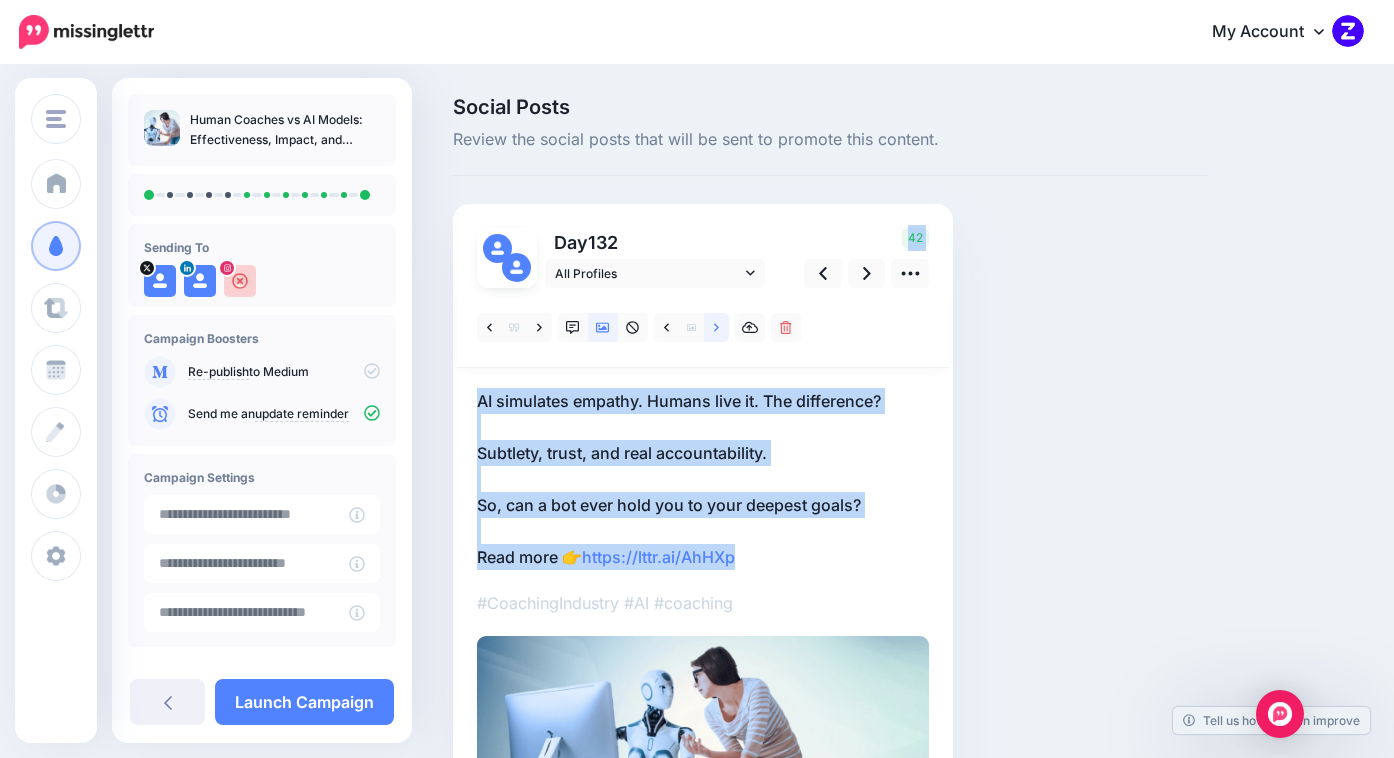 click at bounding box center [716, 327] 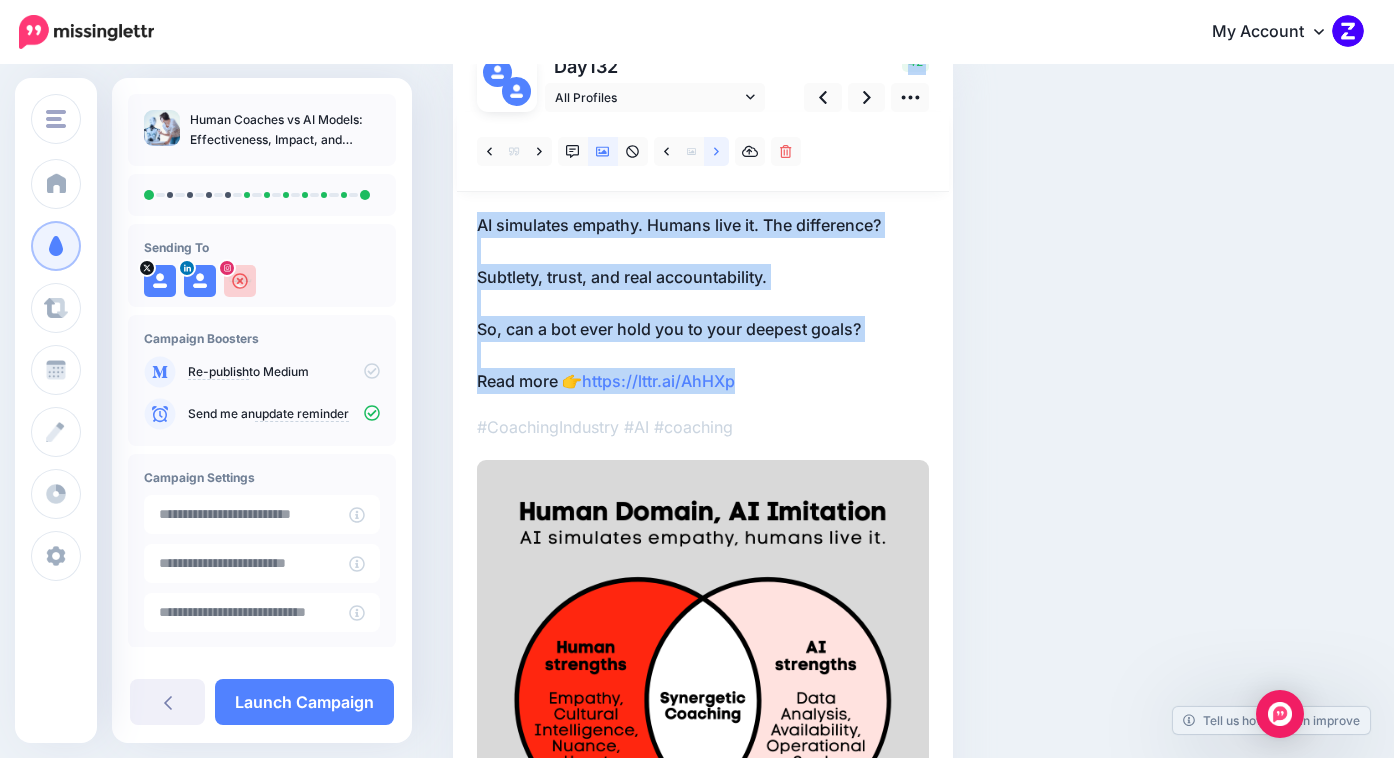 scroll, scrollTop: 164, scrollLeft: 0, axis: vertical 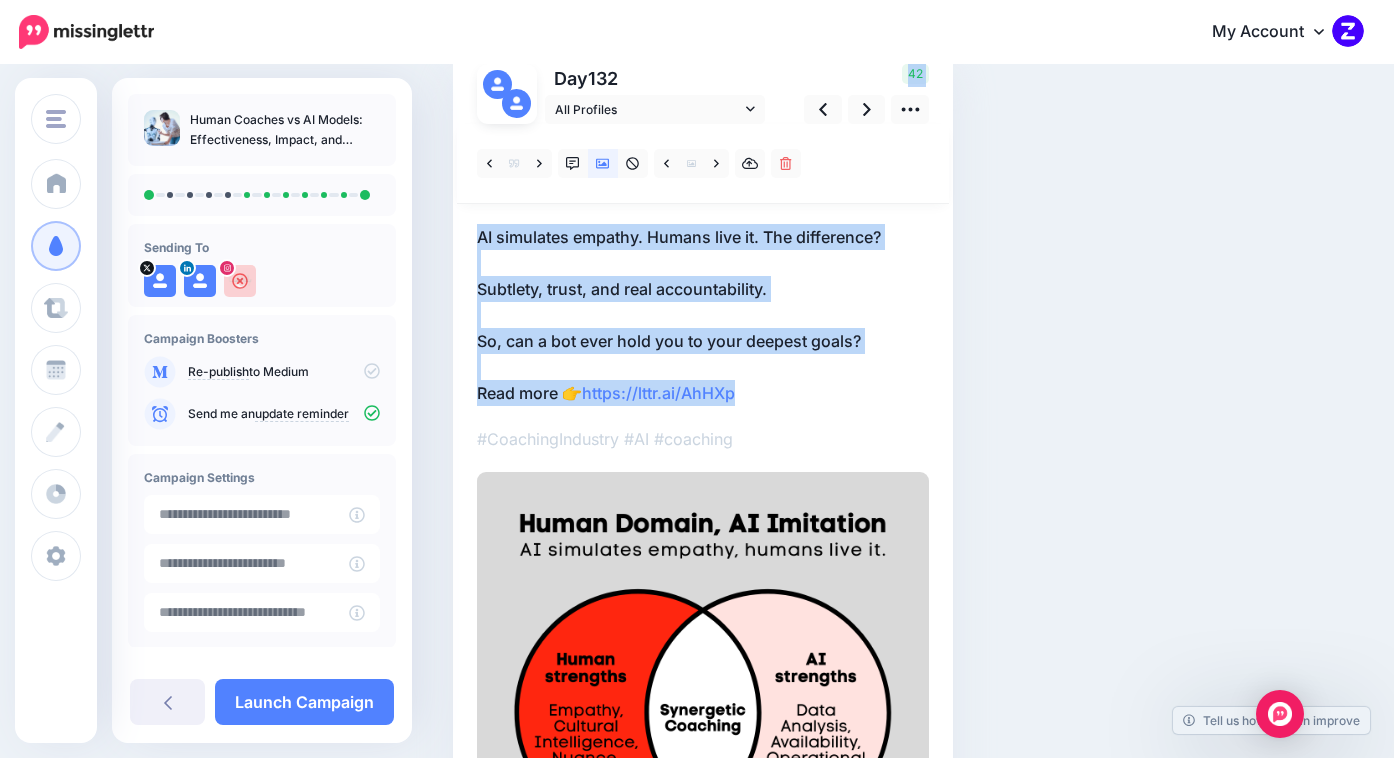 click on "Social Posts
Review the social posts that will be sent to promote this content.
Day  132
42" at bounding box center (830, 470) 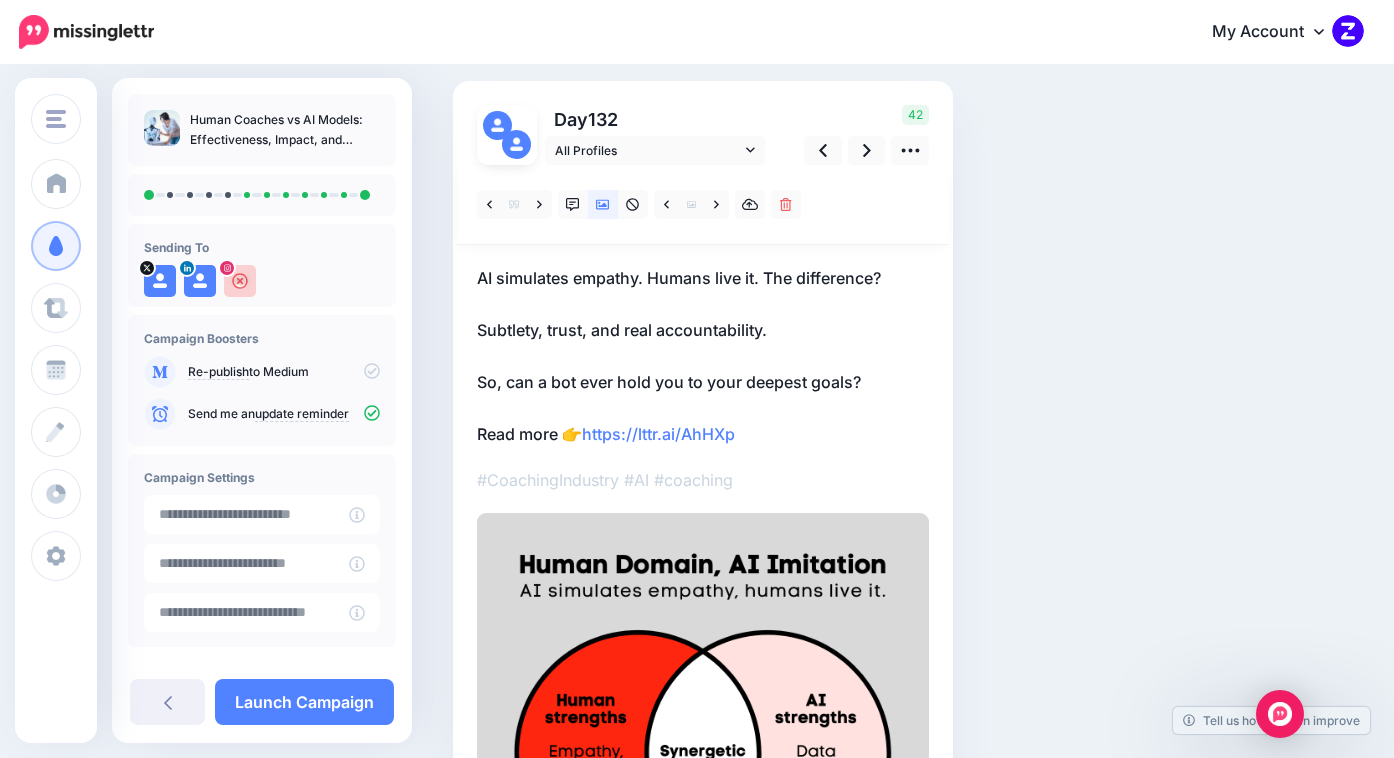 scroll, scrollTop: 104, scrollLeft: 0, axis: vertical 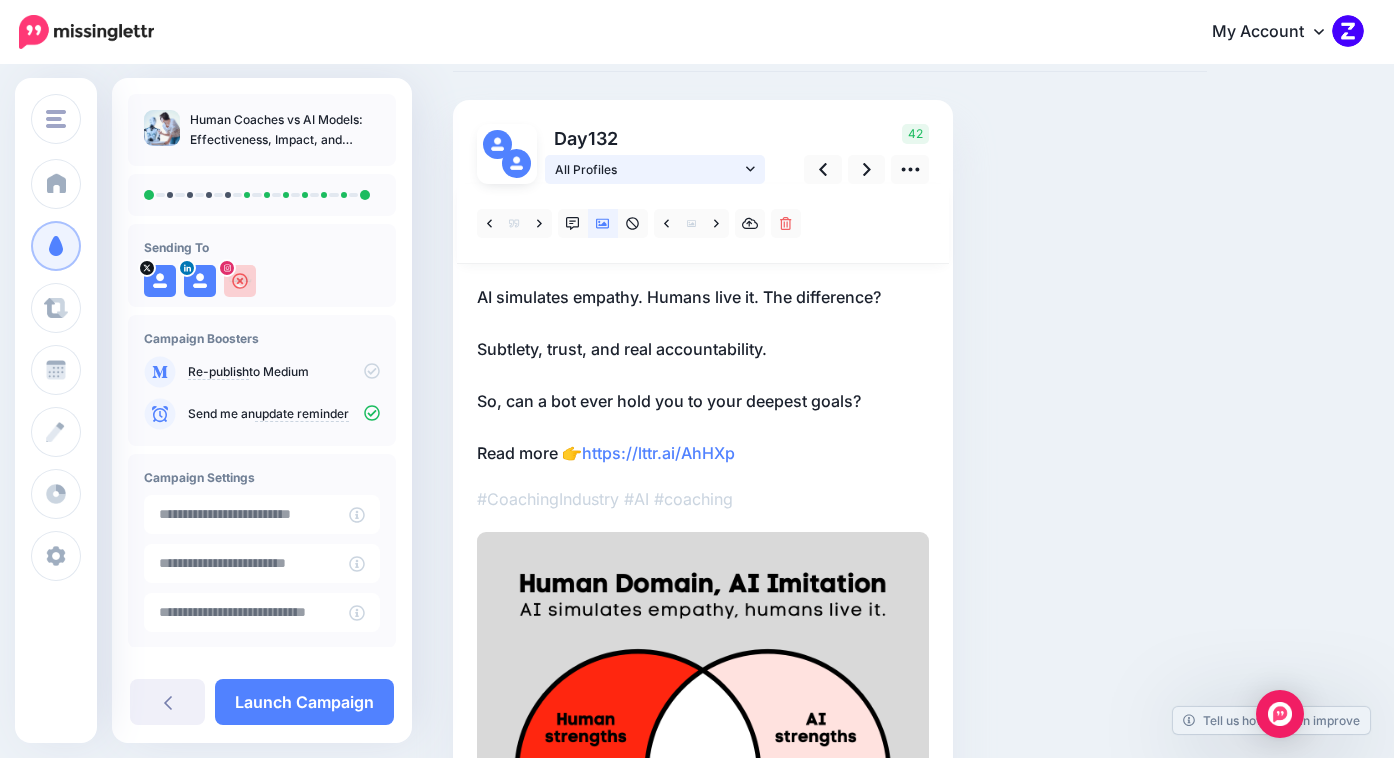 click 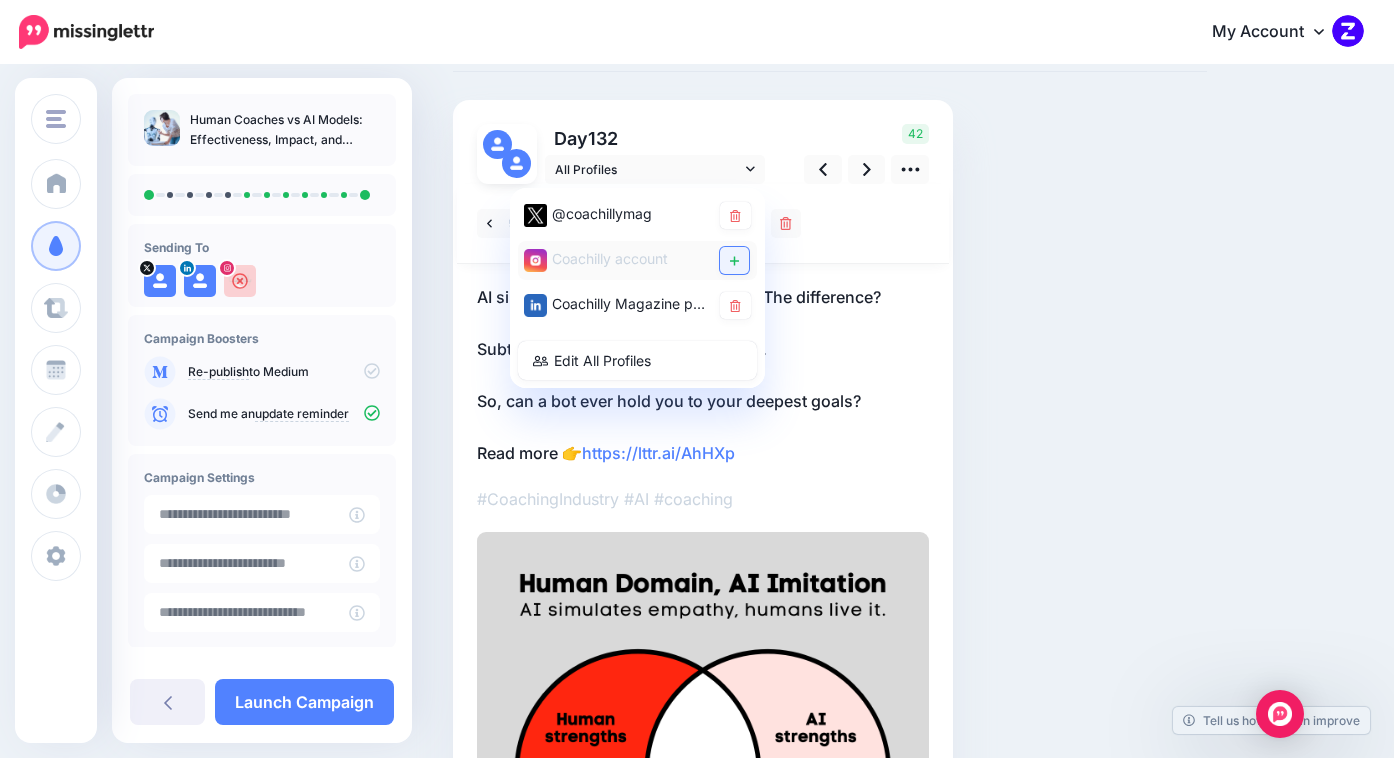 click 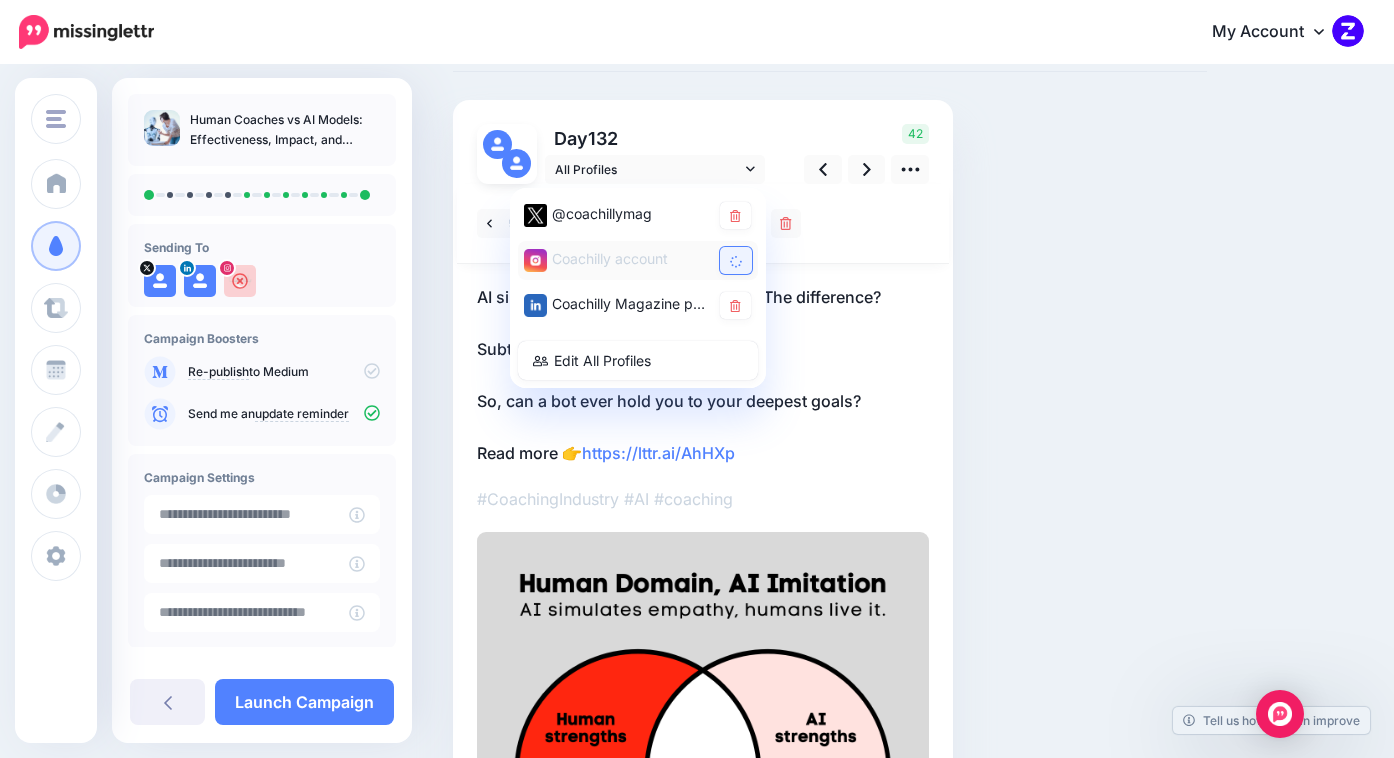click on "Social Posts
Review the social posts that will be sent to promote this content.
Day  132
42" at bounding box center (830, 530) 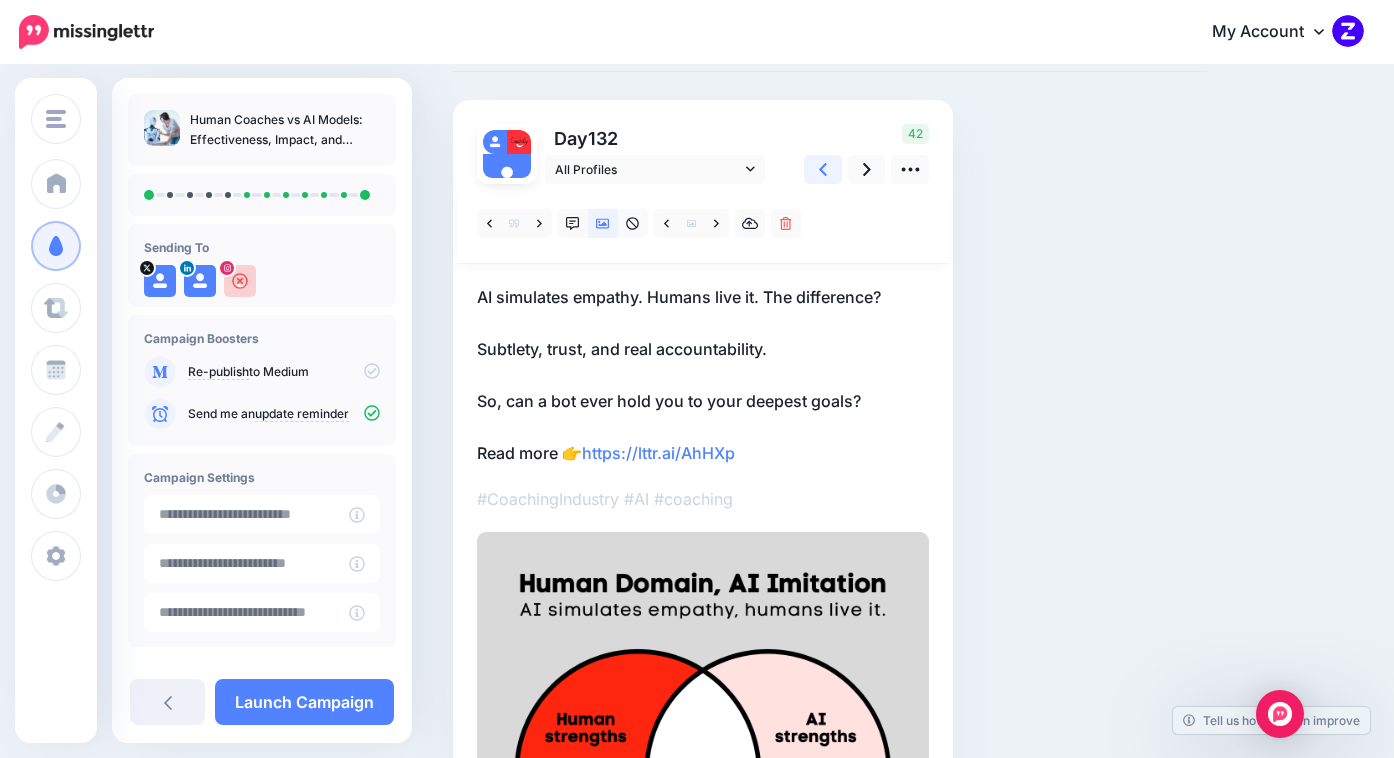 click 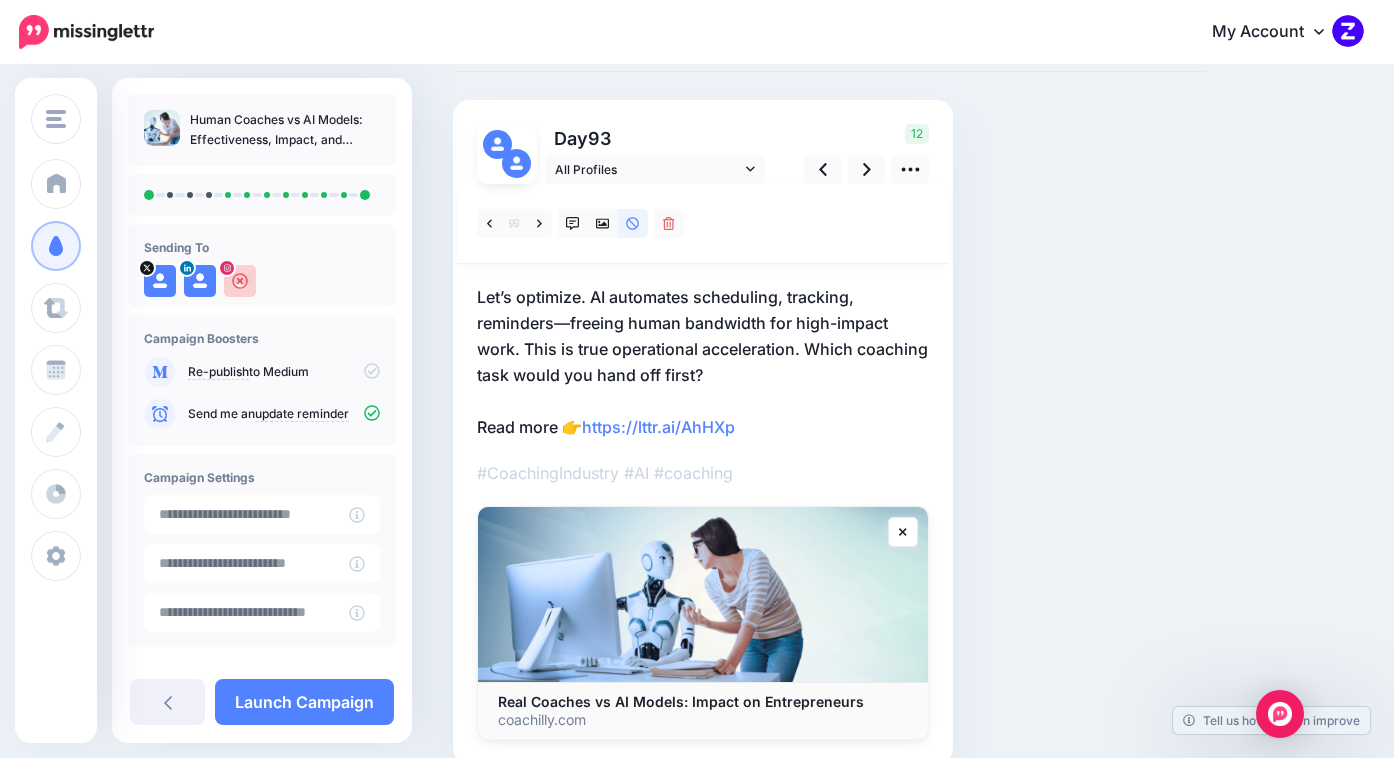 click on "Let’s optimize. AI automates scheduling, tracking, reminders—freeing human bandwidth for high-impact work. This is true operational acceleration. Which coaching task would you hand off first? Read more 👉  https://lttr.ai/AhHXp" at bounding box center (703, 362) 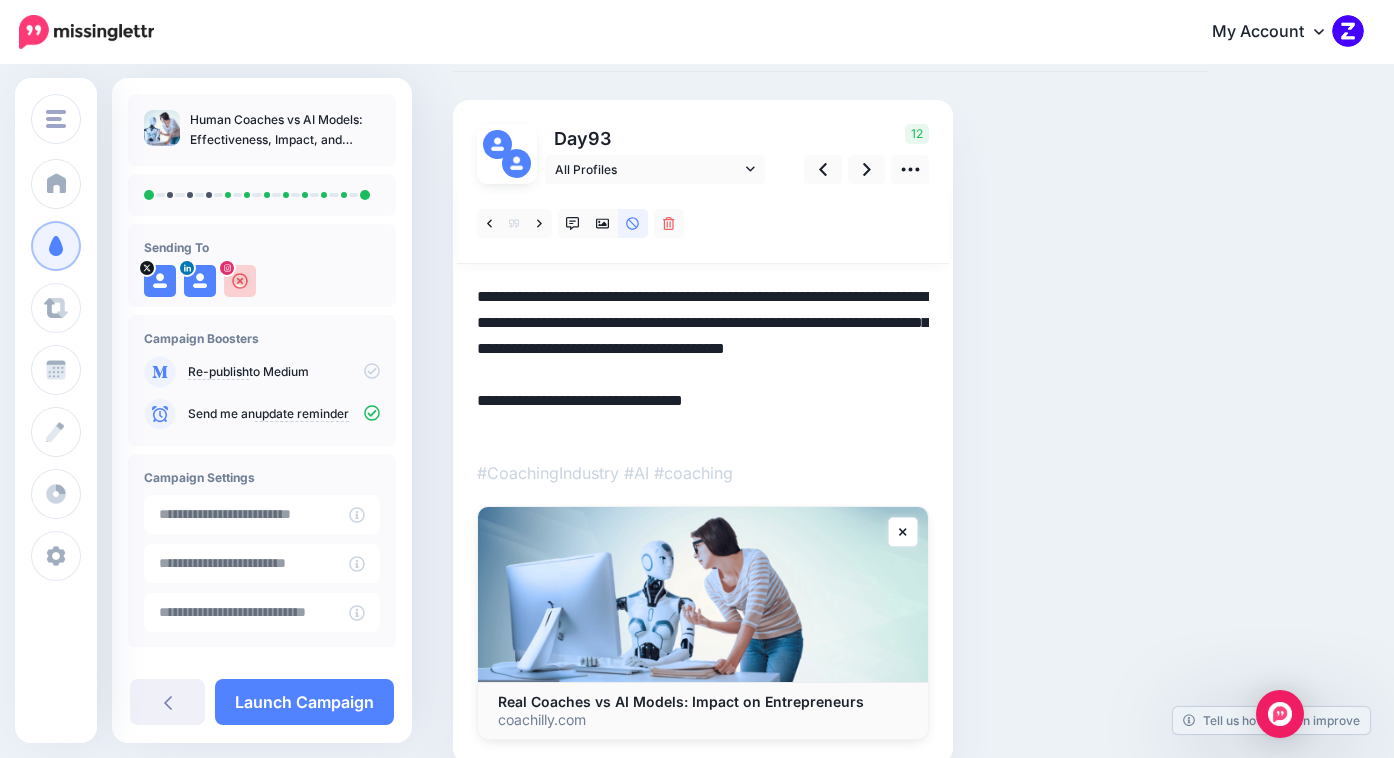 click on "**********" at bounding box center (703, 362) 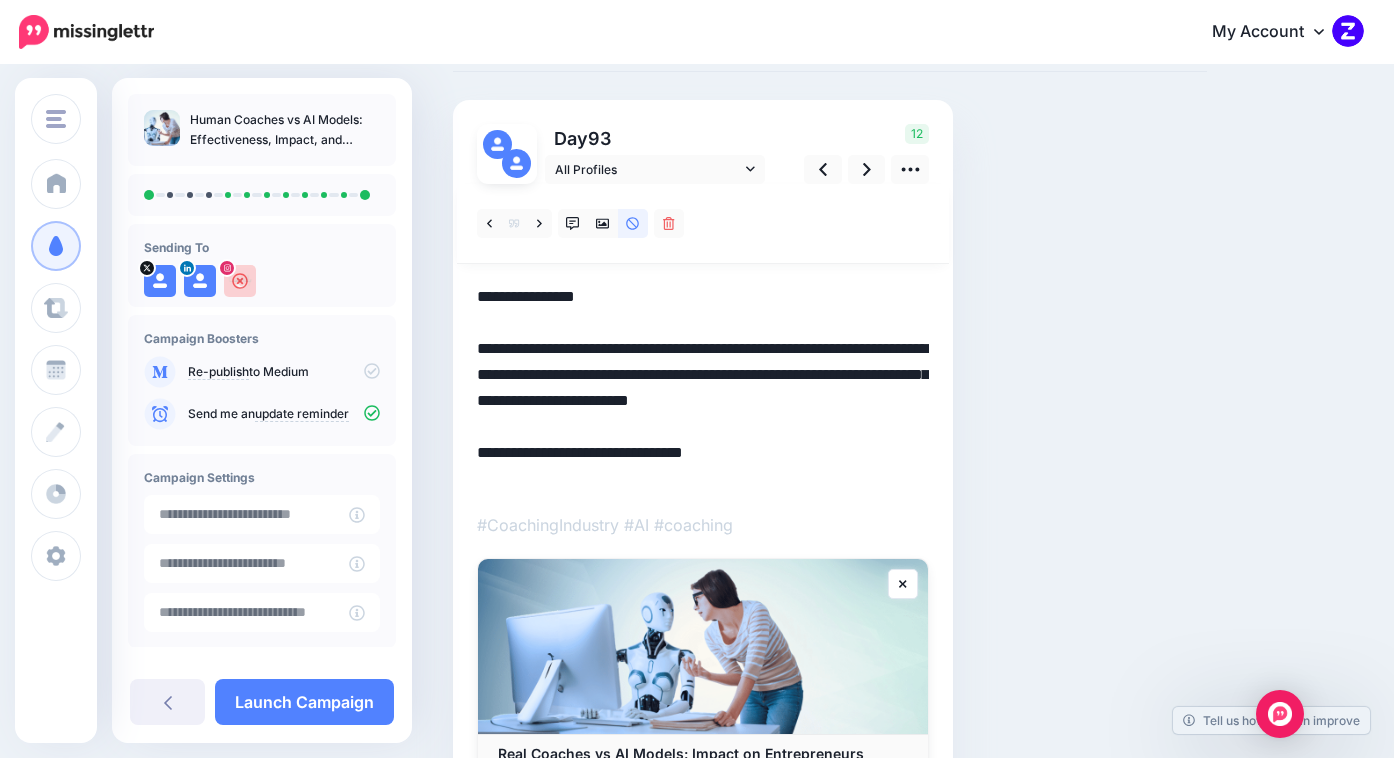 click on "**********" at bounding box center [703, 388] 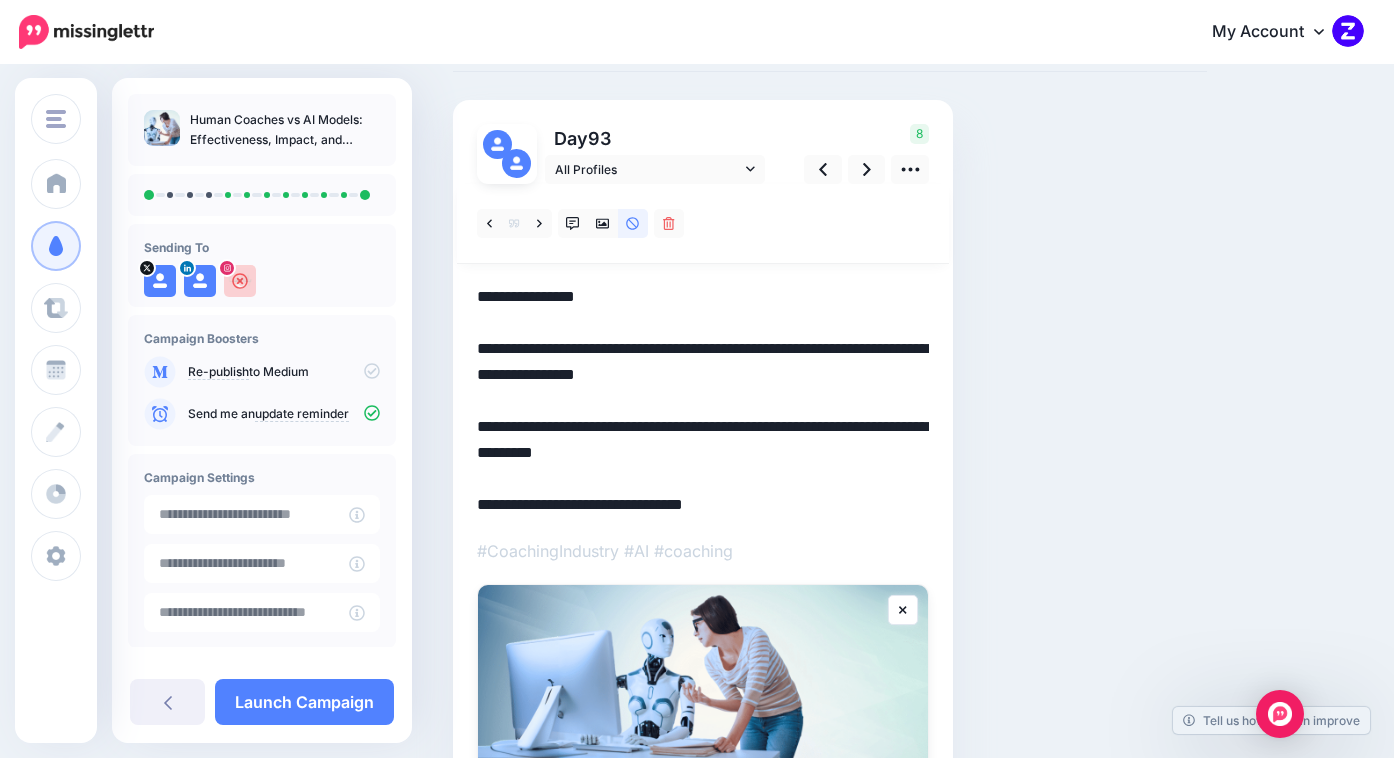 click on "**********" at bounding box center [703, 401] 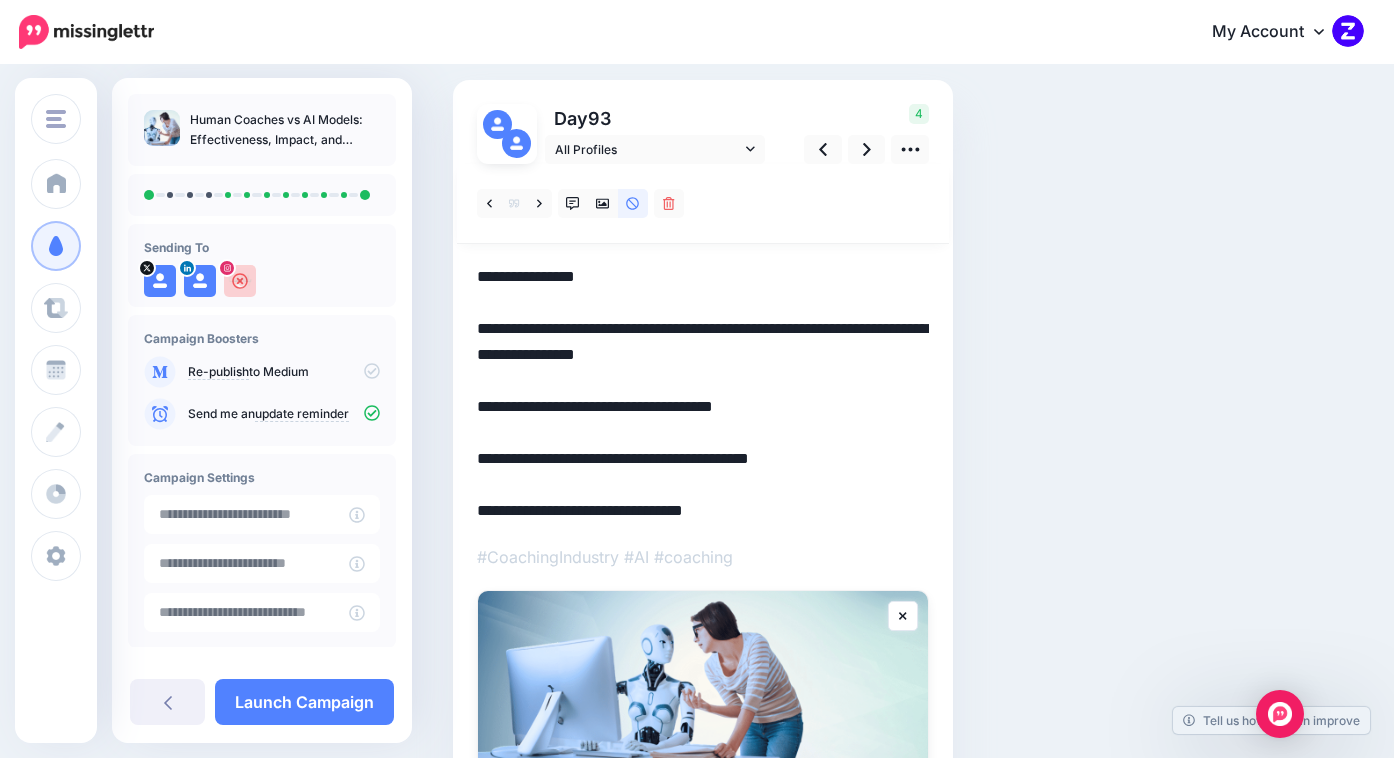 scroll, scrollTop: 123, scrollLeft: 0, axis: vertical 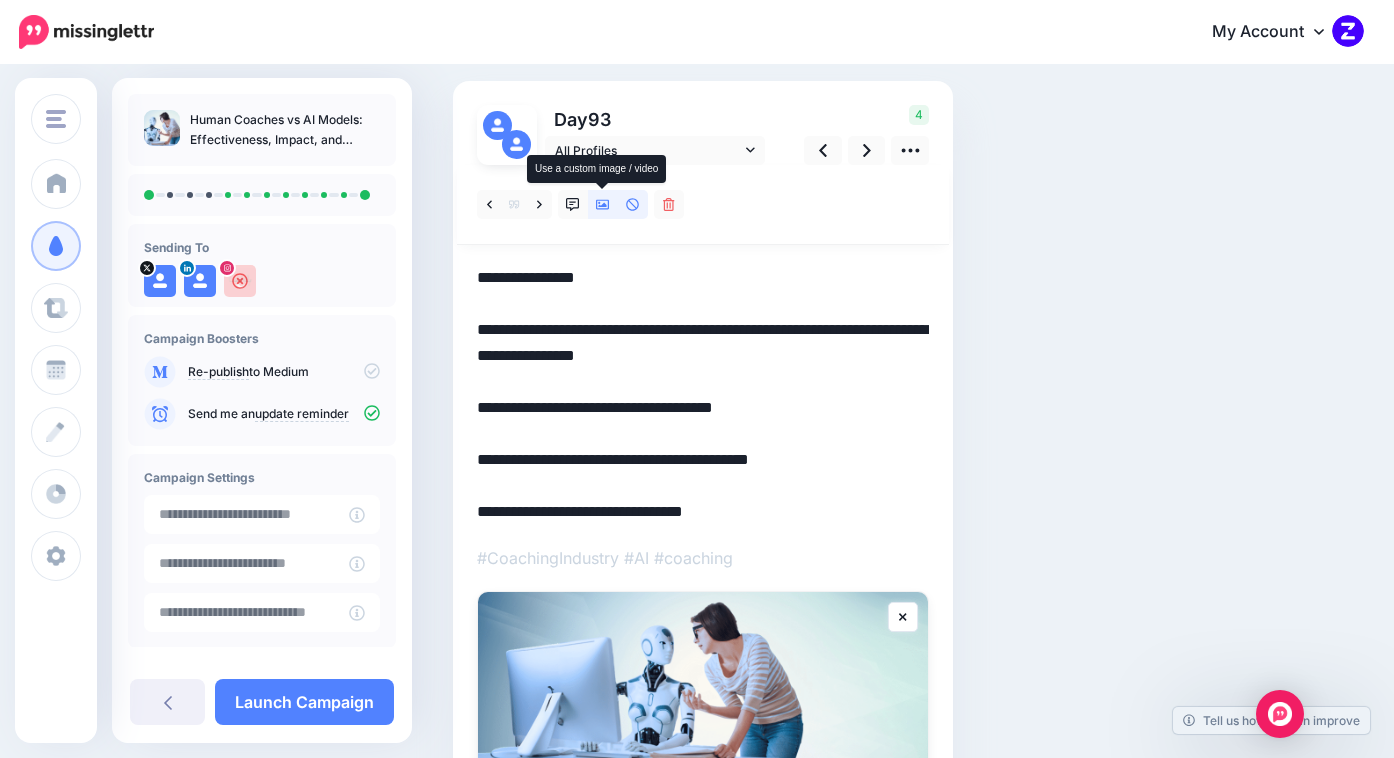 click 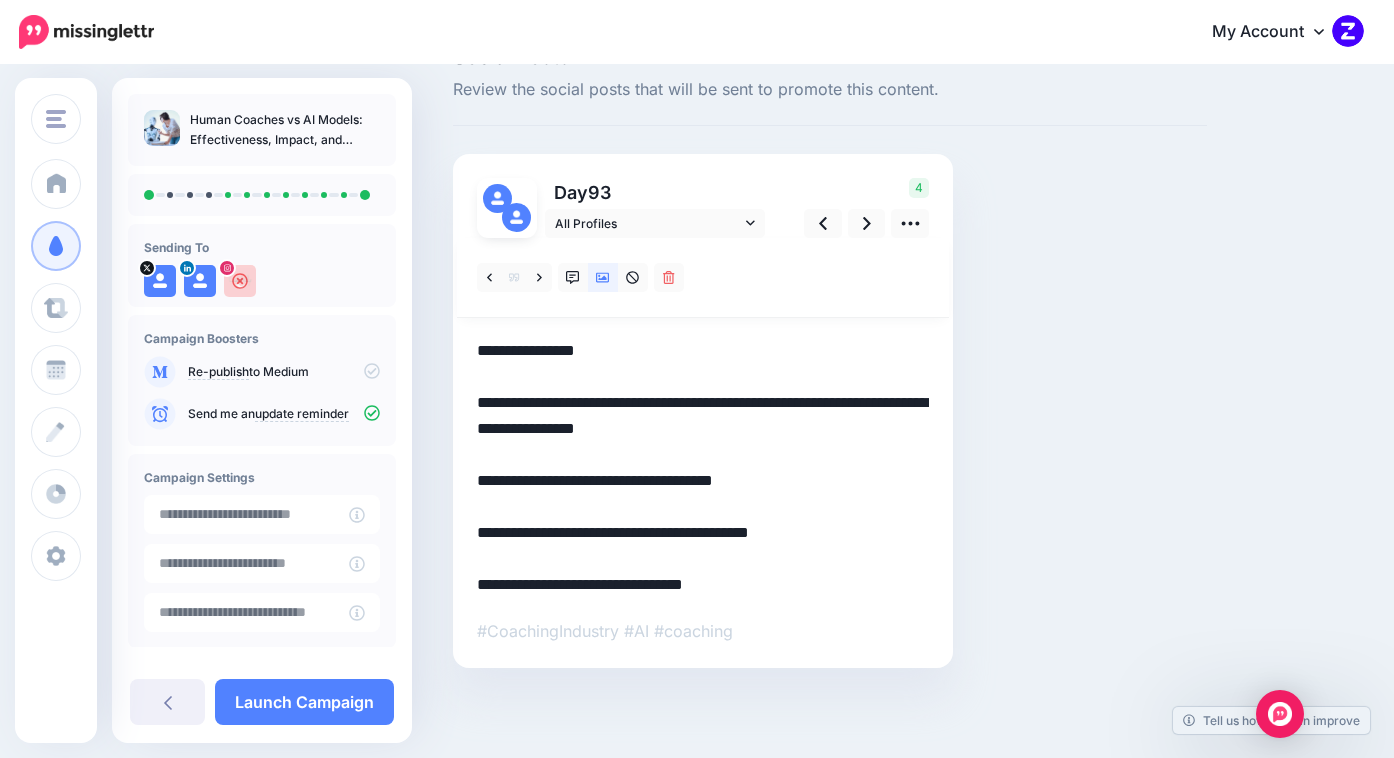 scroll, scrollTop: 123, scrollLeft: 0, axis: vertical 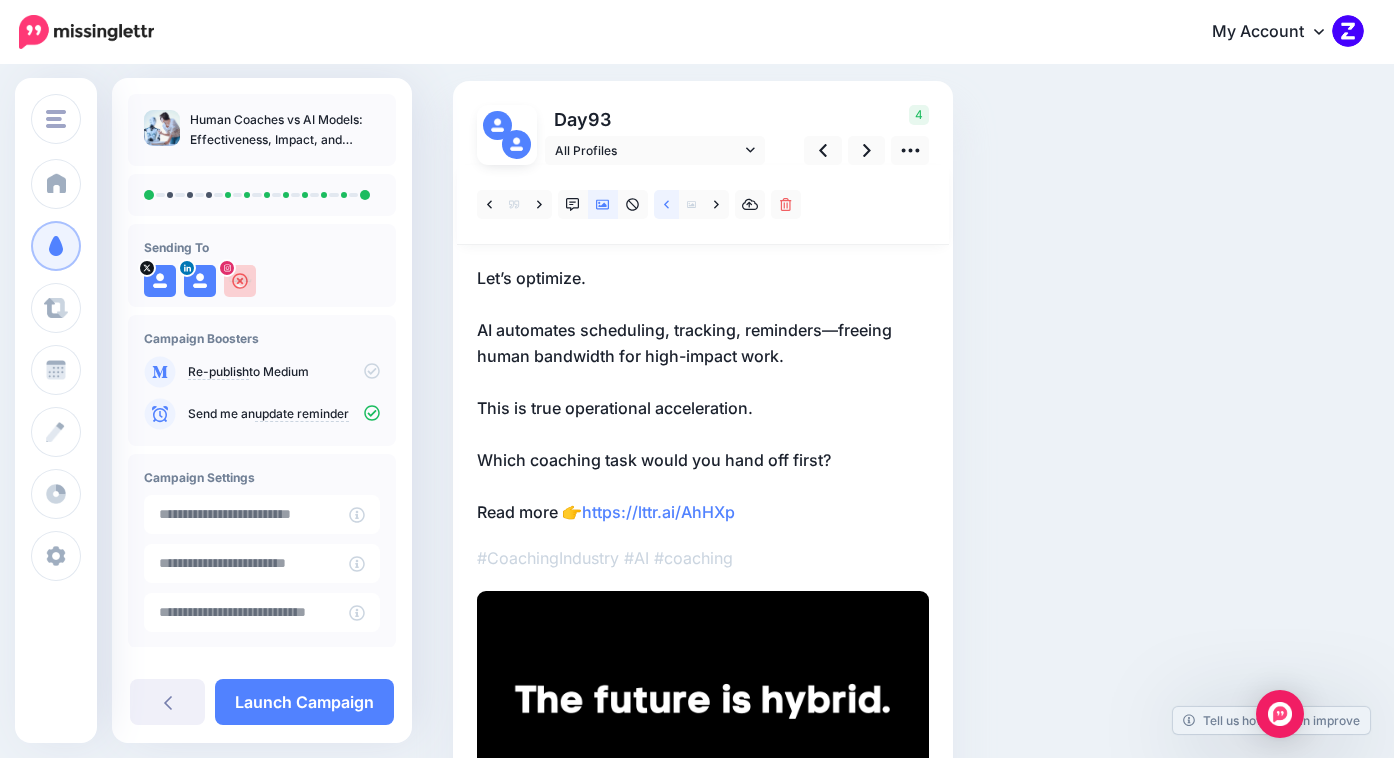 click at bounding box center [666, 204] 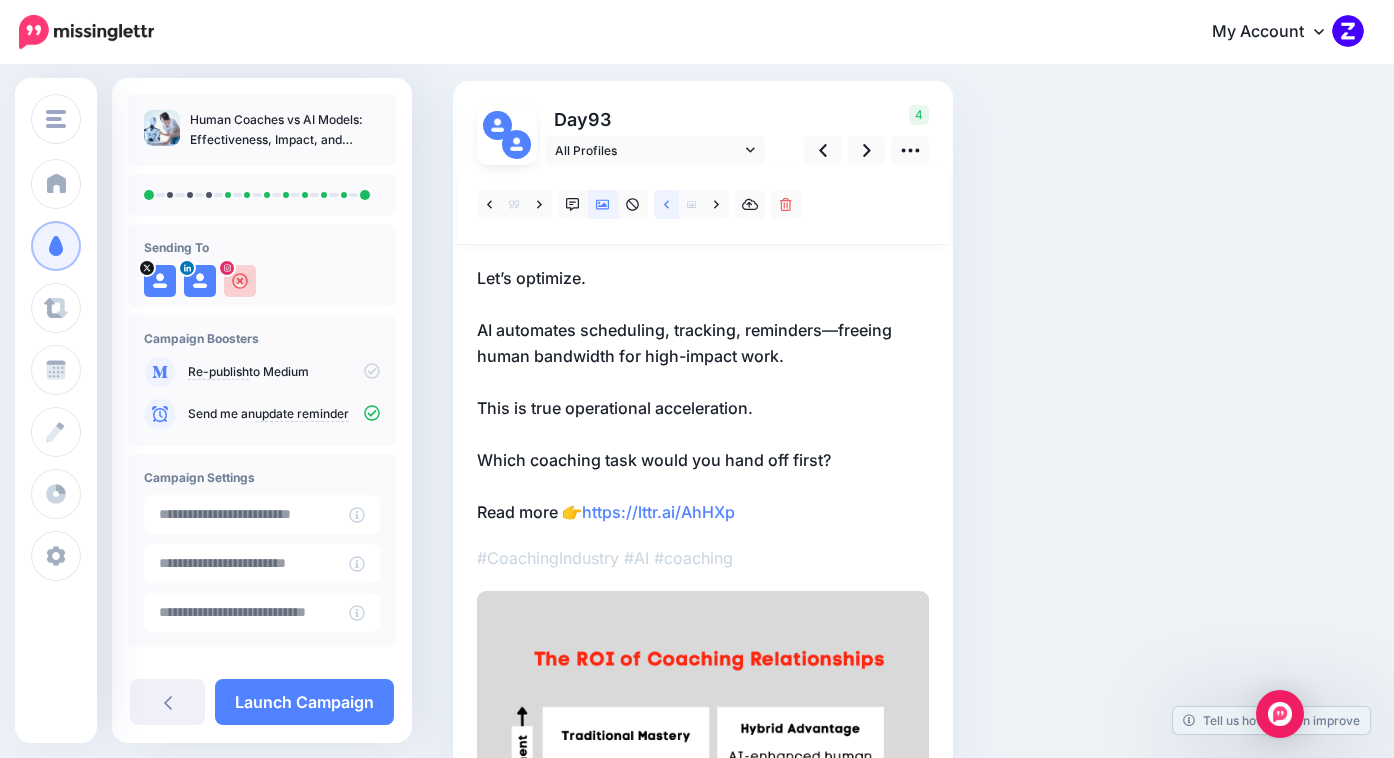 click at bounding box center (666, 204) 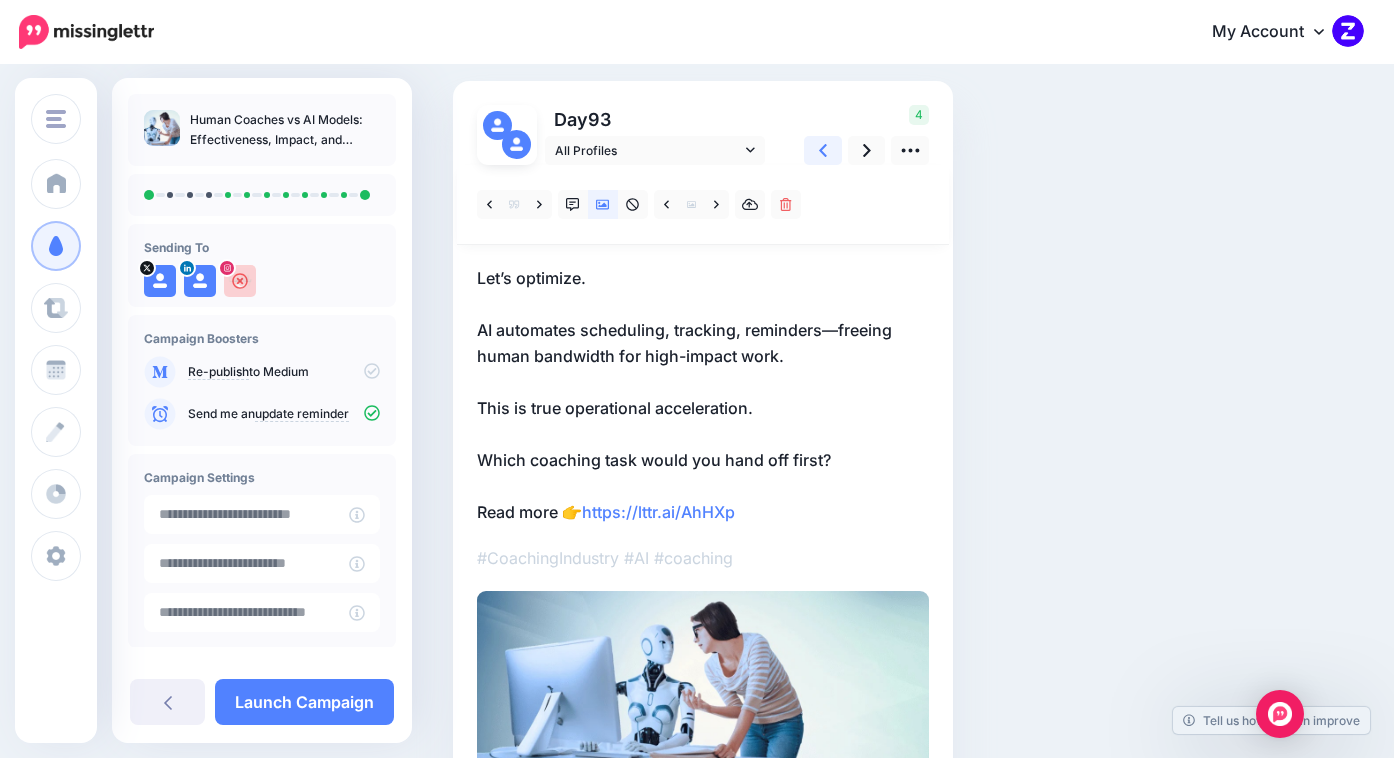 click 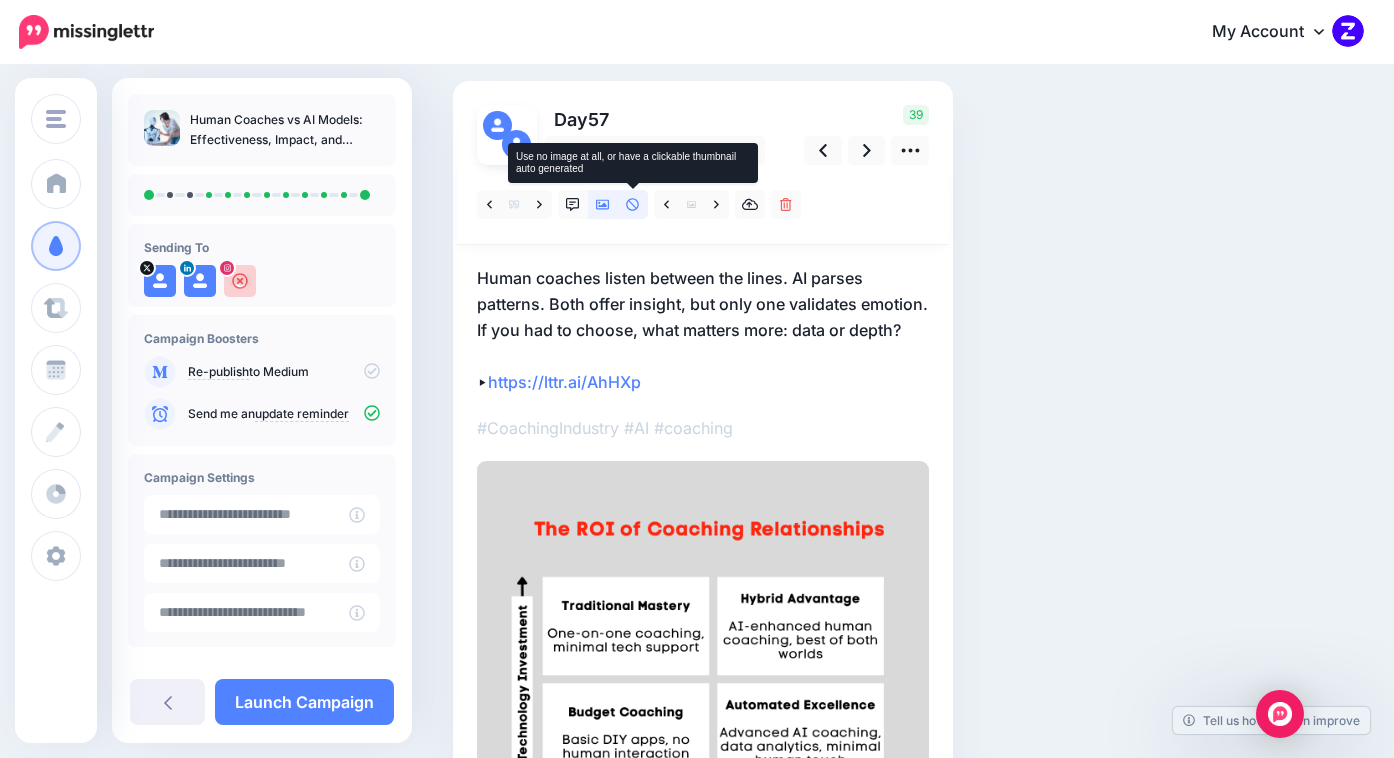 click at bounding box center (633, 204) 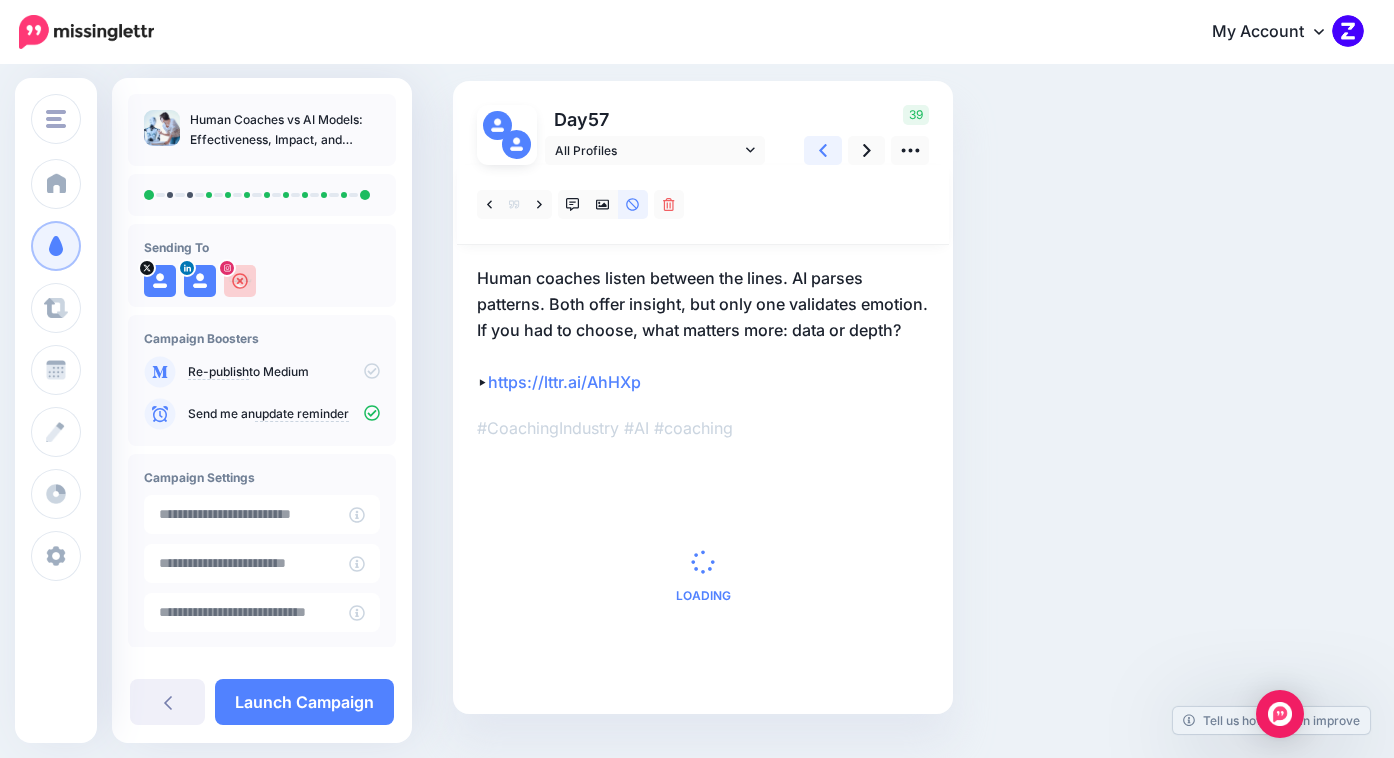scroll, scrollTop: 0, scrollLeft: 0, axis: both 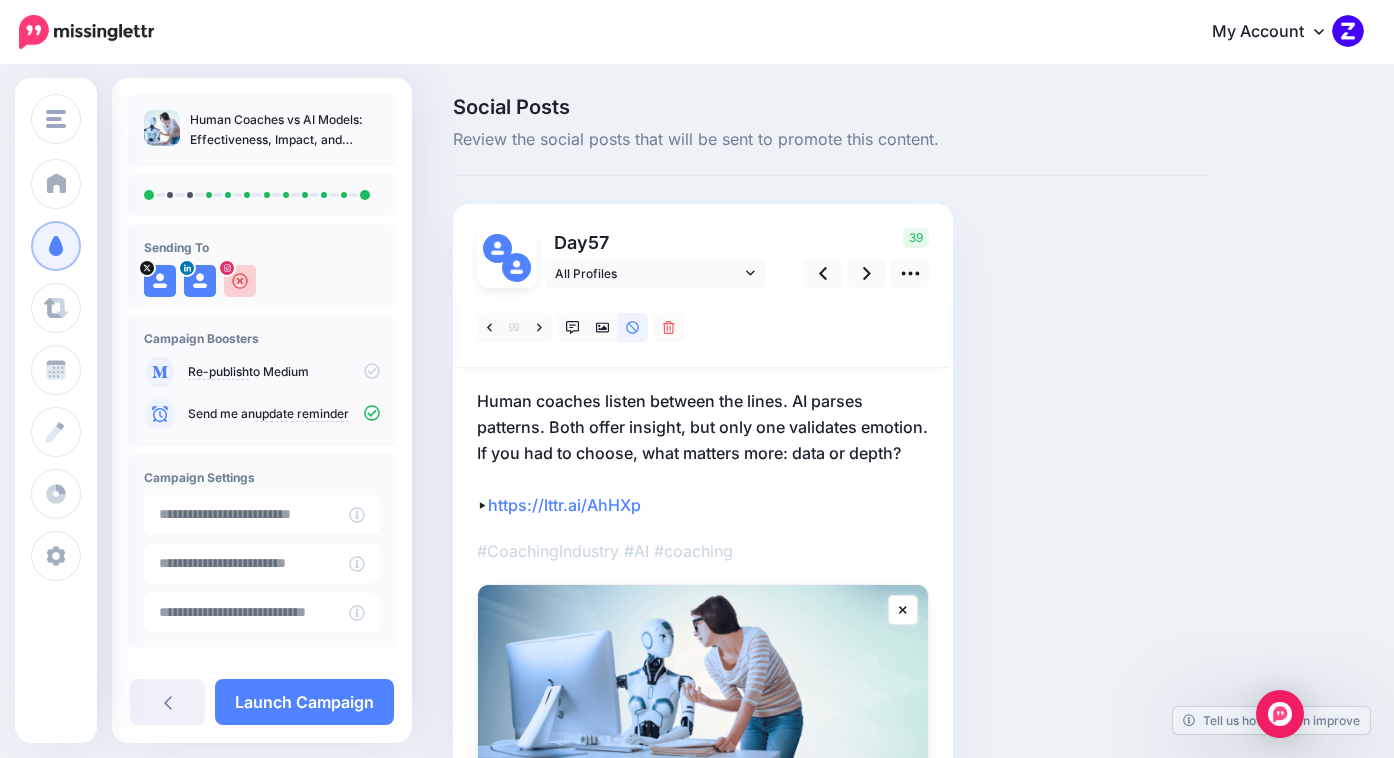 click on "Human coaches listen between the lines. AI parses patterns. Both offer insight, but only one validates emotion. If you had to choose, what matters more: data or depth? ▸  https://lttr.ai/AhHXp" at bounding box center [703, 453] 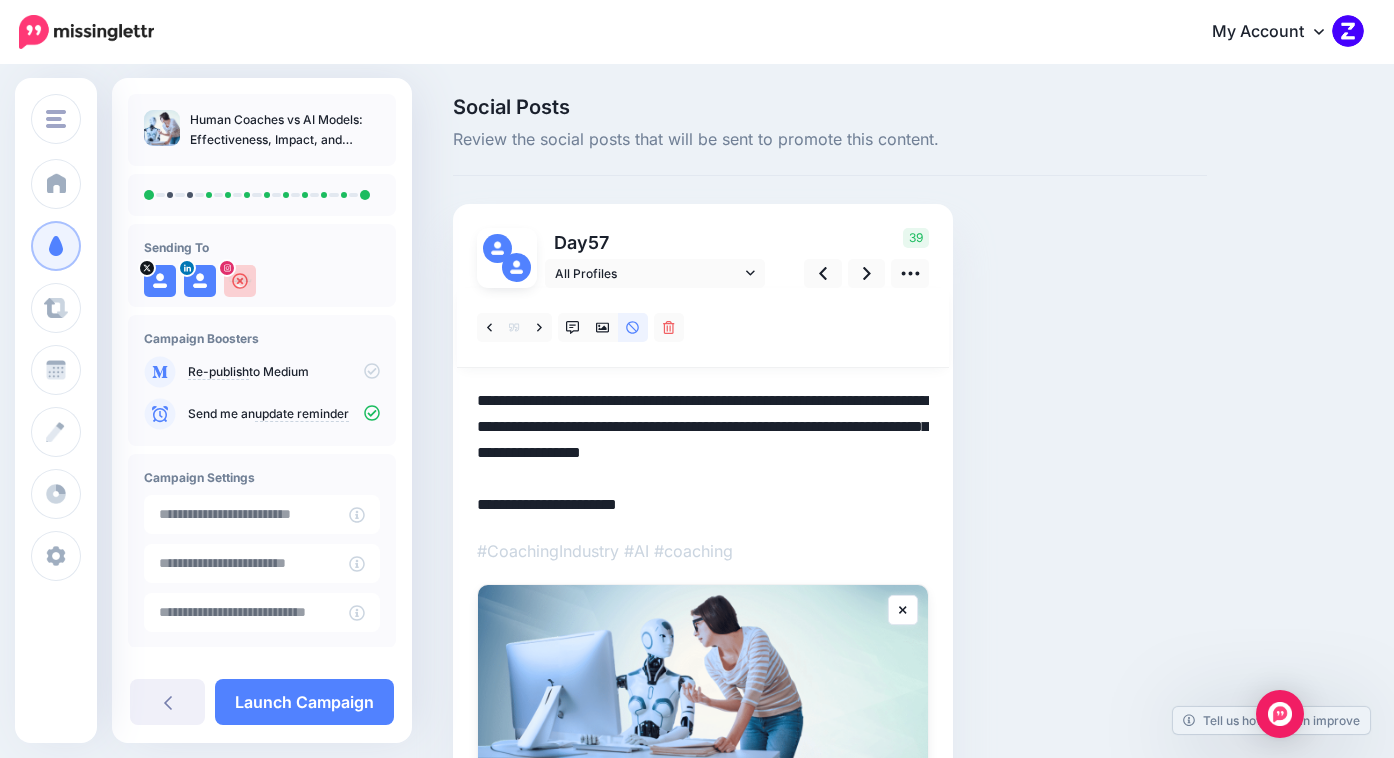click on "**********" at bounding box center [703, 453] 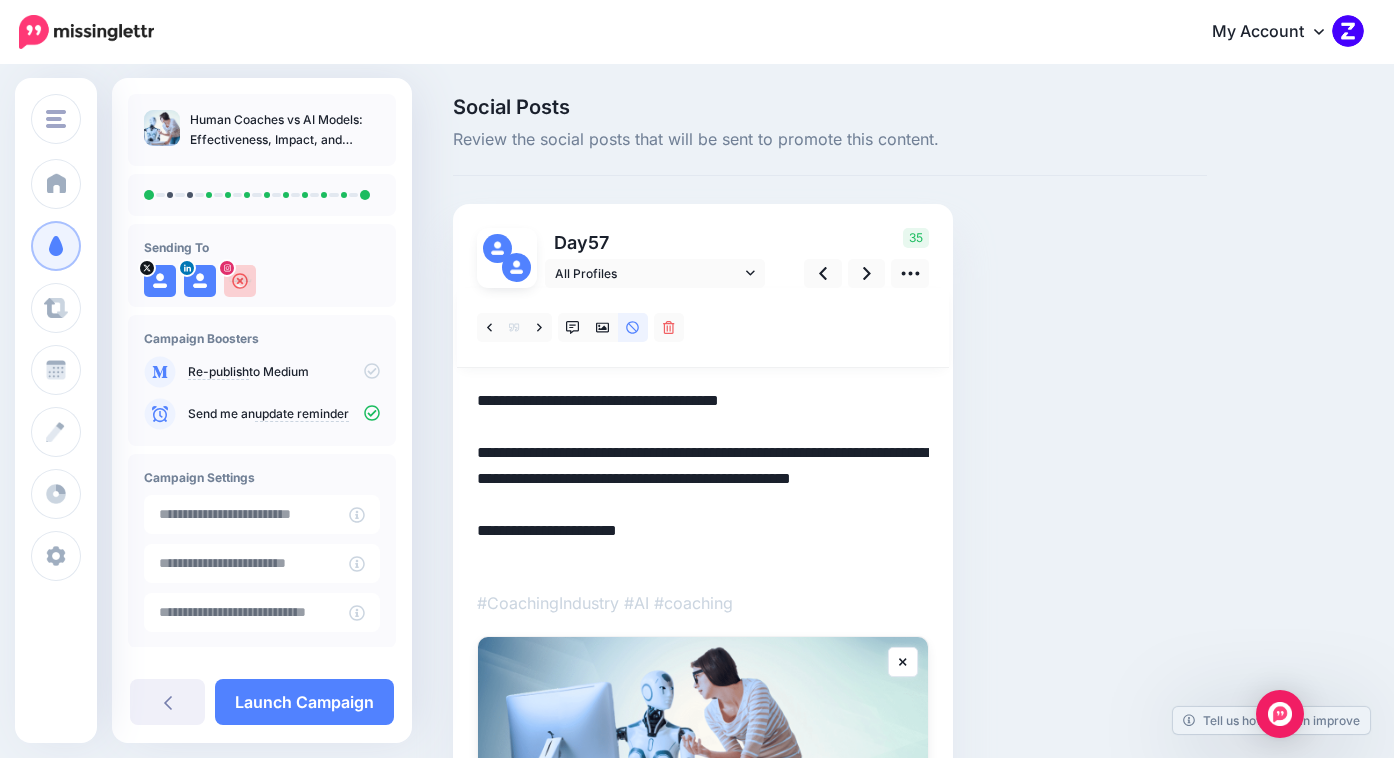 click on "**********" at bounding box center (703, 479) 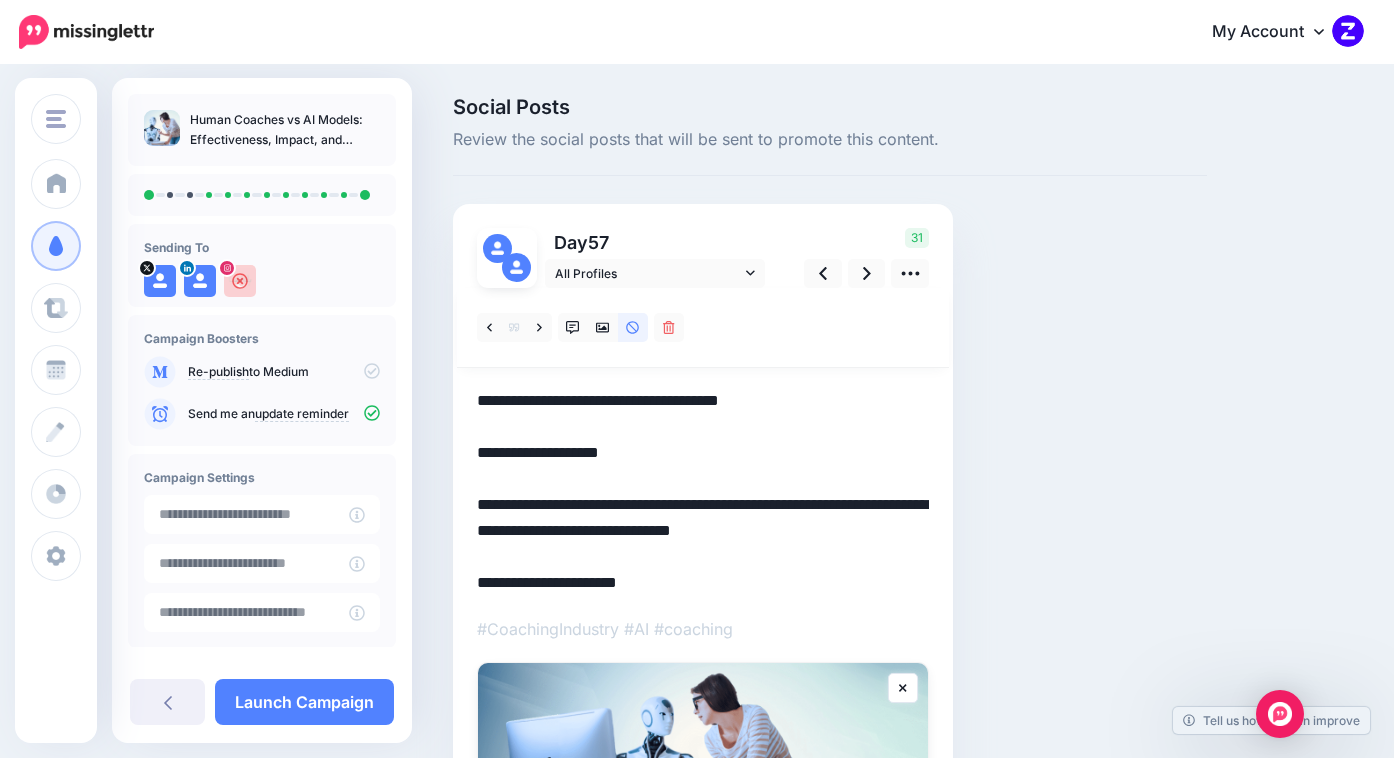 click on "**********" at bounding box center (703, 492) 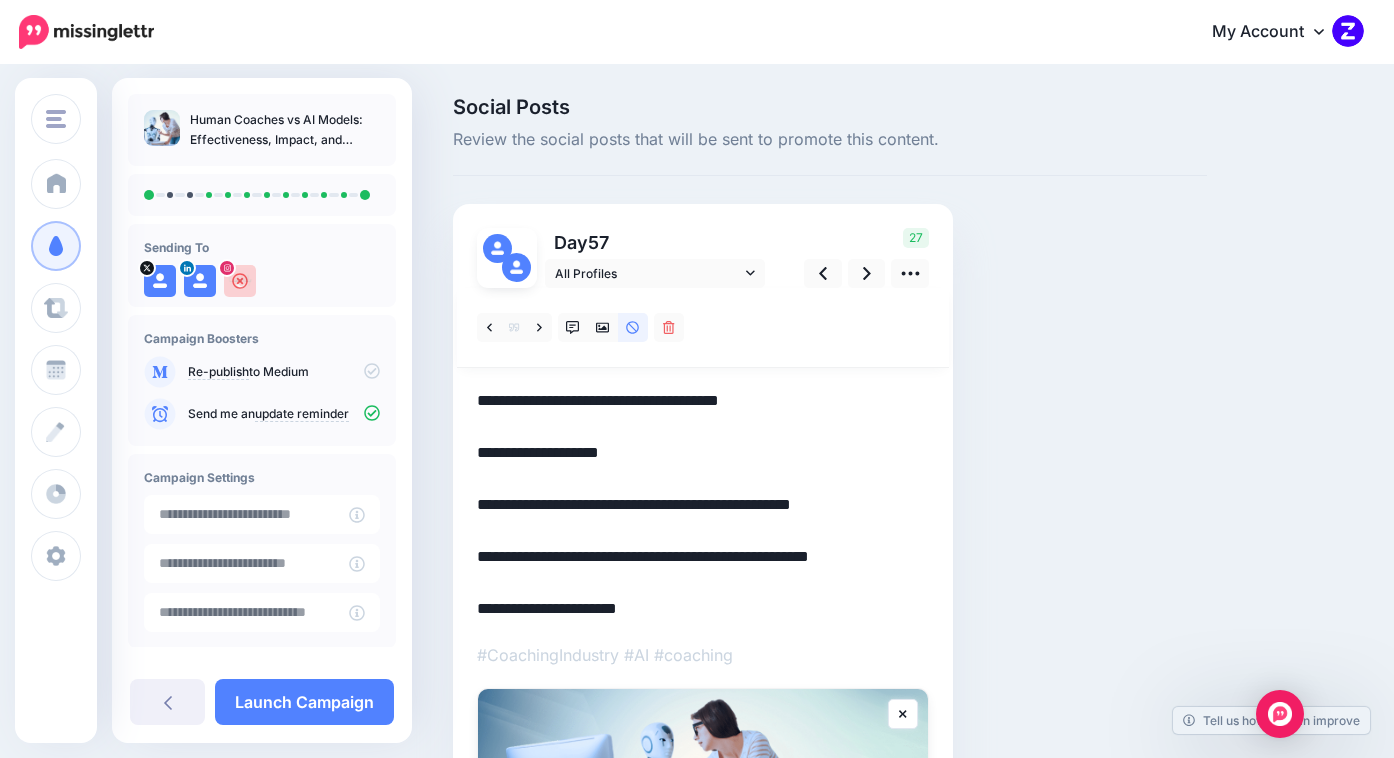 click on "**********" at bounding box center (703, 505) 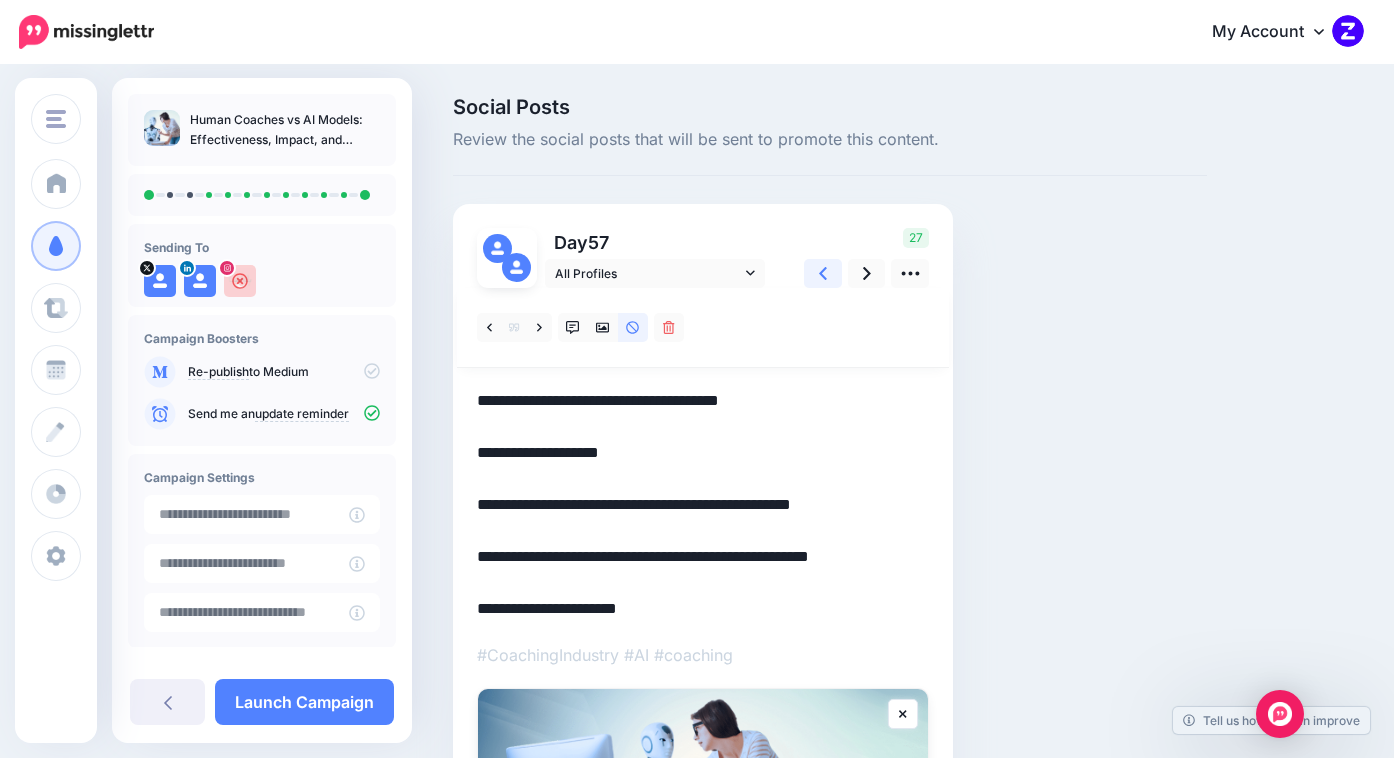 click 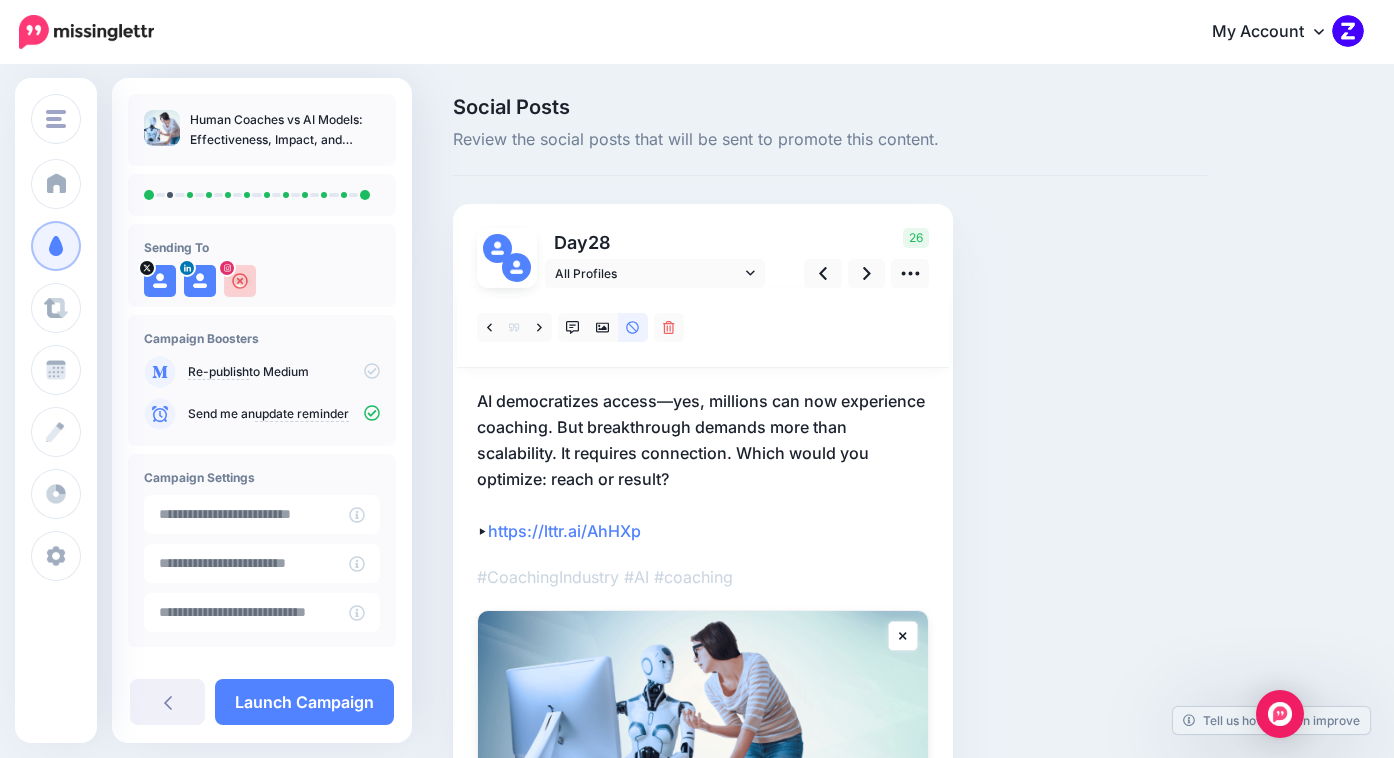 click on "AI democratizes access—yes, millions can now experience coaching. But breakthrough demands more than scalability. It requires connection. Which would you optimize: reach or result? ▸  https://lttr.ai/AhHXp" at bounding box center [703, 466] 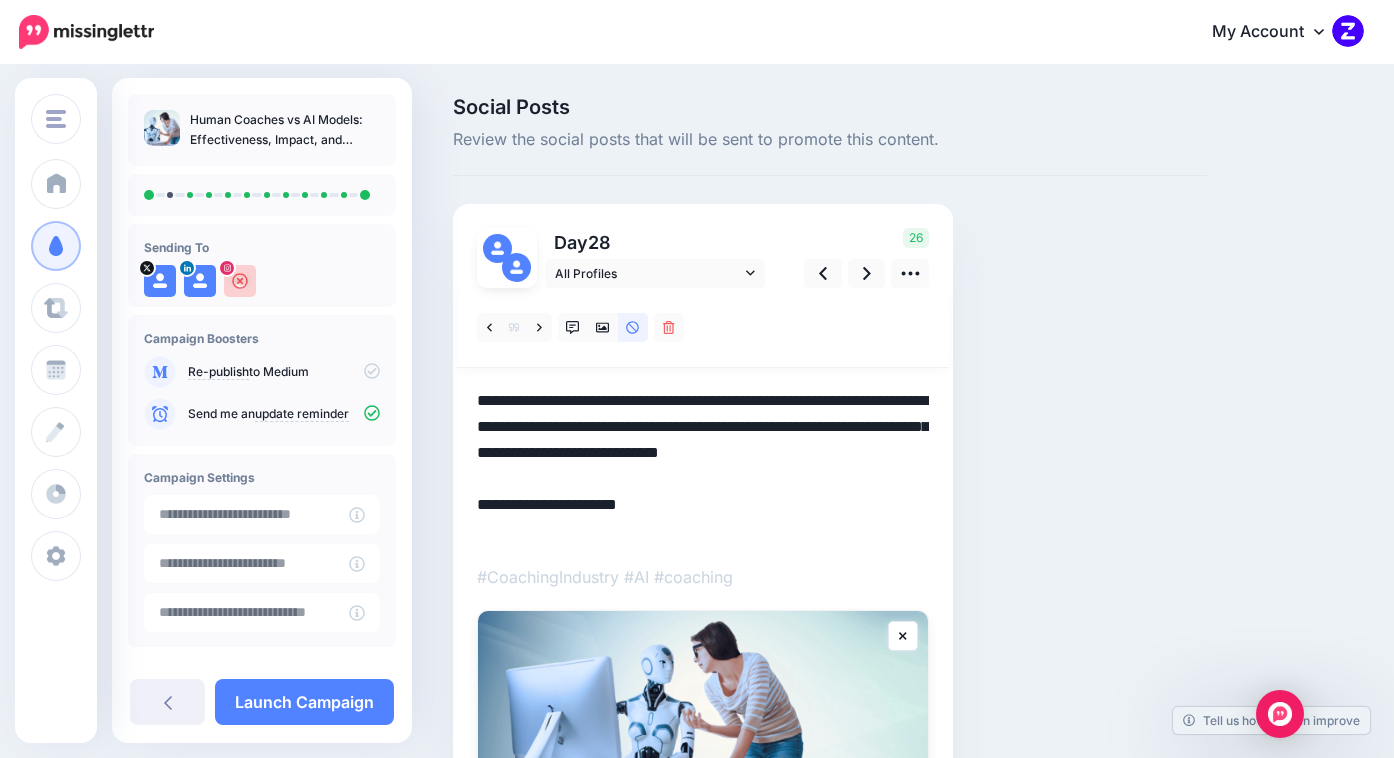 click on "**********" at bounding box center [703, 466] 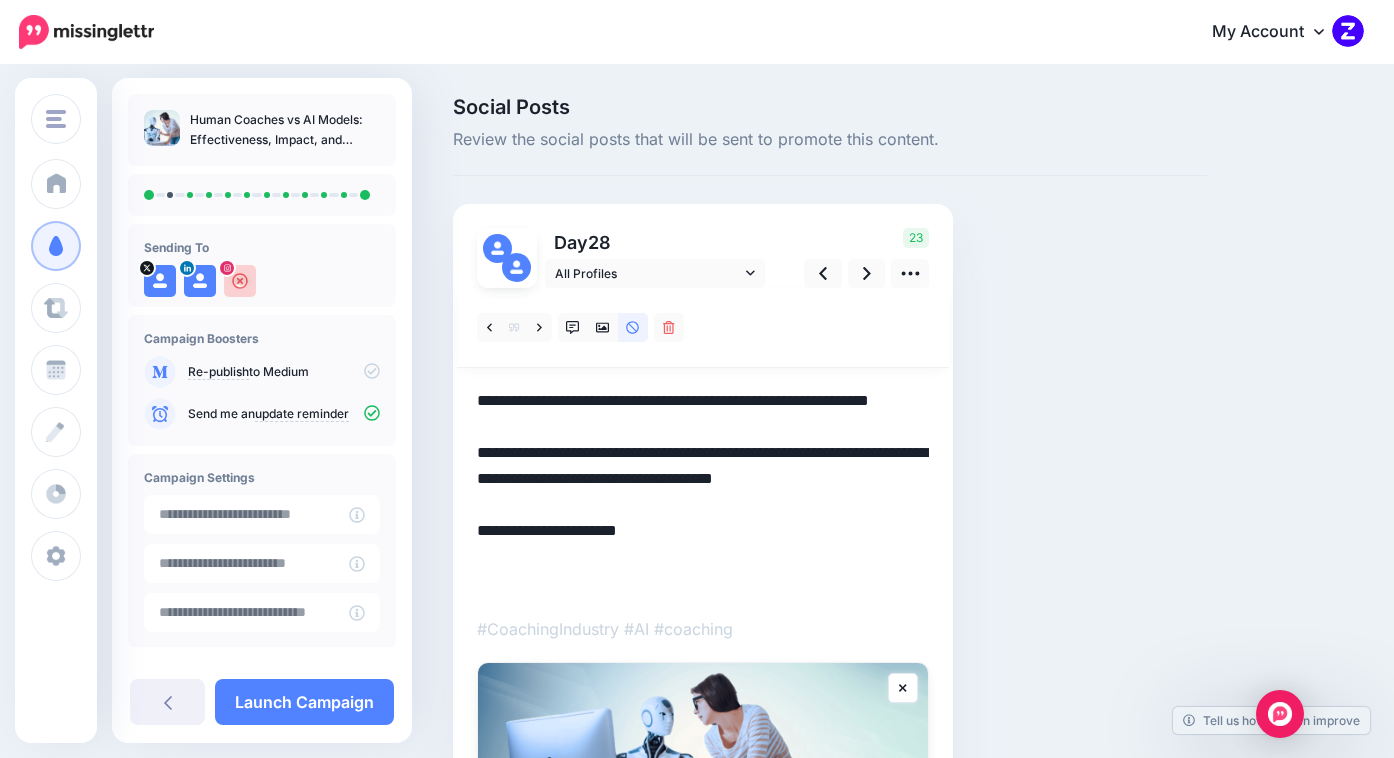 click on "**********" at bounding box center [703, 492] 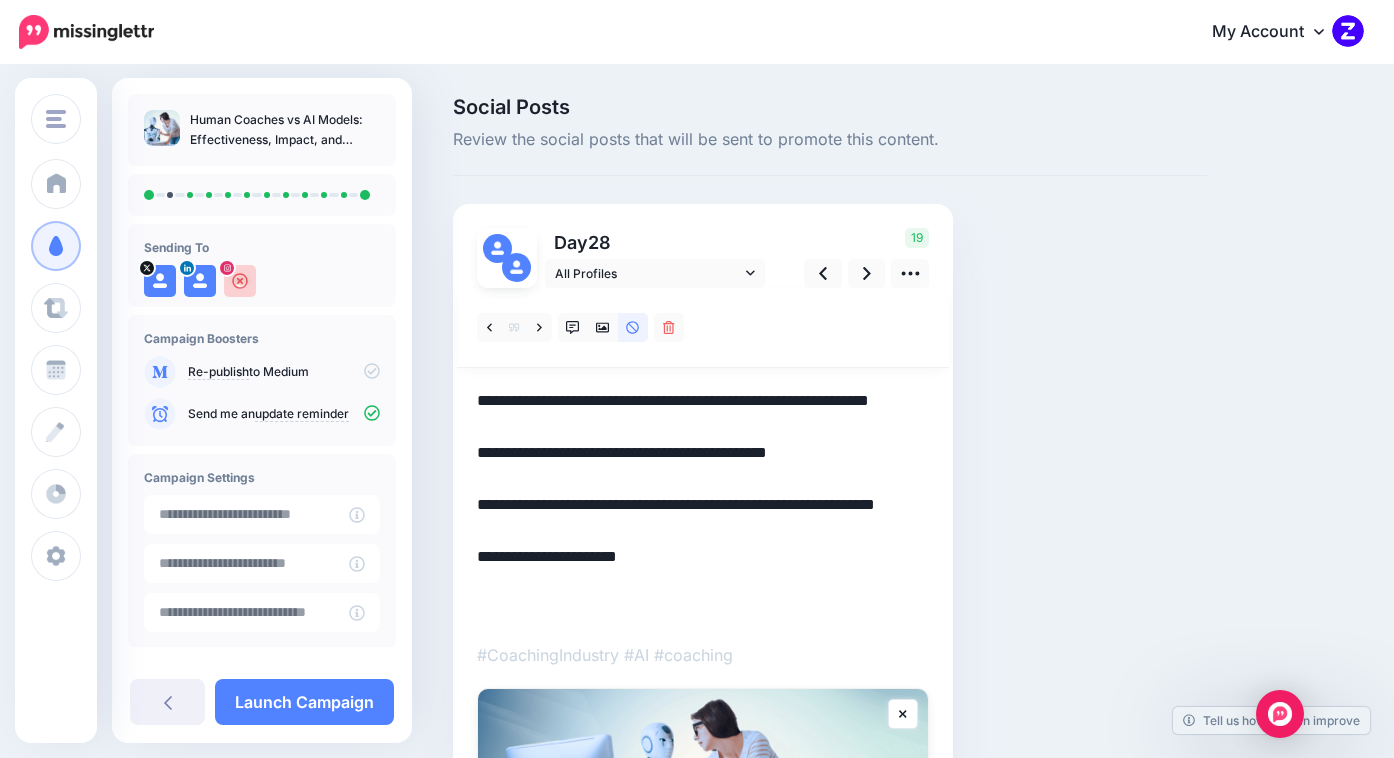 click on "**********" at bounding box center [703, 505] 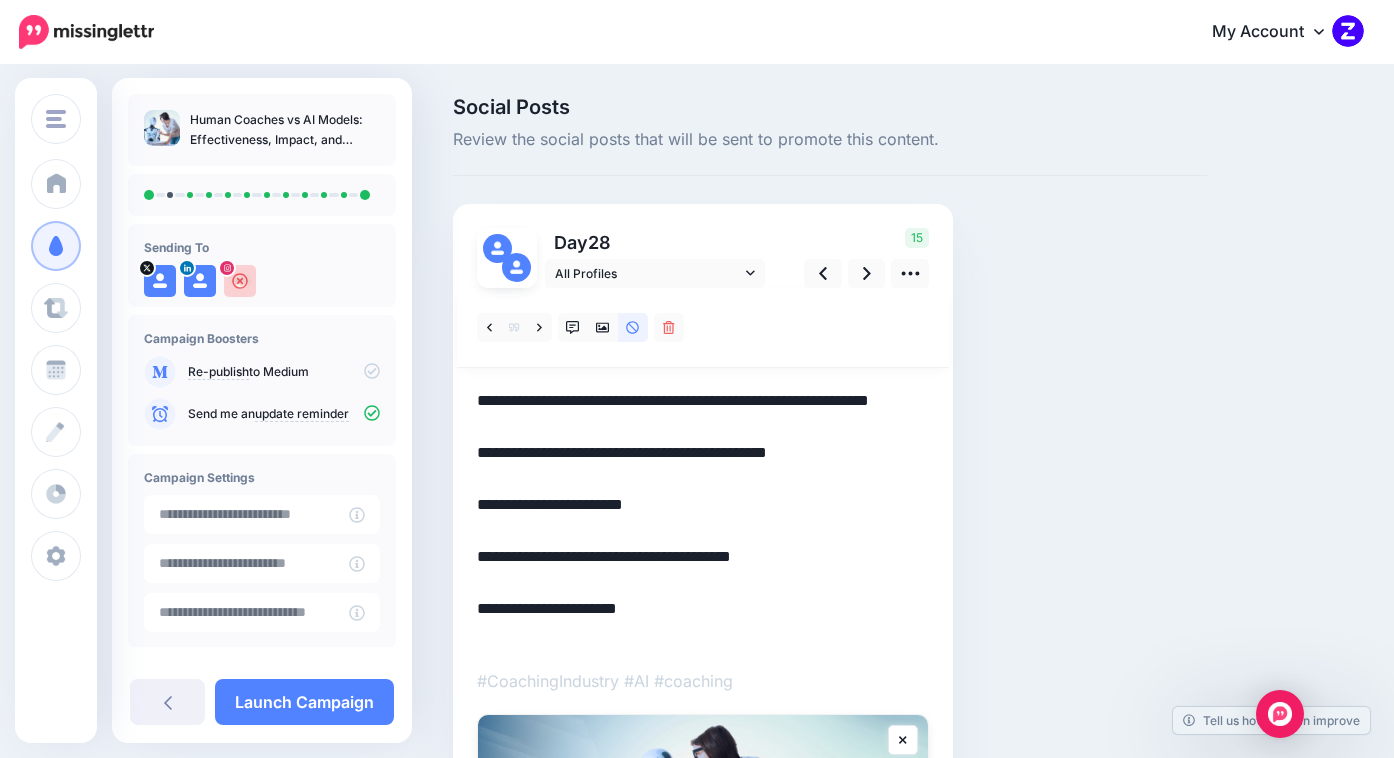click on "**********" at bounding box center (703, 518) 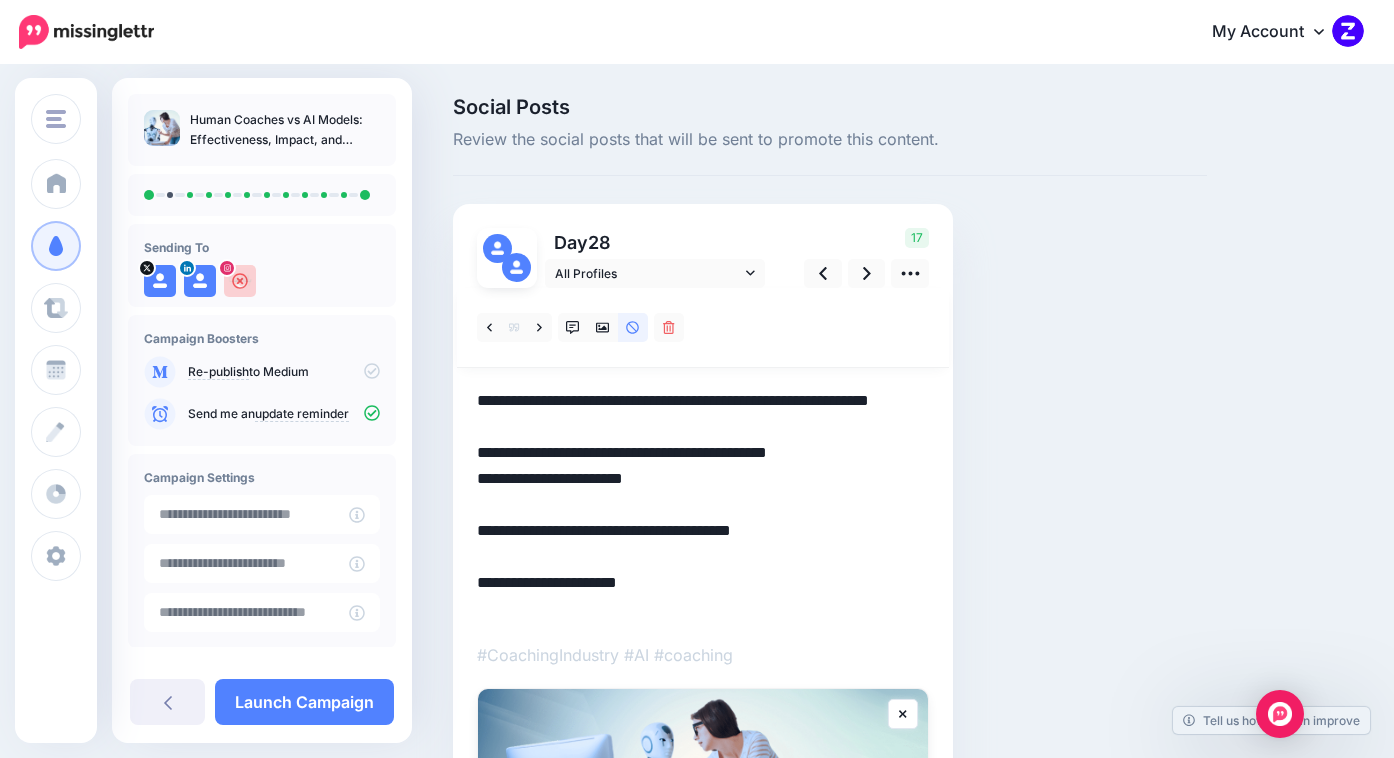 click on "**********" at bounding box center (703, 505) 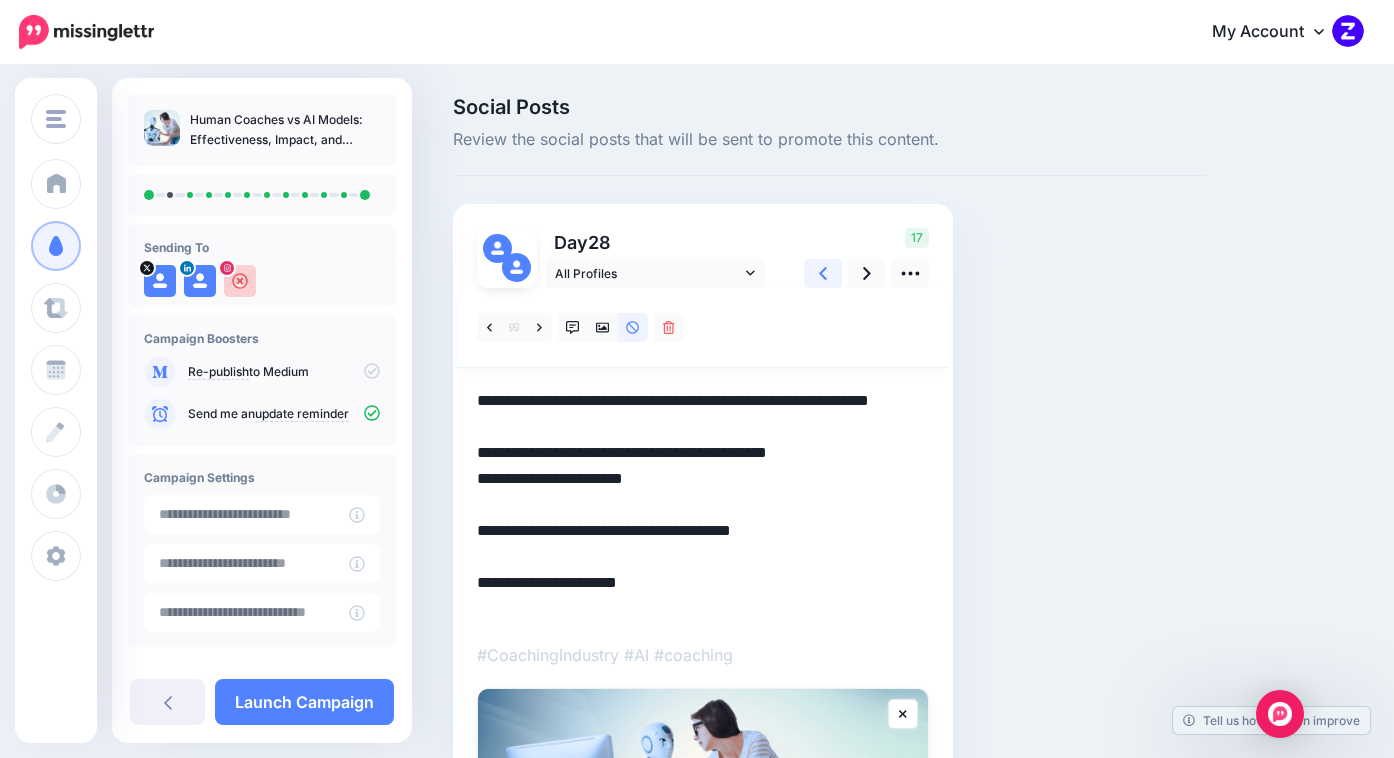 click at bounding box center [823, 273] 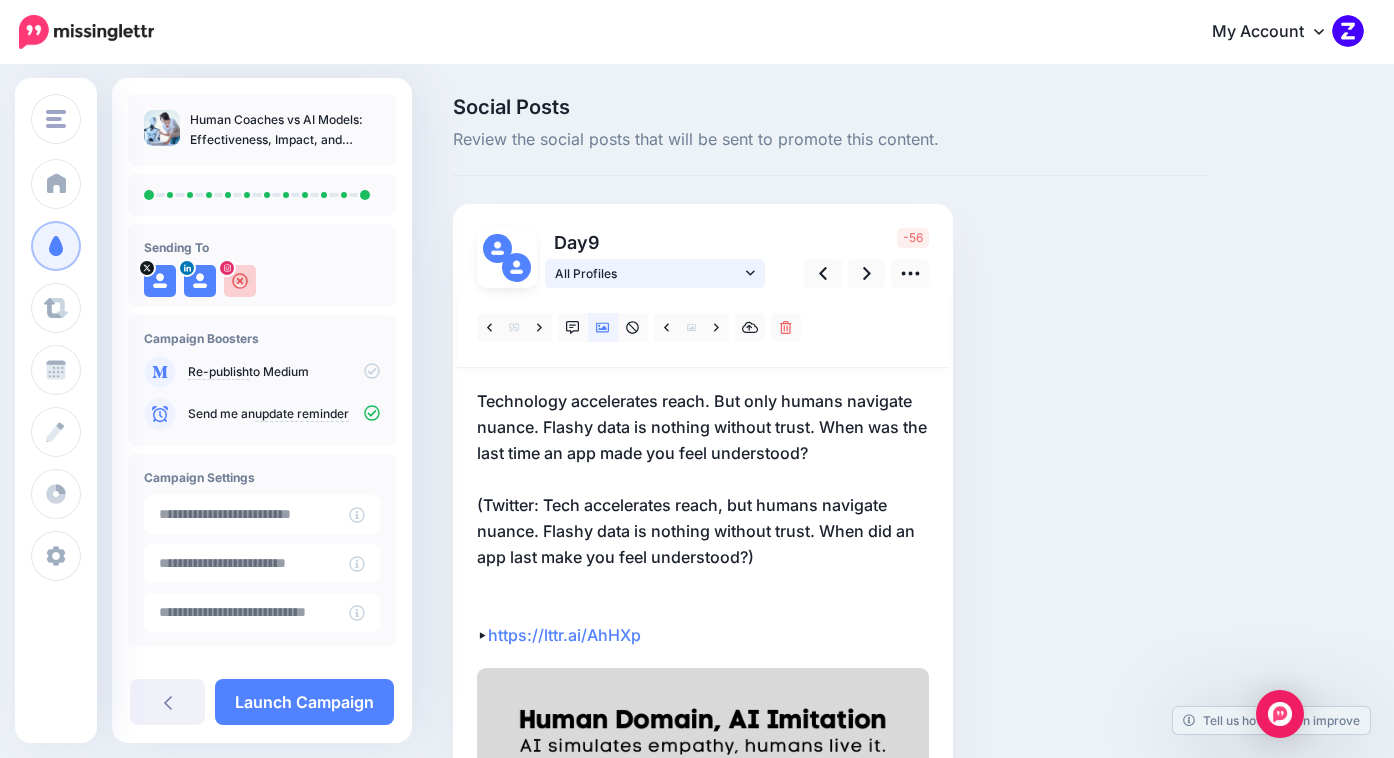 click on "All
Profiles" at bounding box center [648, 273] 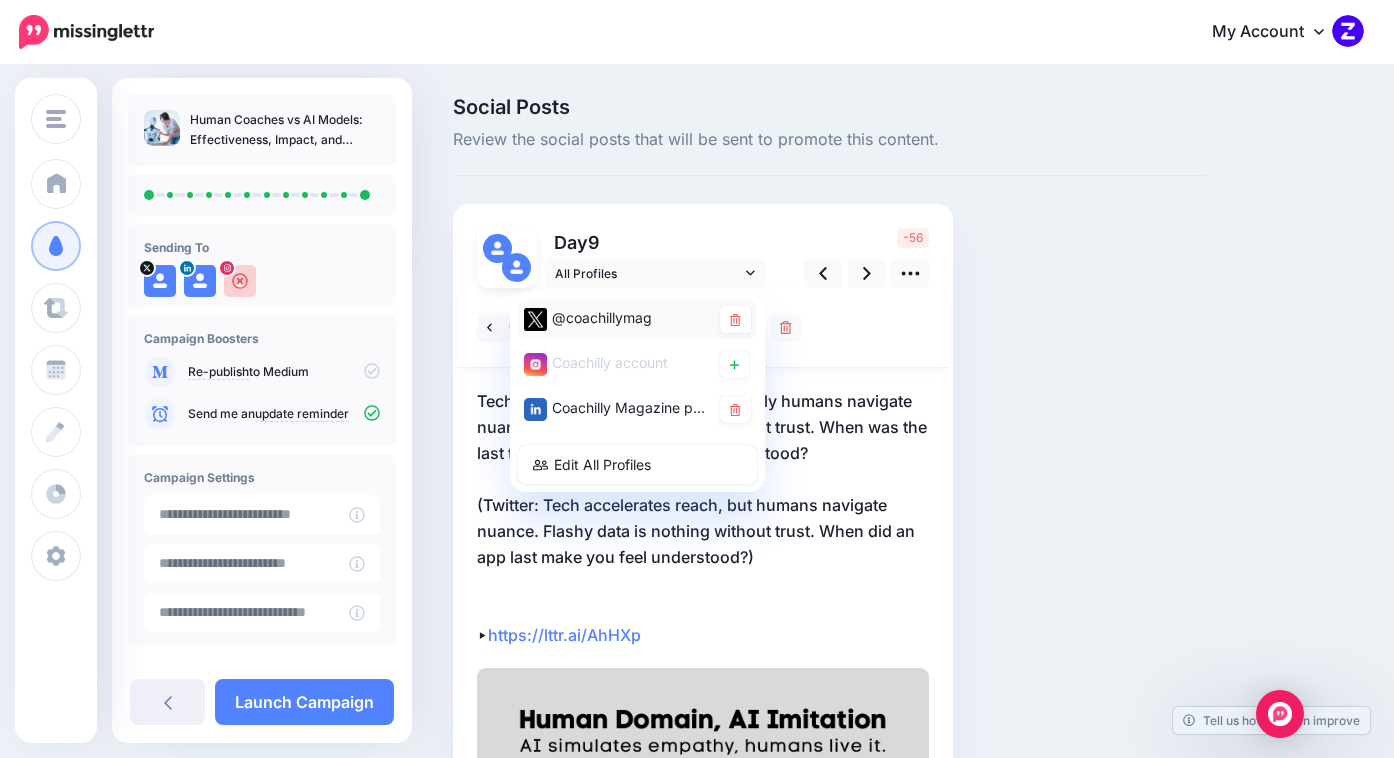 click on "@coachillymag" at bounding box center [617, 318] 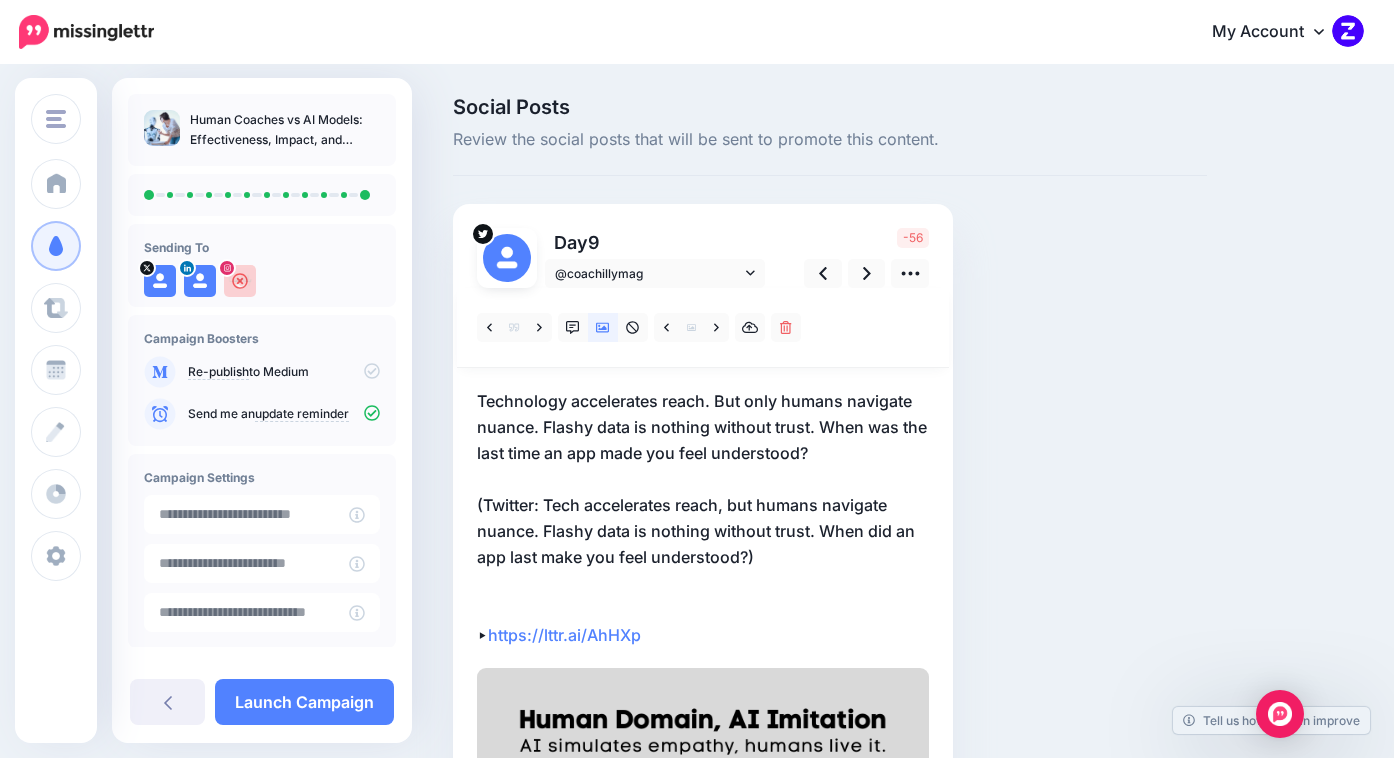 click on "Technology accelerates reach. But only humans navigate nuance. Flashy data is nothing without trust. When was the last time an app made you feel understood? (Twitter: Tech accelerates reach, but humans navigate nuance. Flashy data is nothing without trust. When did an app last make you feel understood?) ▸  https://lttr.ai/AhHXp" at bounding box center [703, 518] 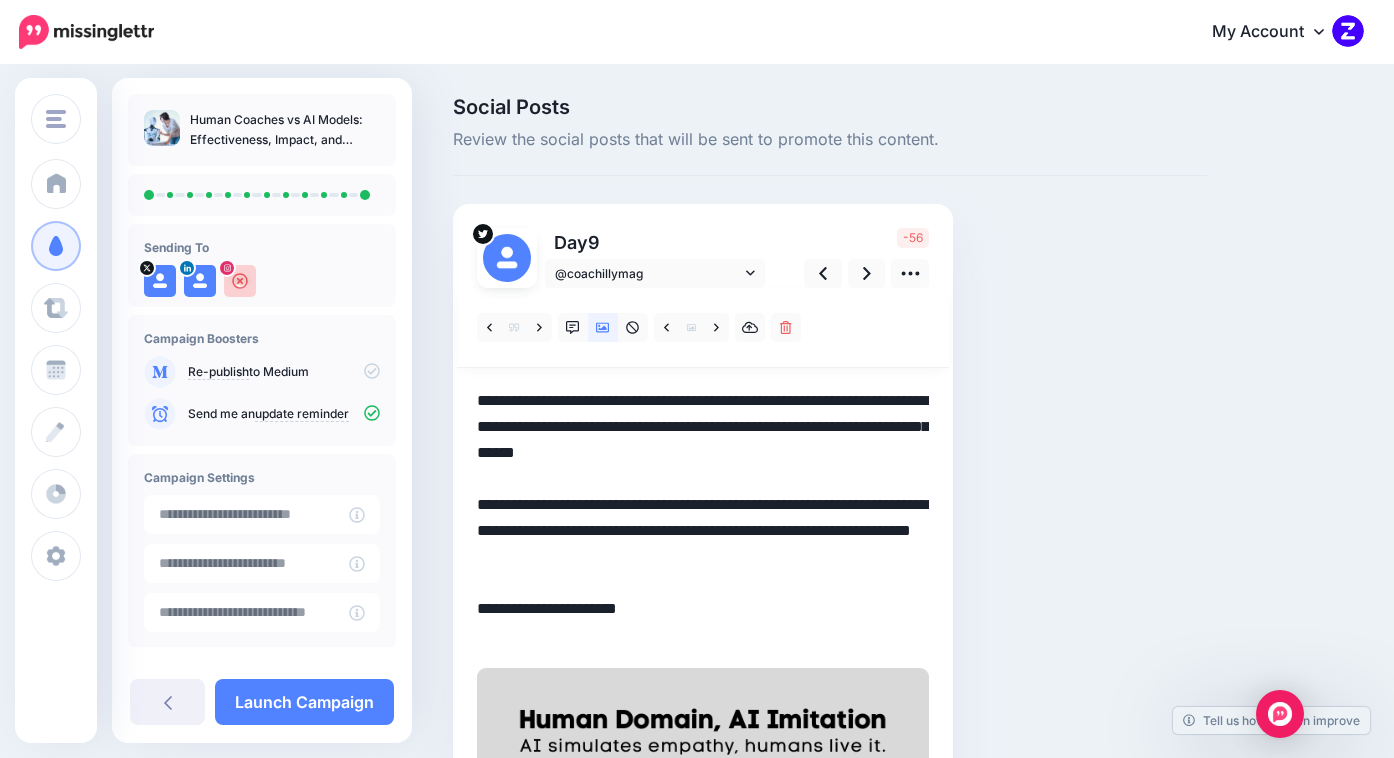 click on "**********" at bounding box center [703, 518] 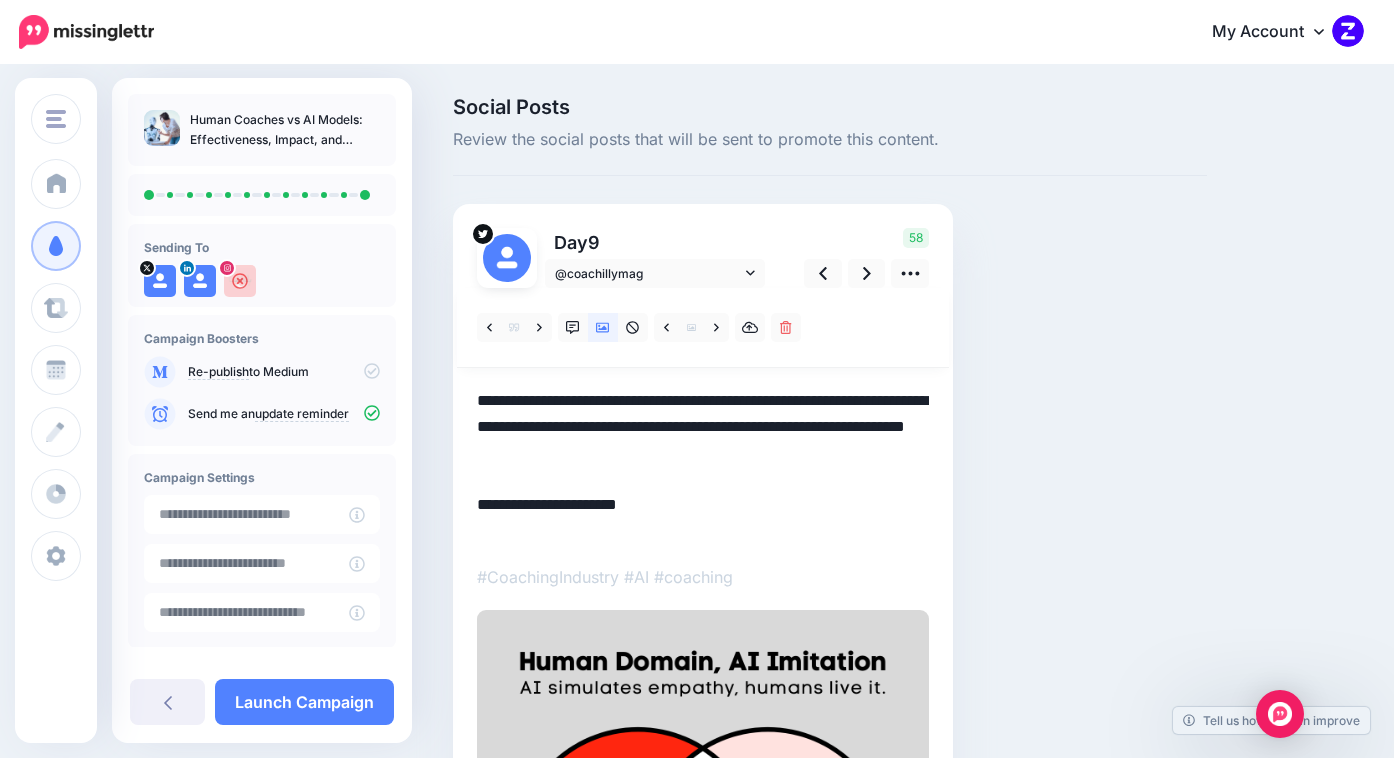 click on "**********" at bounding box center [703, 466] 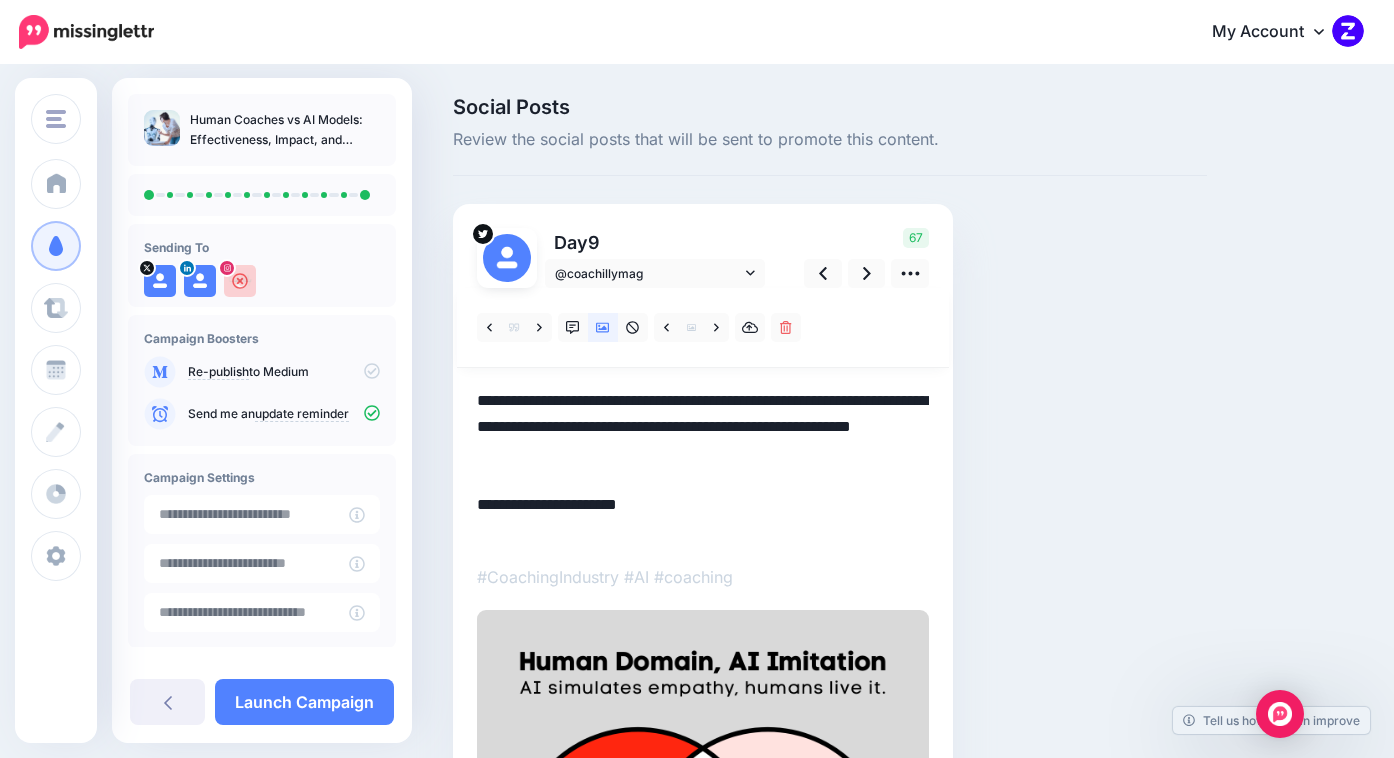 click on "**********" at bounding box center [703, 466] 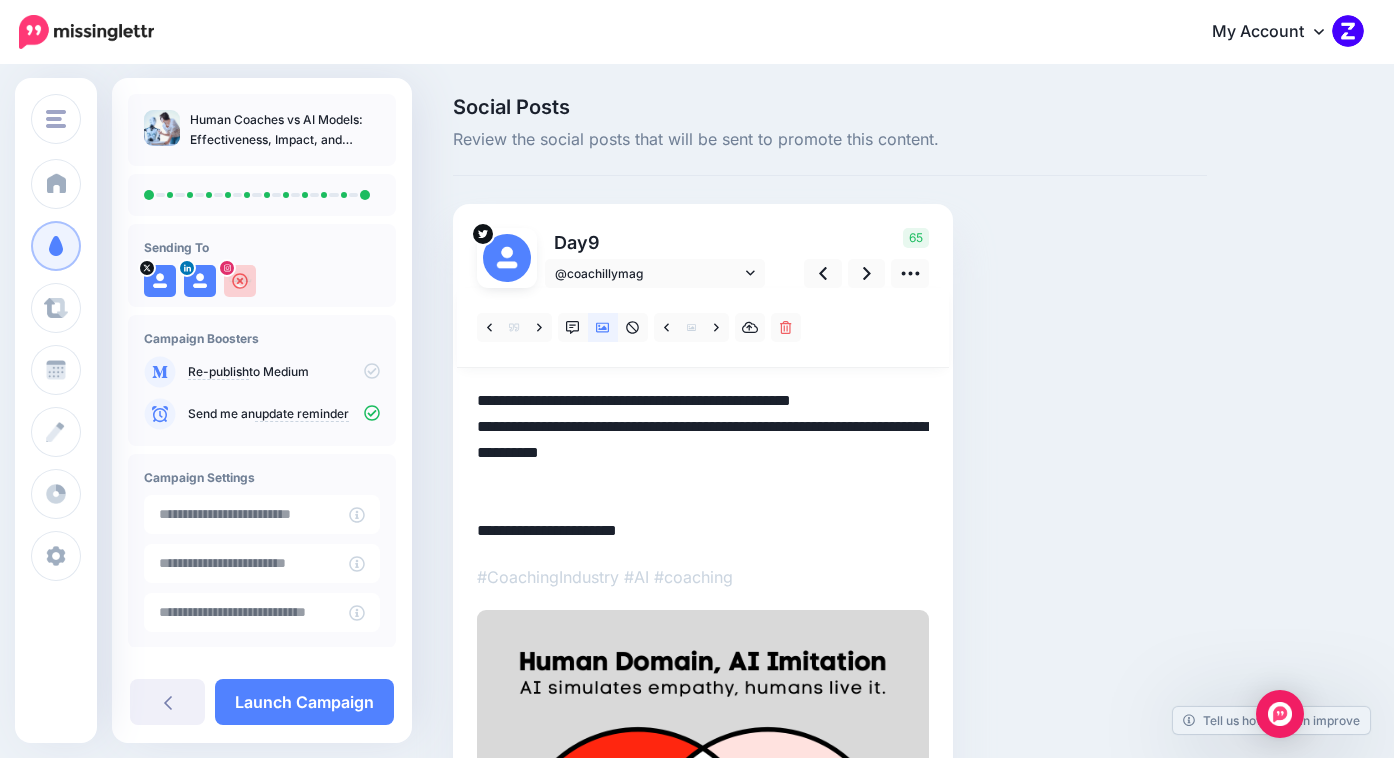 click on "**********" at bounding box center (703, 466) 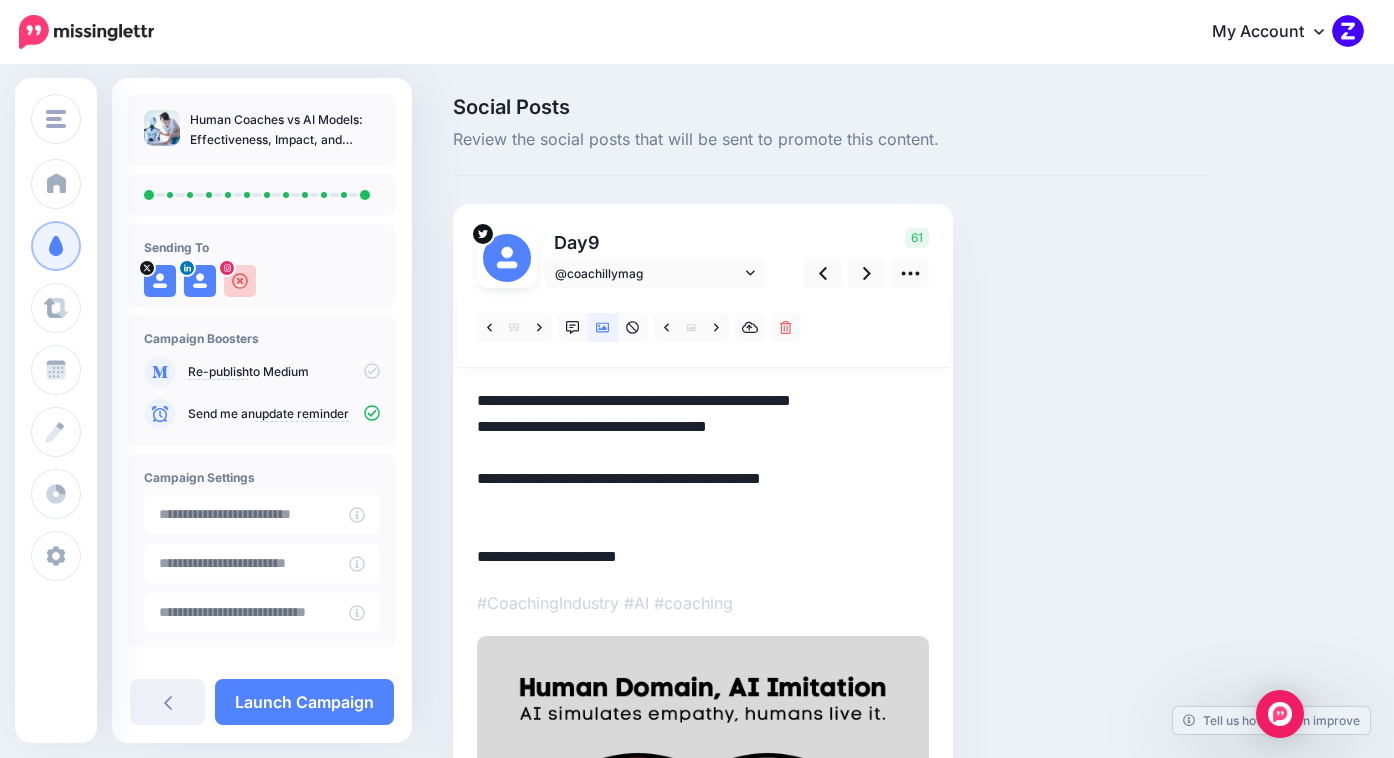 click on "**********" at bounding box center [703, 479] 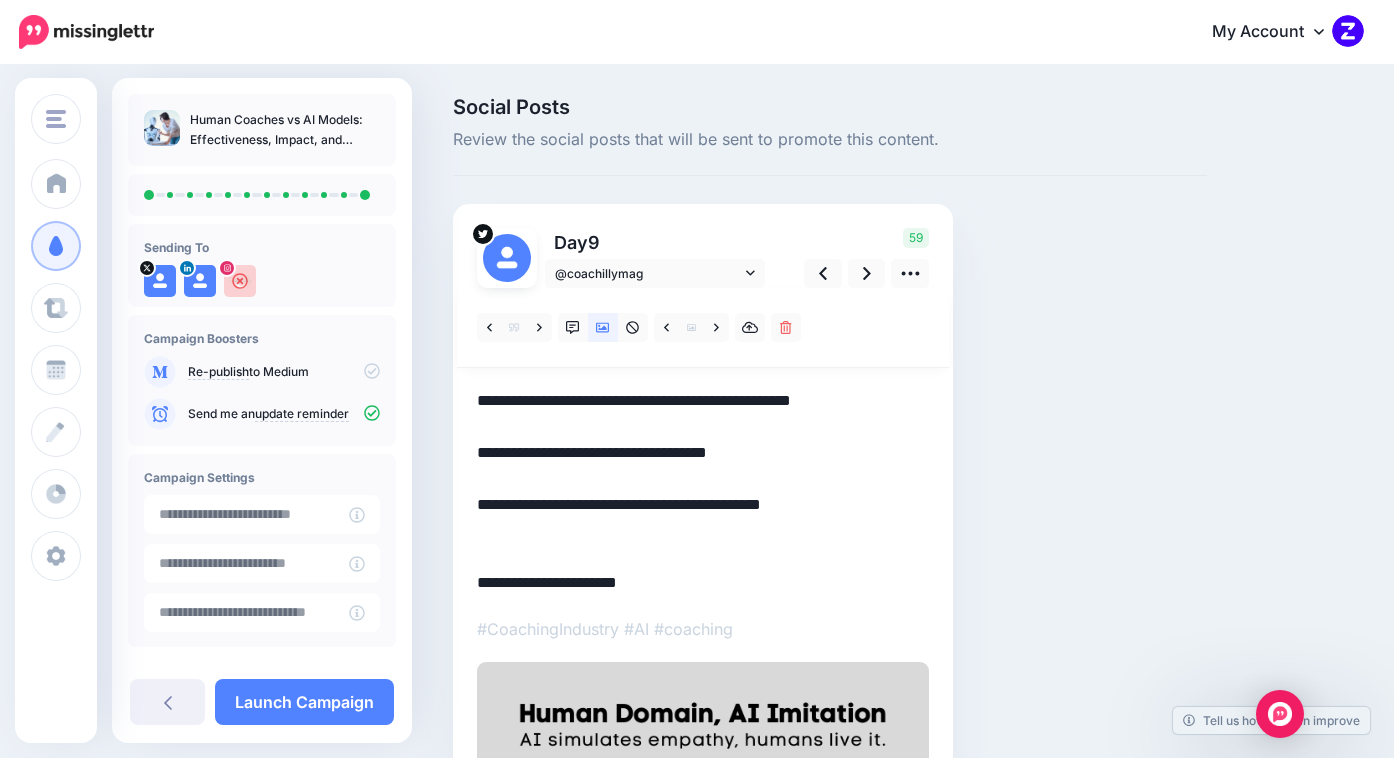 click on "**********" at bounding box center (703, 492) 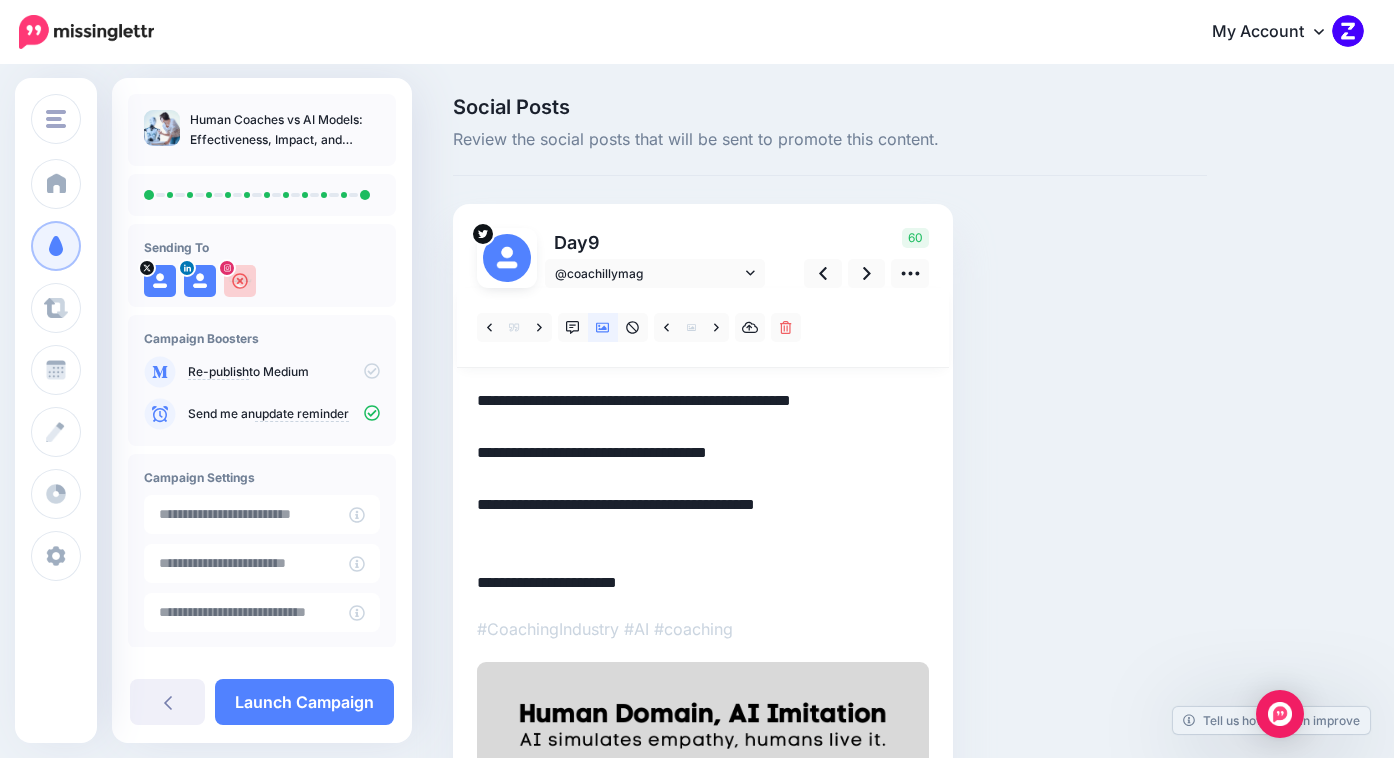 click on "**********" at bounding box center [703, 492] 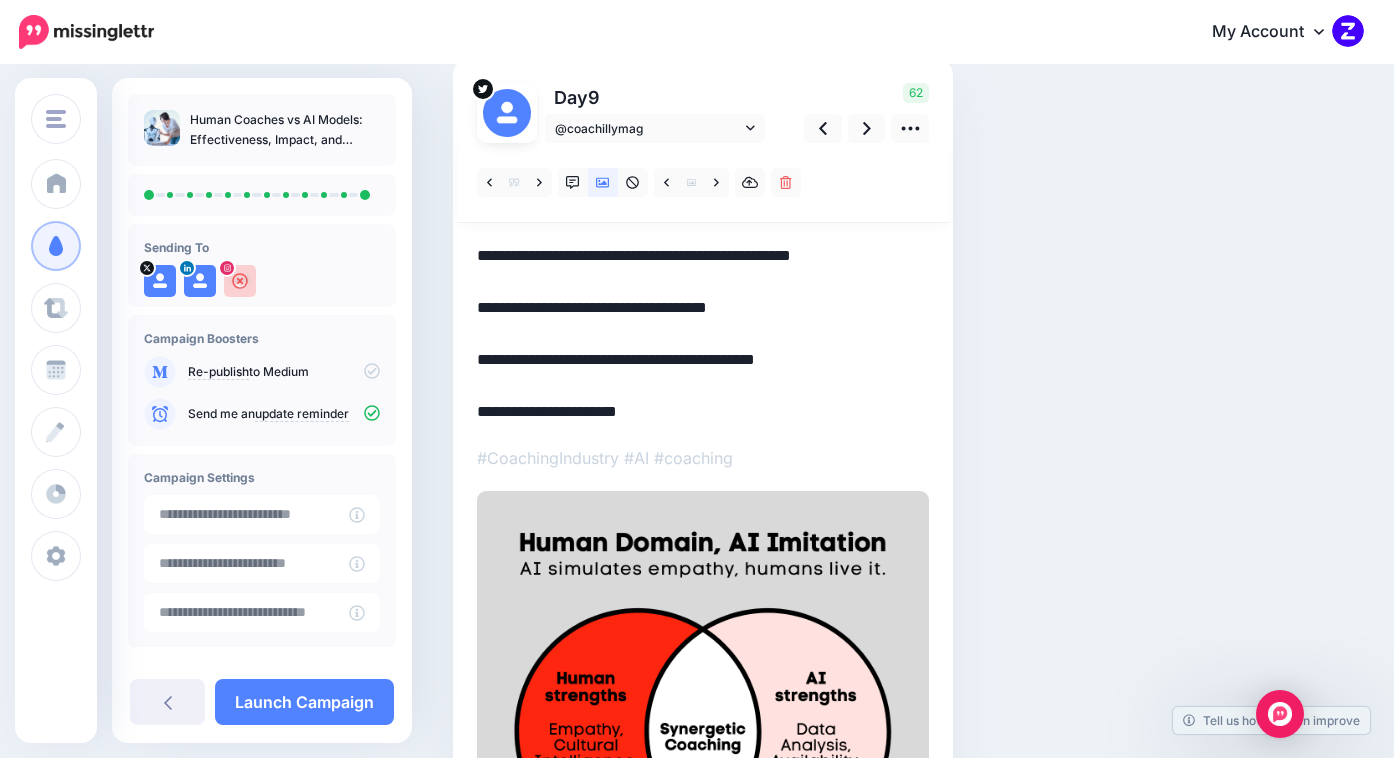 scroll, scrollTop: 66, scrollLeft: 0, axis: vertical 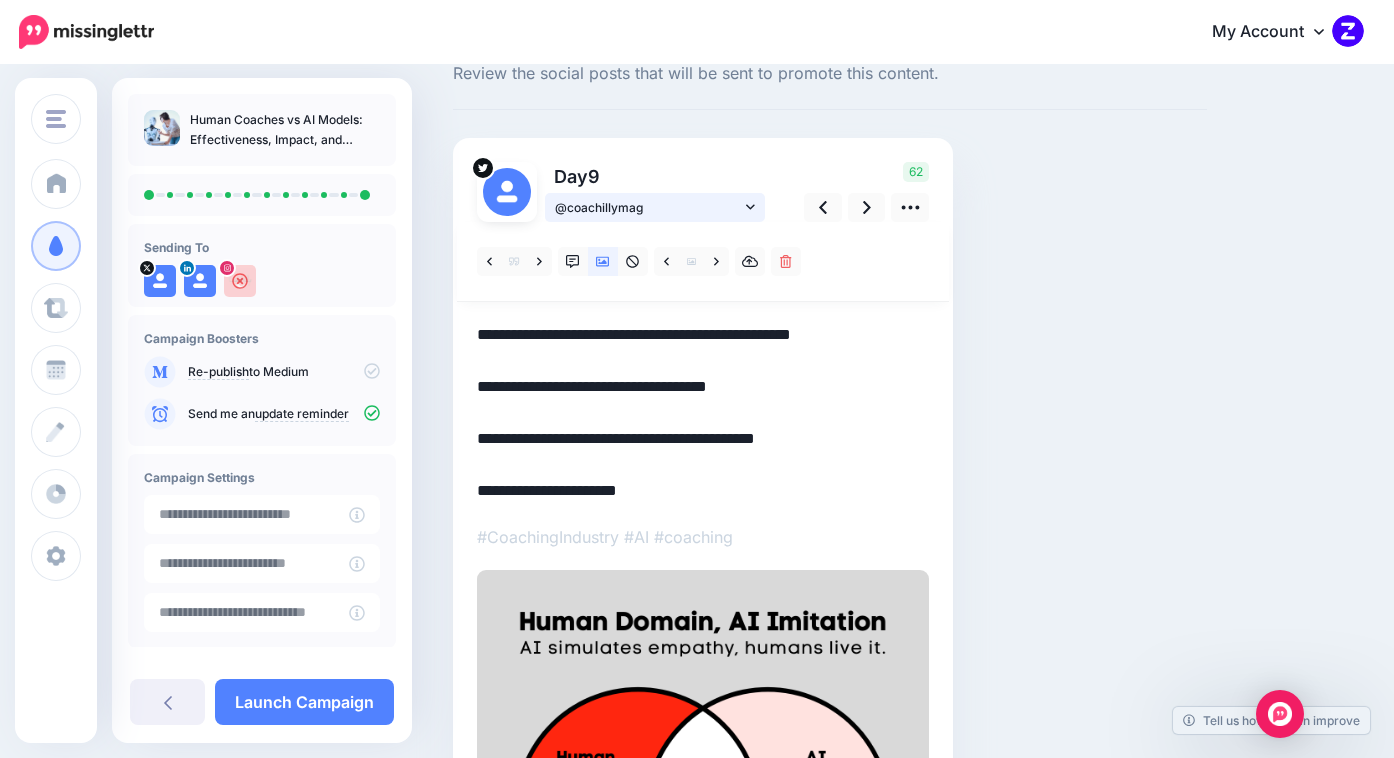 click on "@coachillymag" at bounding box center [648, 207] 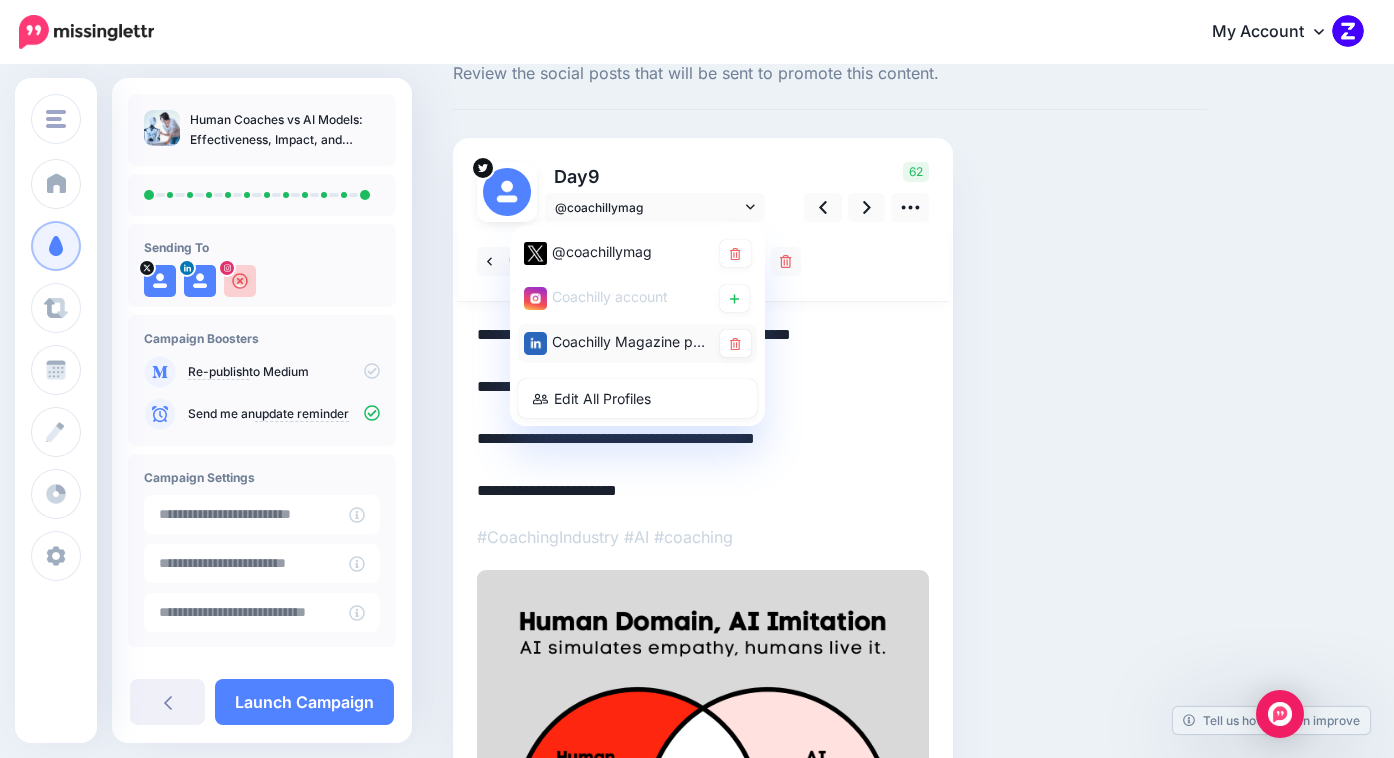 click on "Coachilly Magazine page" at bounding box center [617, 342] 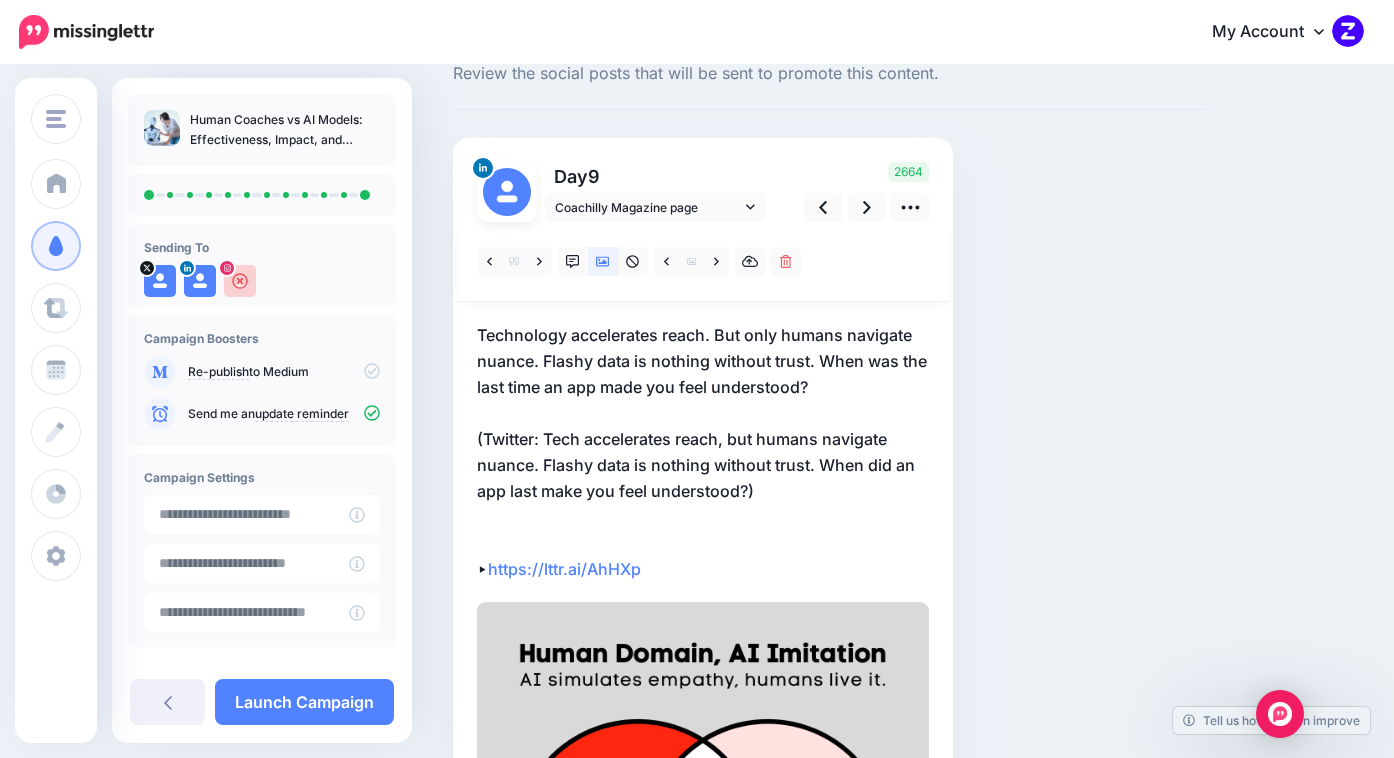 click on "Technology accelerates reach. But only humans navigate nuance. Flashy data is nothing without trust. When was the last time an app made you feel understood? (Twitter: Tech accelerates reach, but humans navigate nuance. Flashy data is nothing without trust. When did an app last make you feel understood?) ▸  https://lttr.ai/AhHXp" at bounding box center [703, 452] 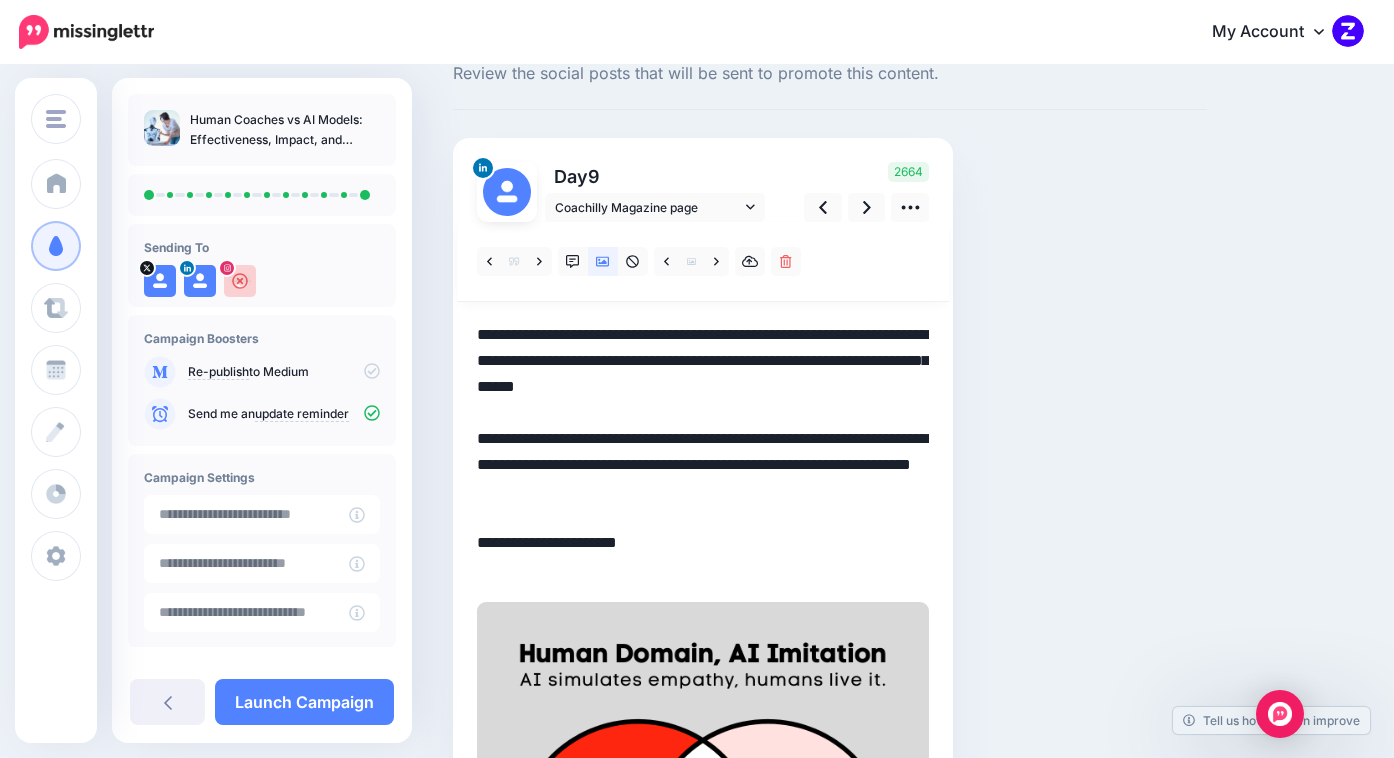 click on "**********" at bounding box center (703, 452) 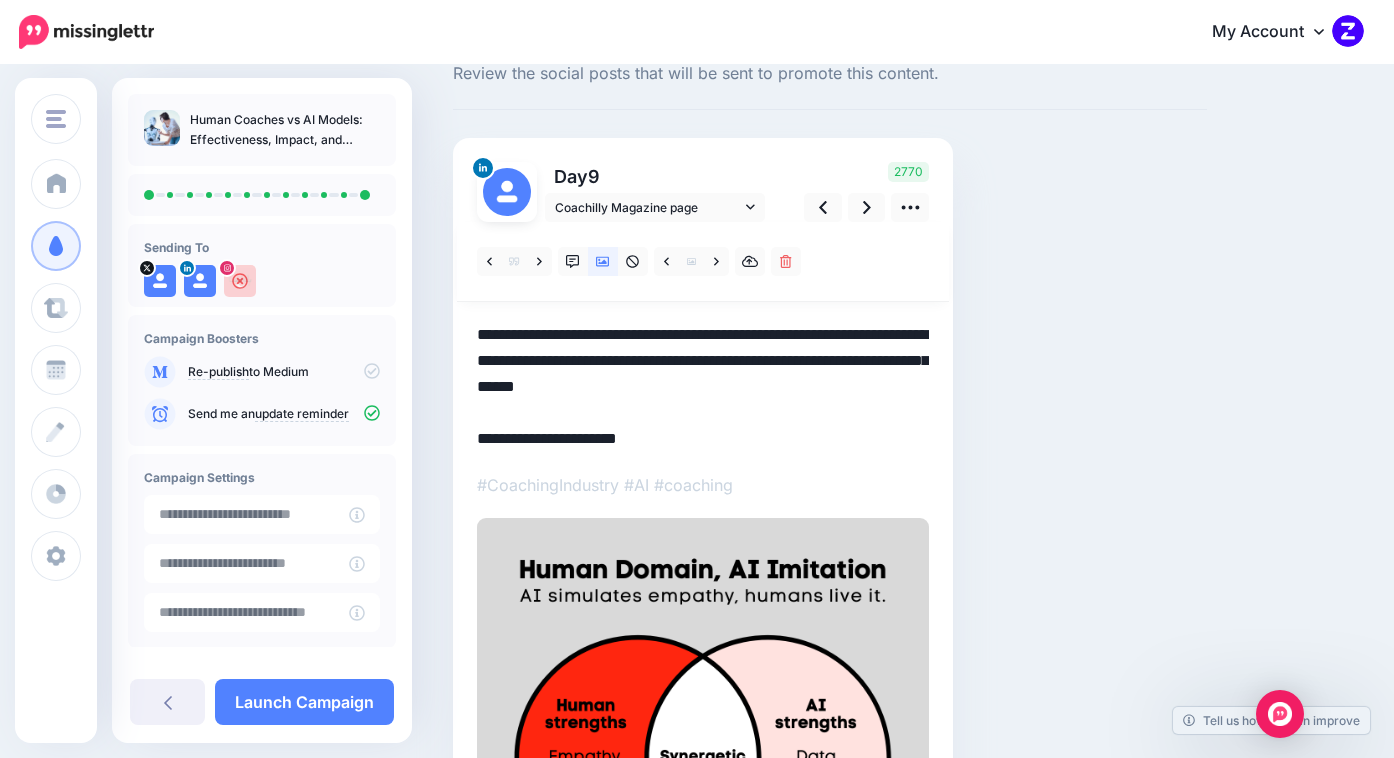 click on "**********" at bounding box center [703, 387] 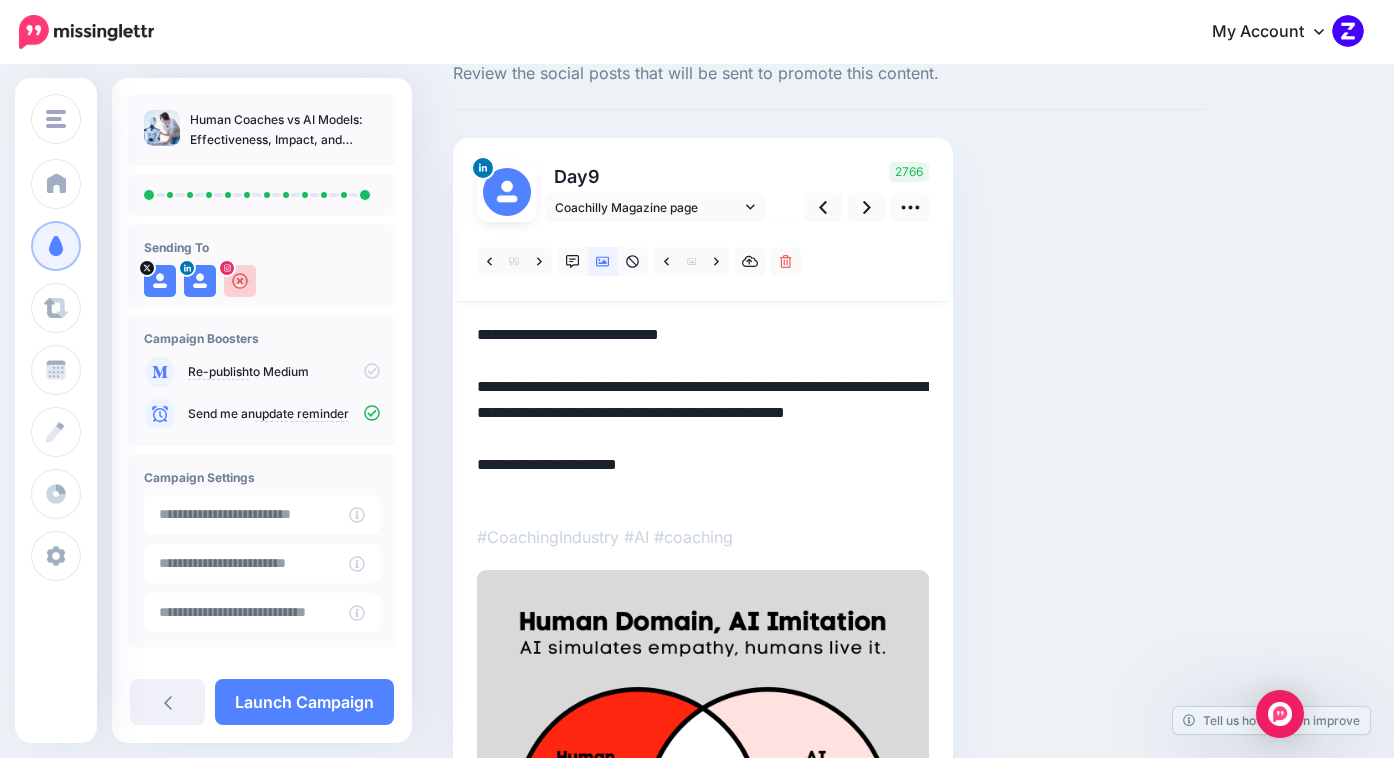 click on "**********" at bounding box center [703, 413] 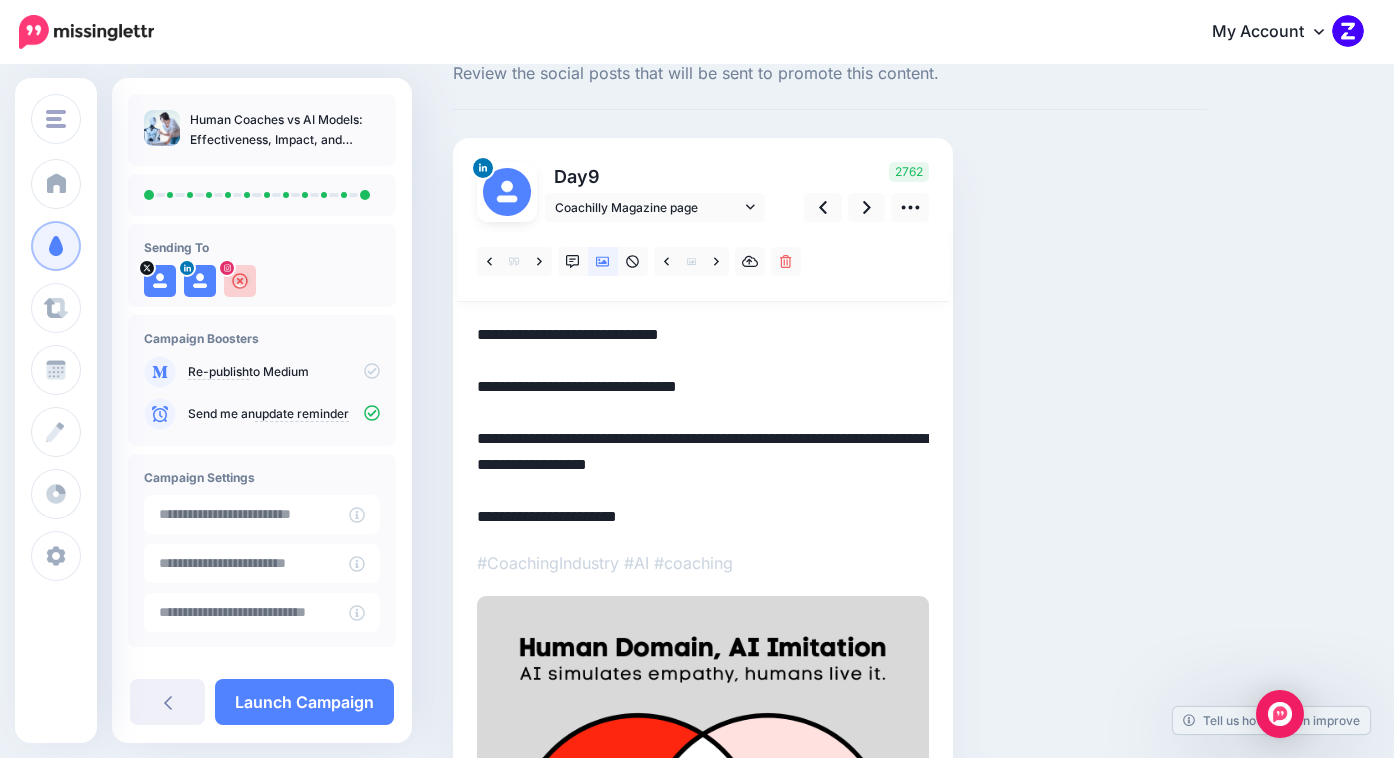 click on "**********" at bounding box center [703, 426] 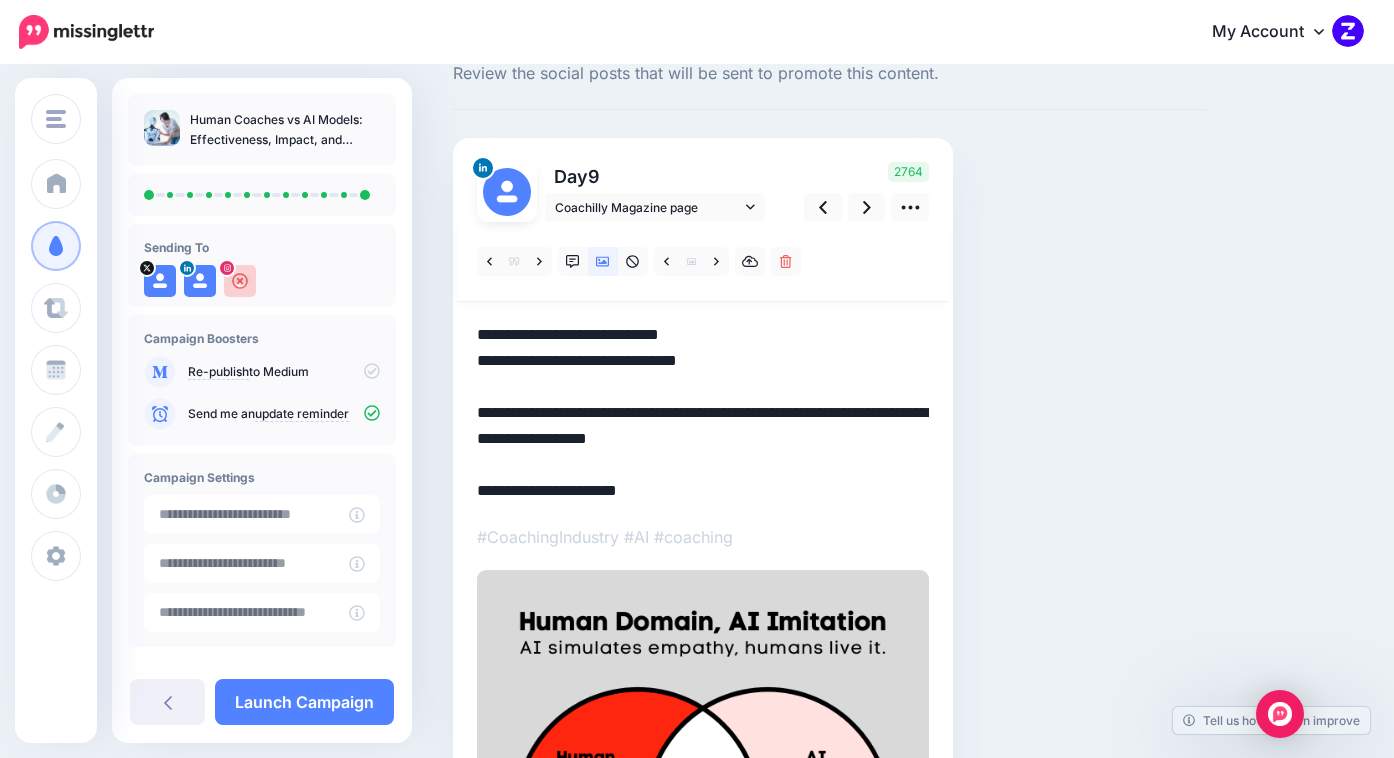 click on "**********" at bounding box center [703, 413] 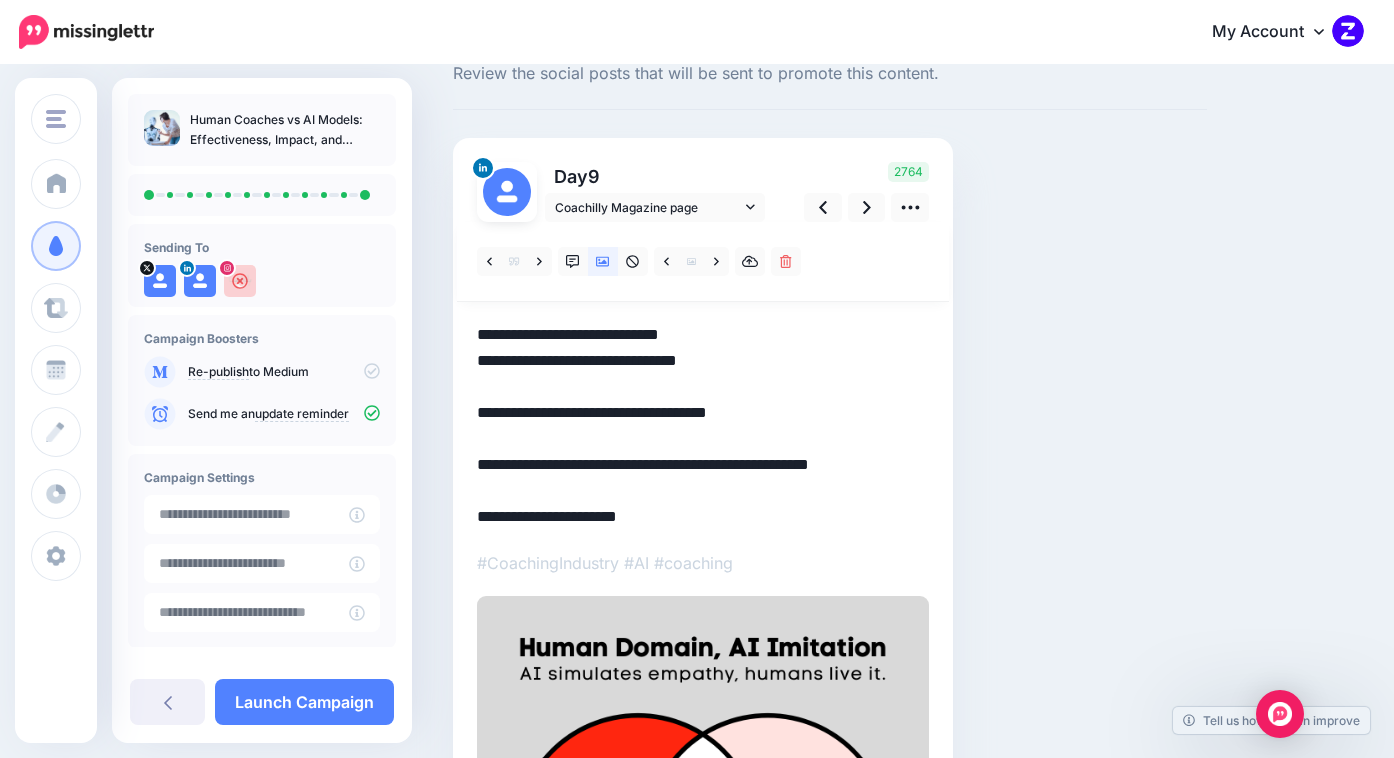 click on "Social Posts
Review the social posts that will be sent to promote this content.
Day  9
Coachilly Magazine page" at bounding box center [830, 581] 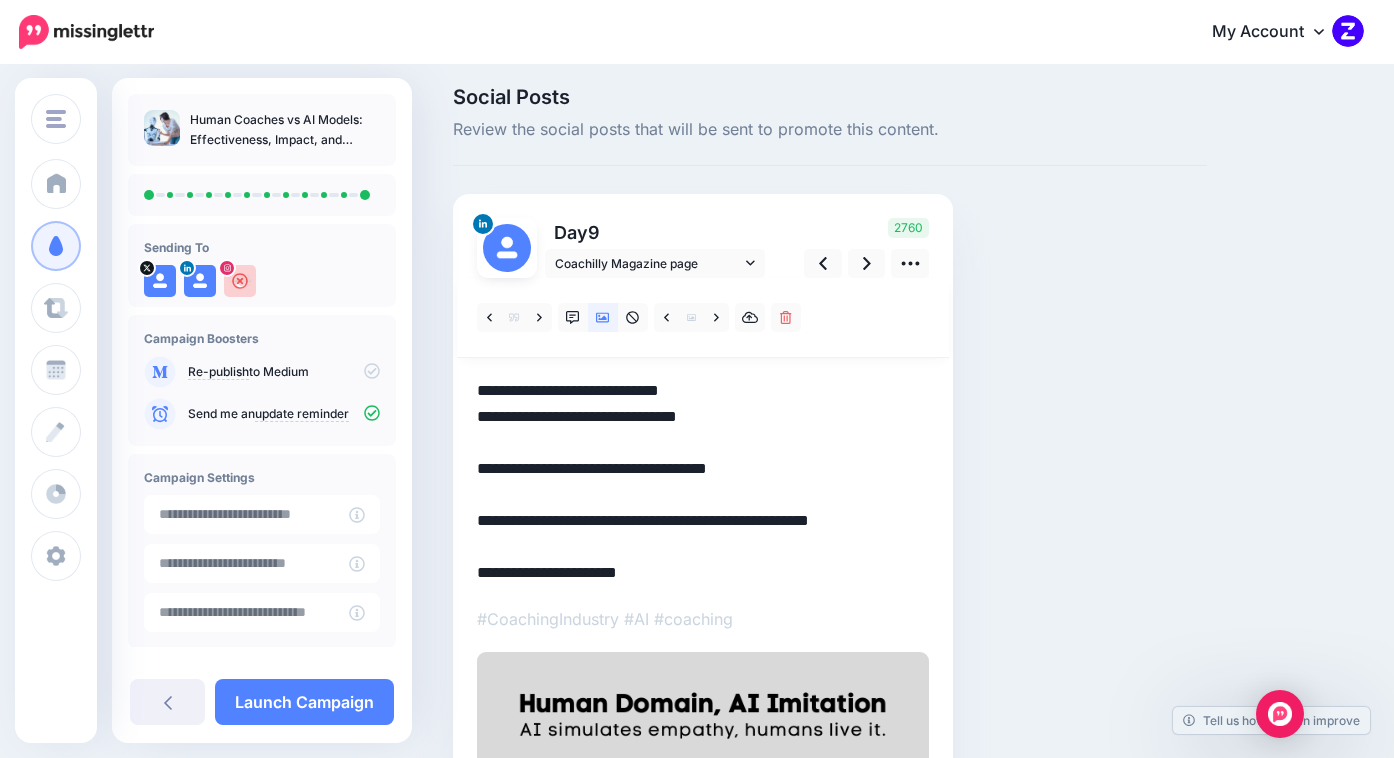scroll, scrollTop: 0, scrollLeft: 0, axis: both 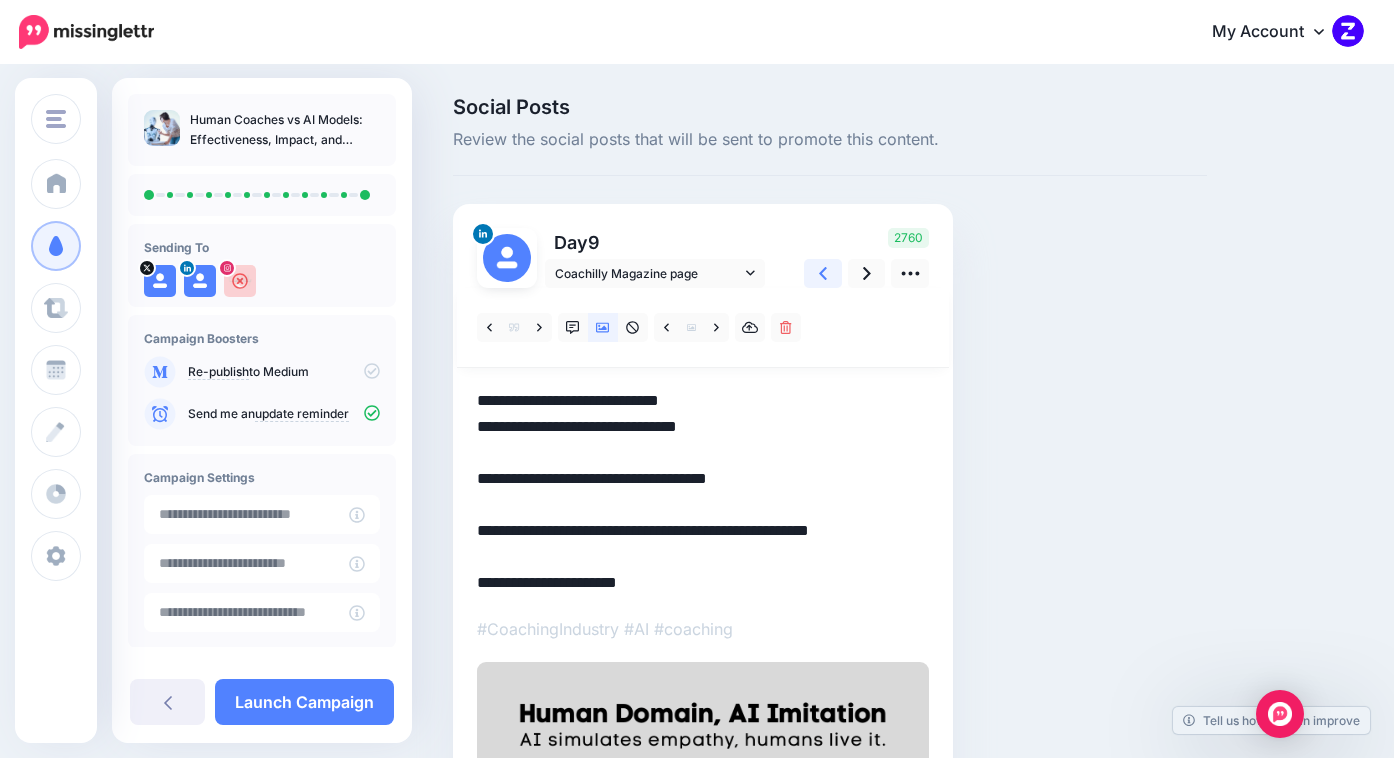 click 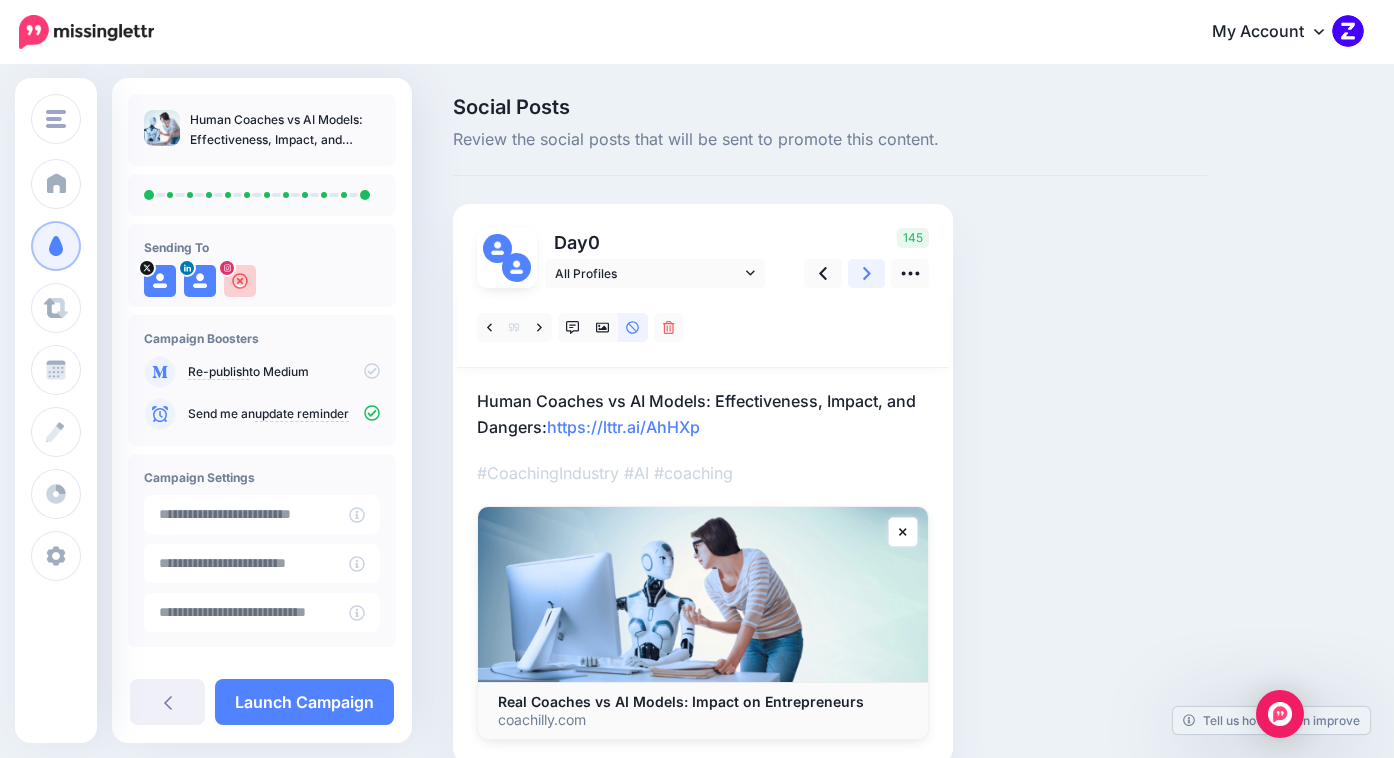 click 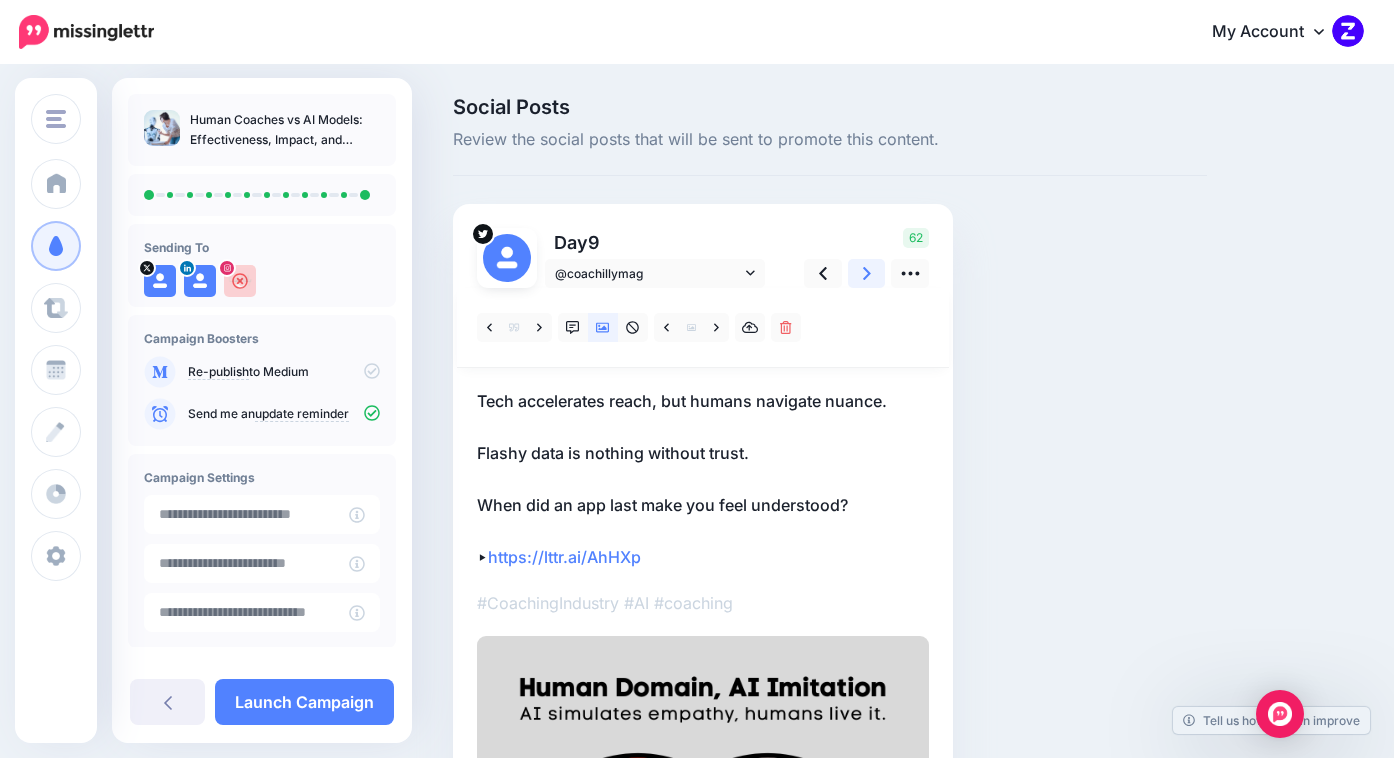 click 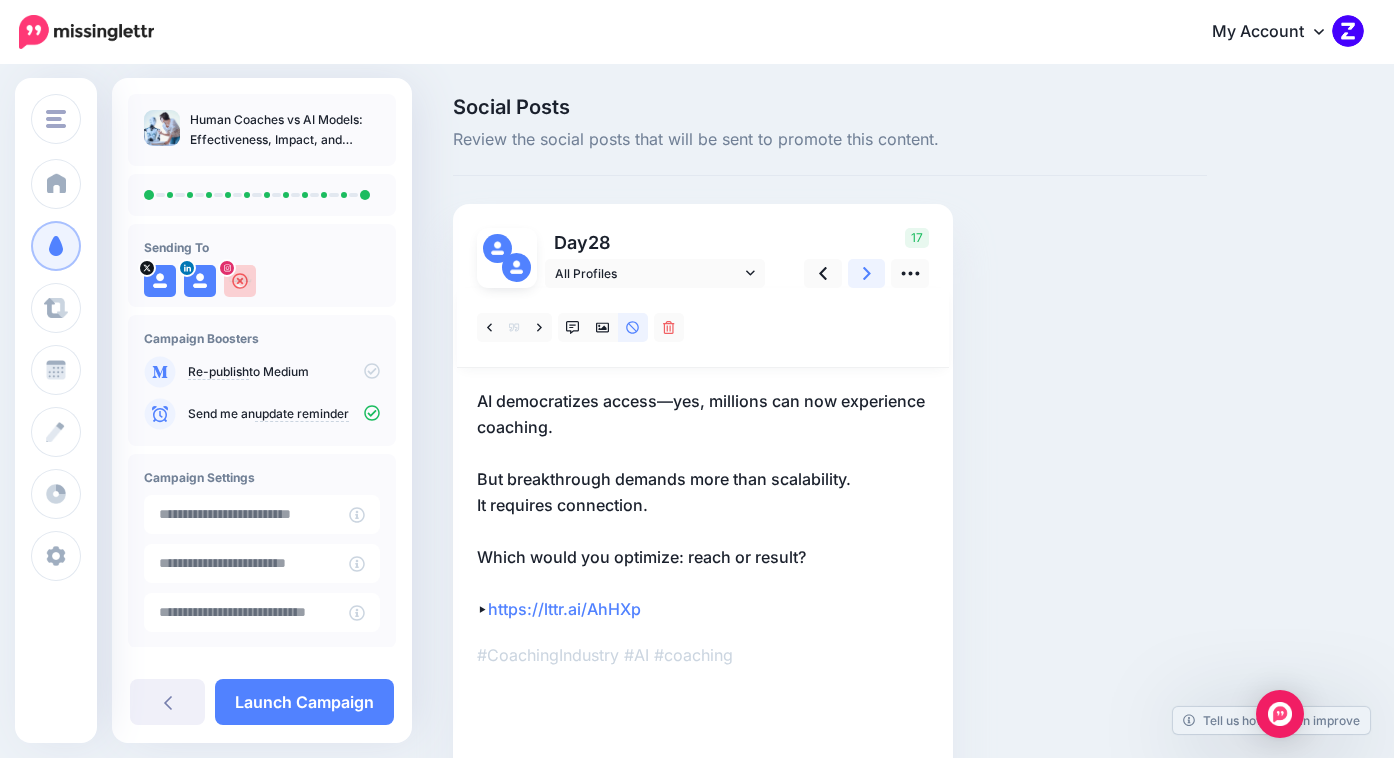click 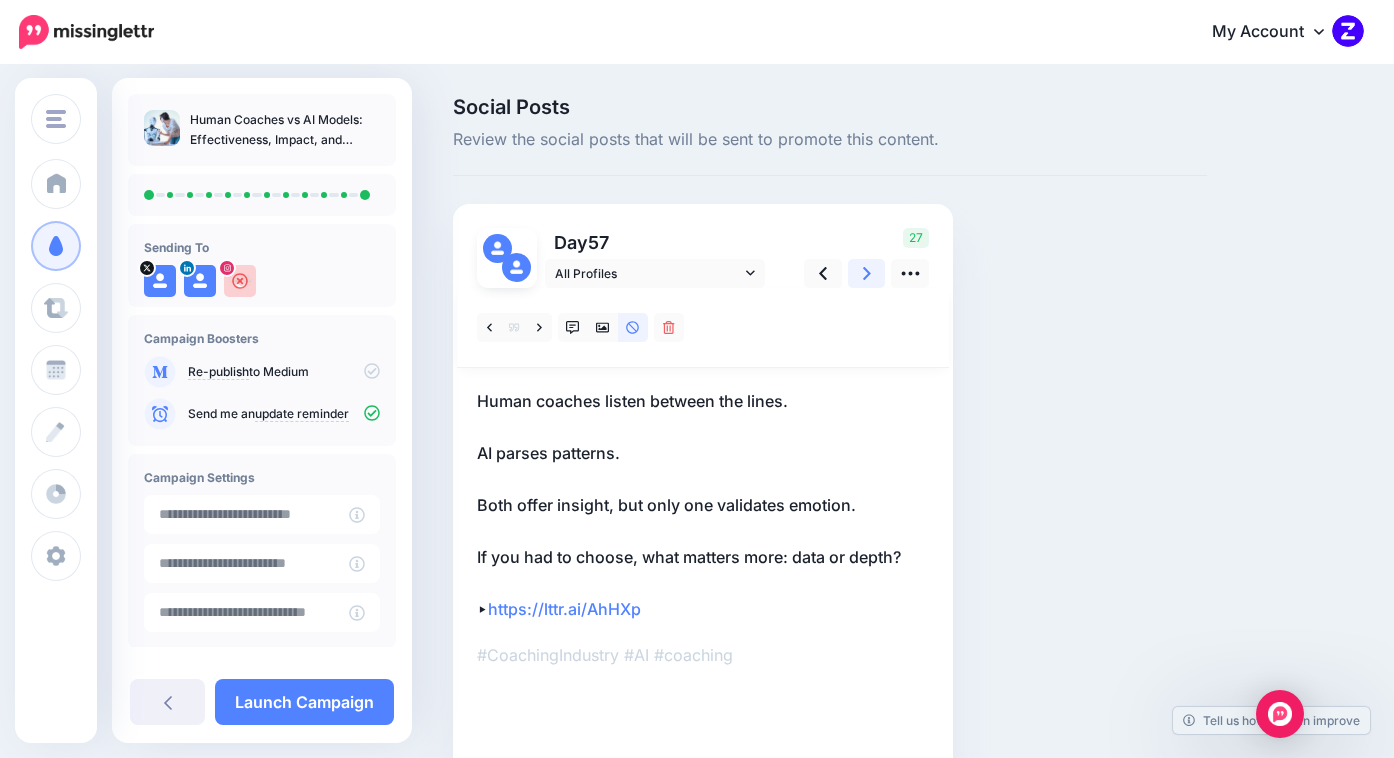 click 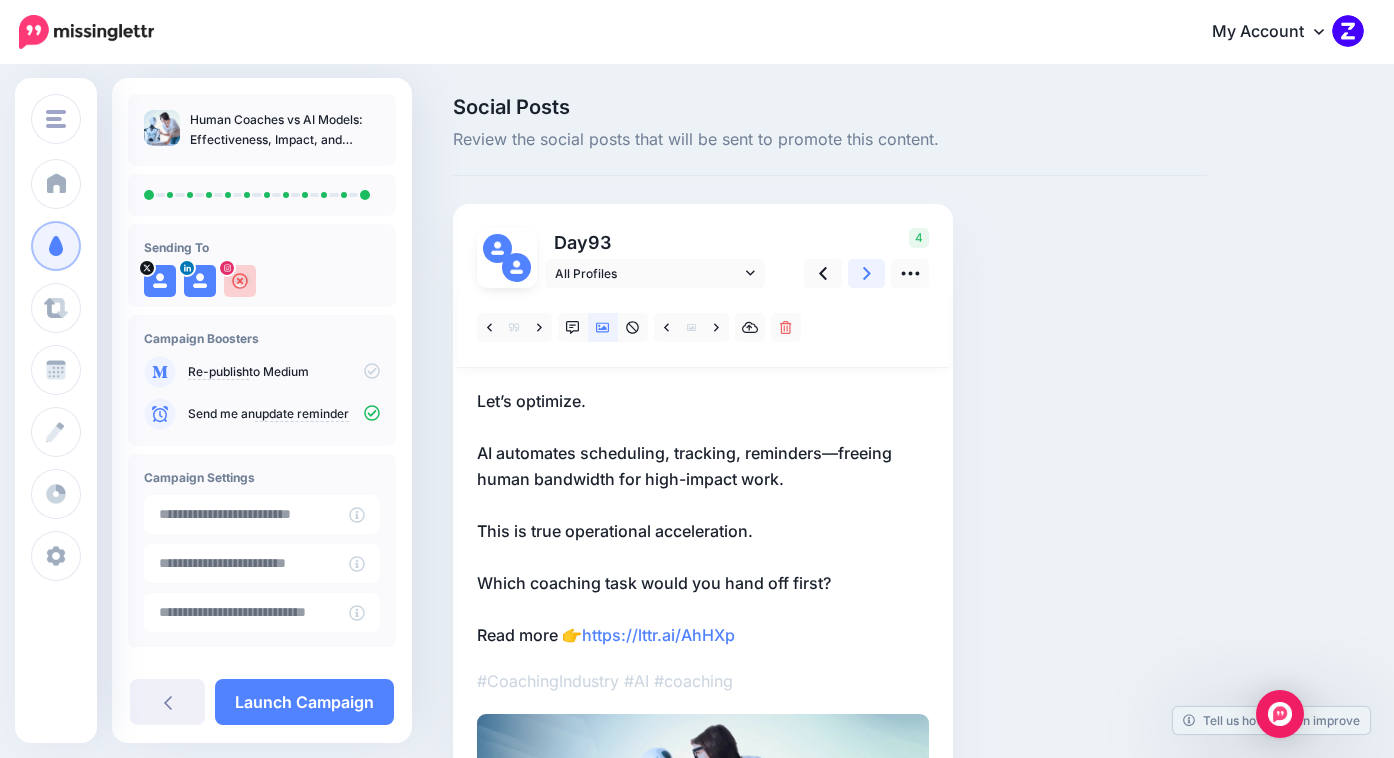 click 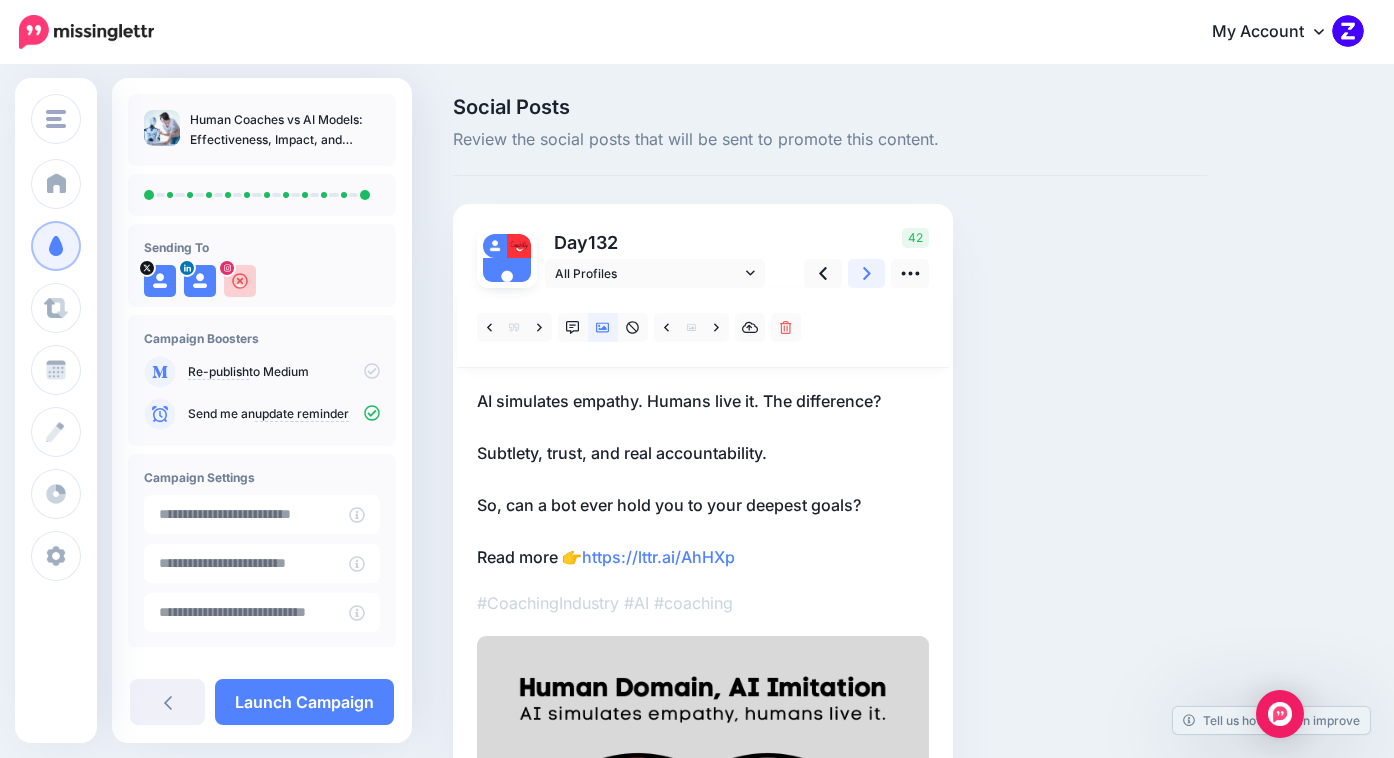 click 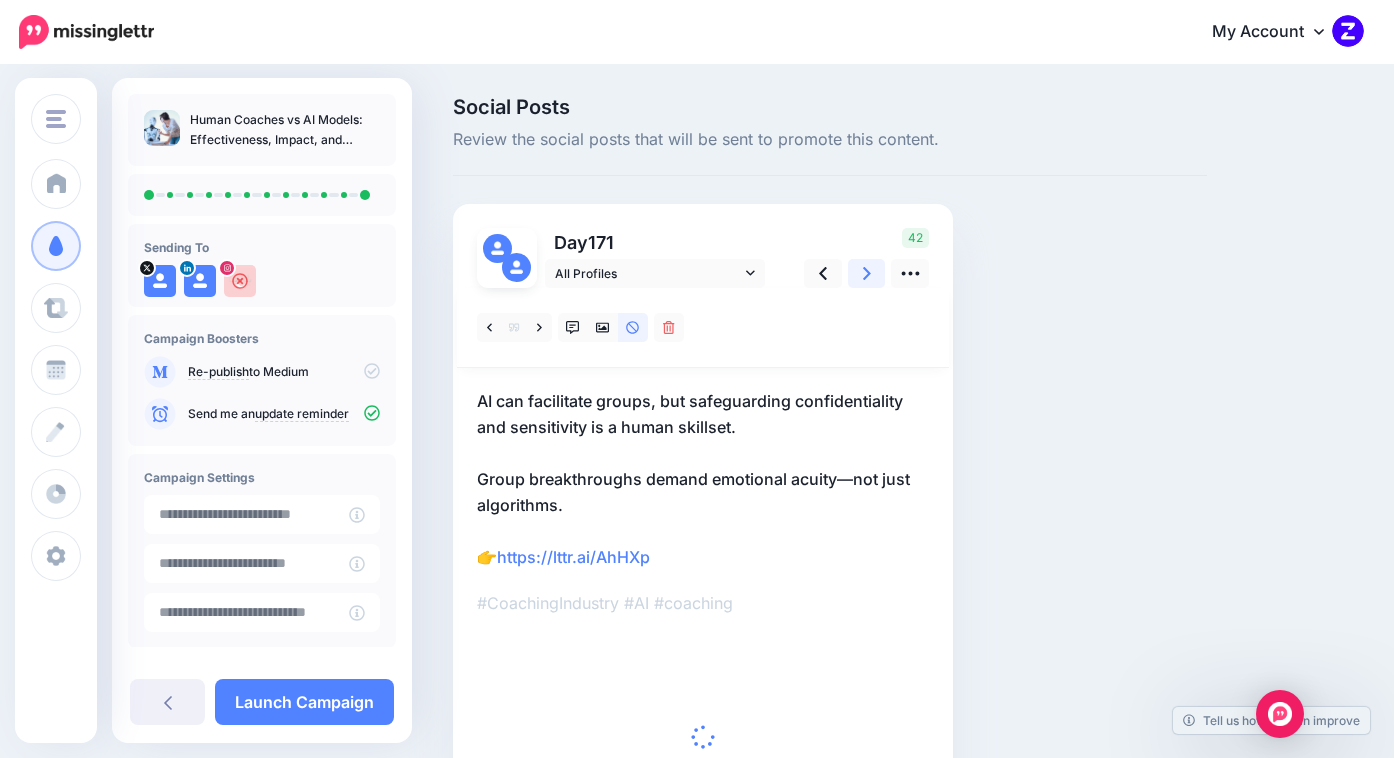 click 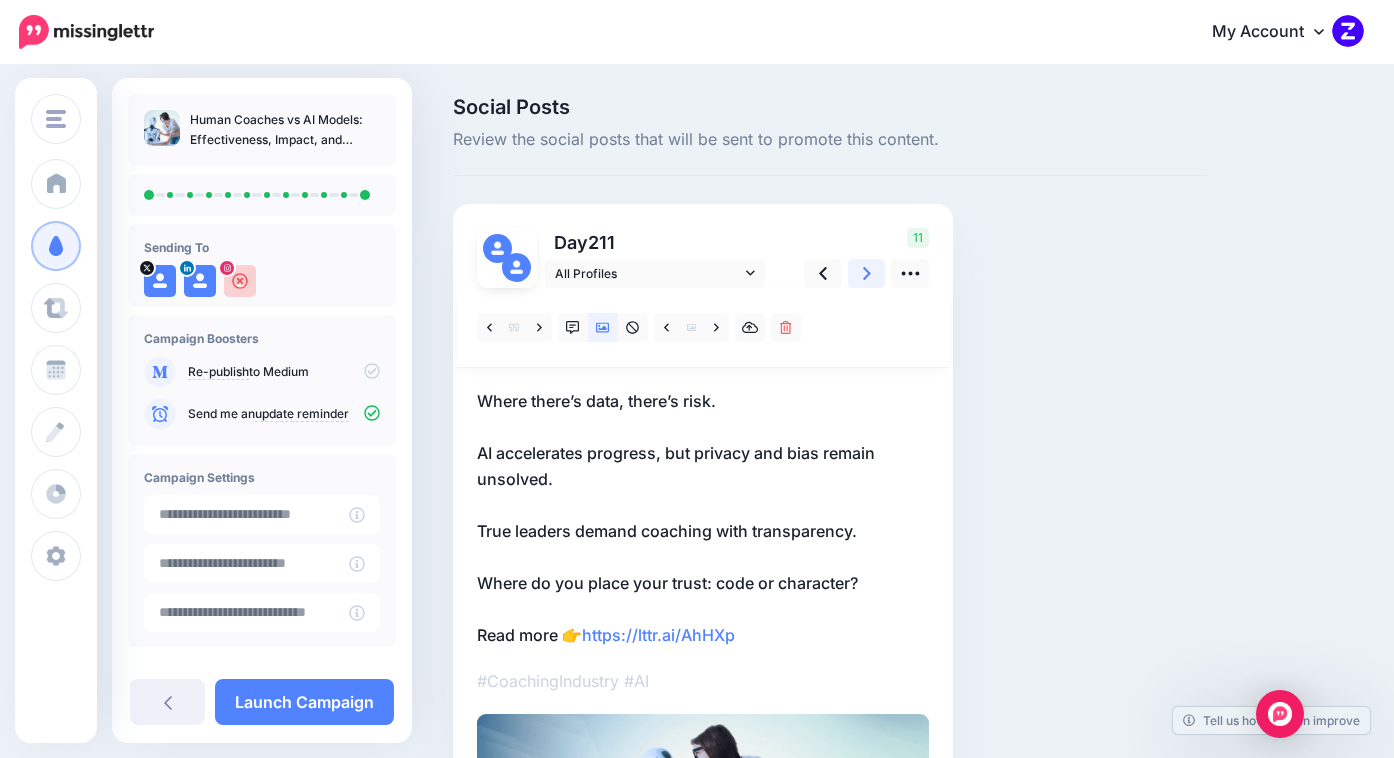 click 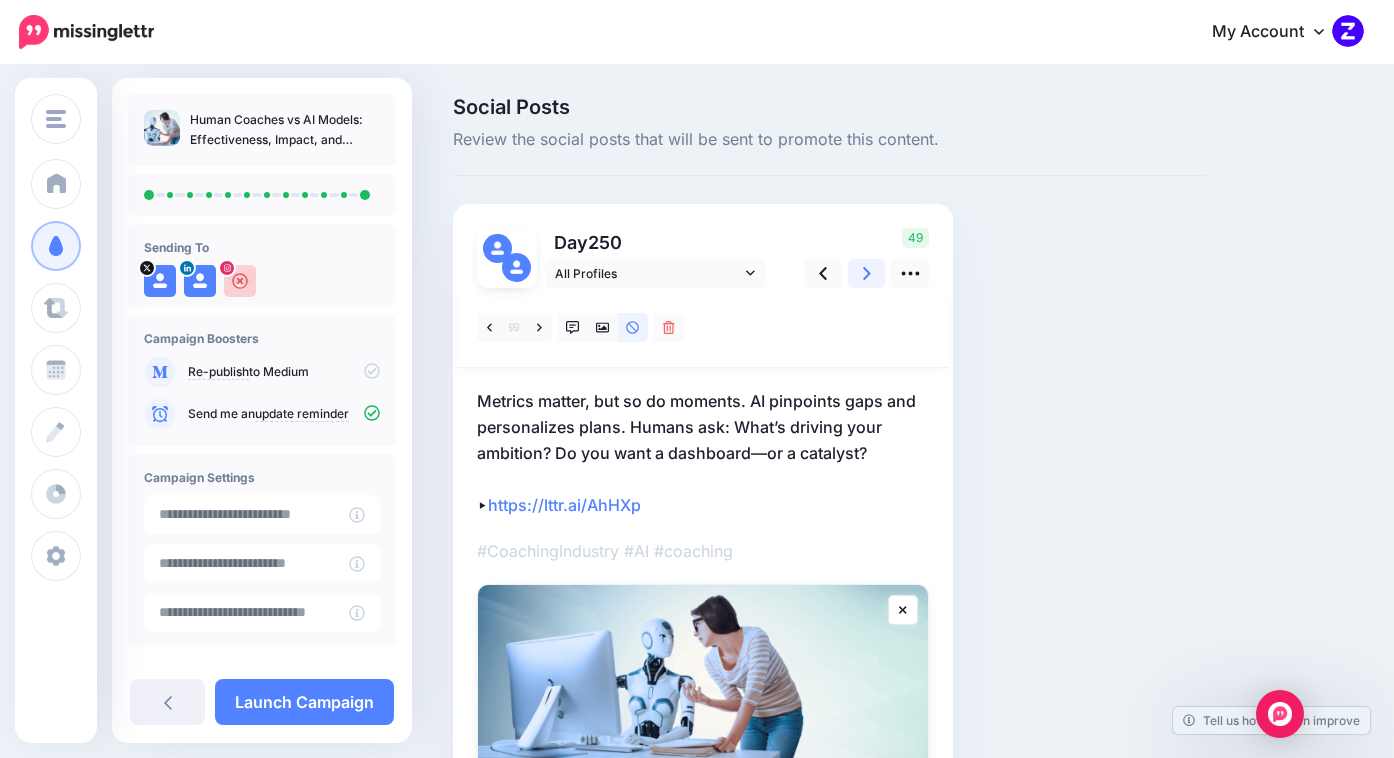 click 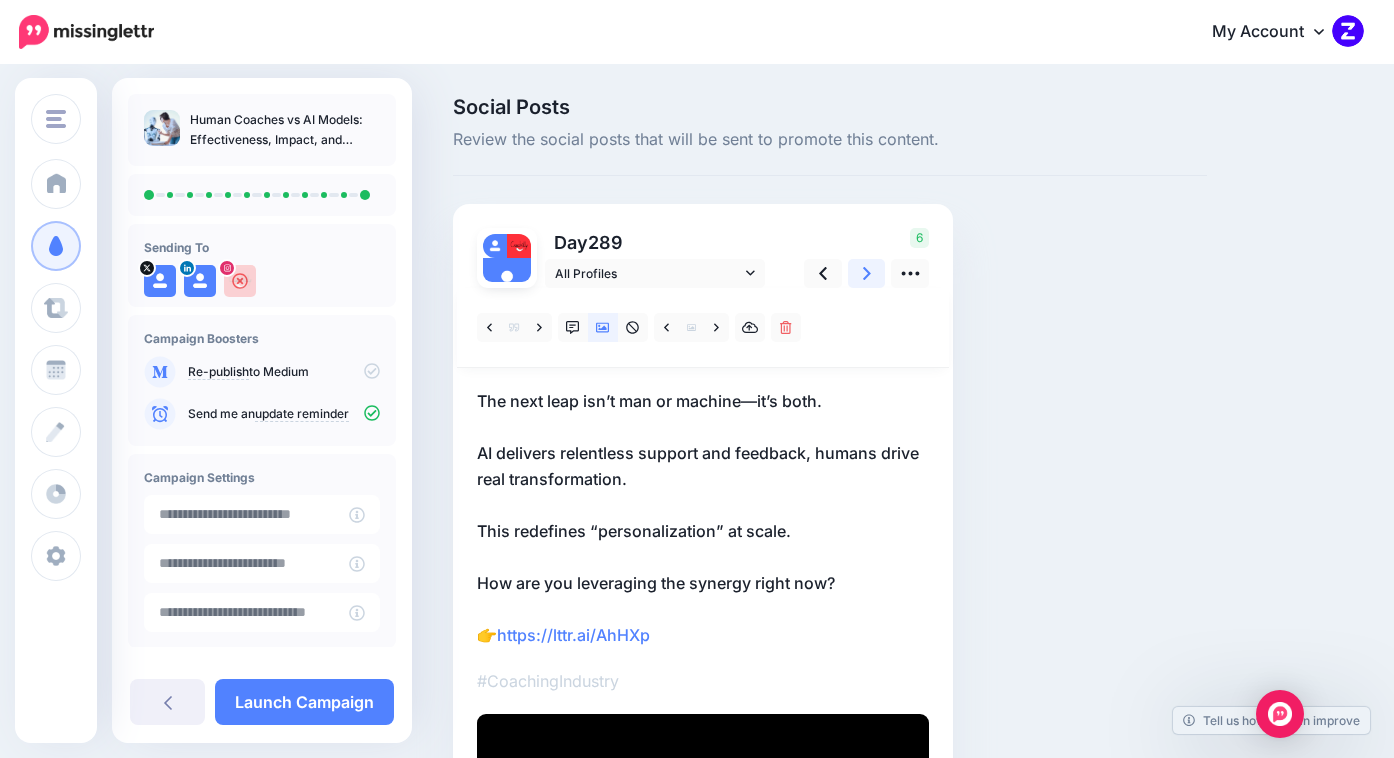 click 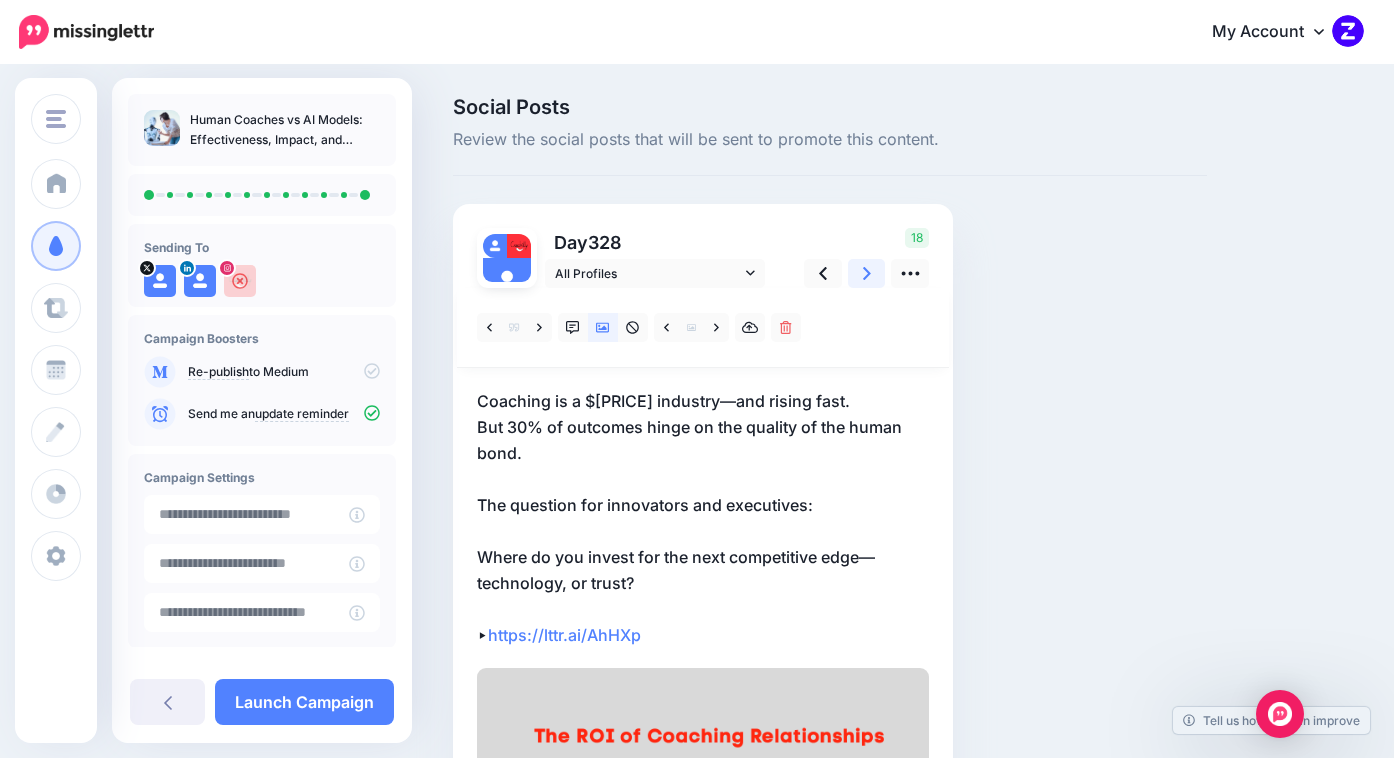 click 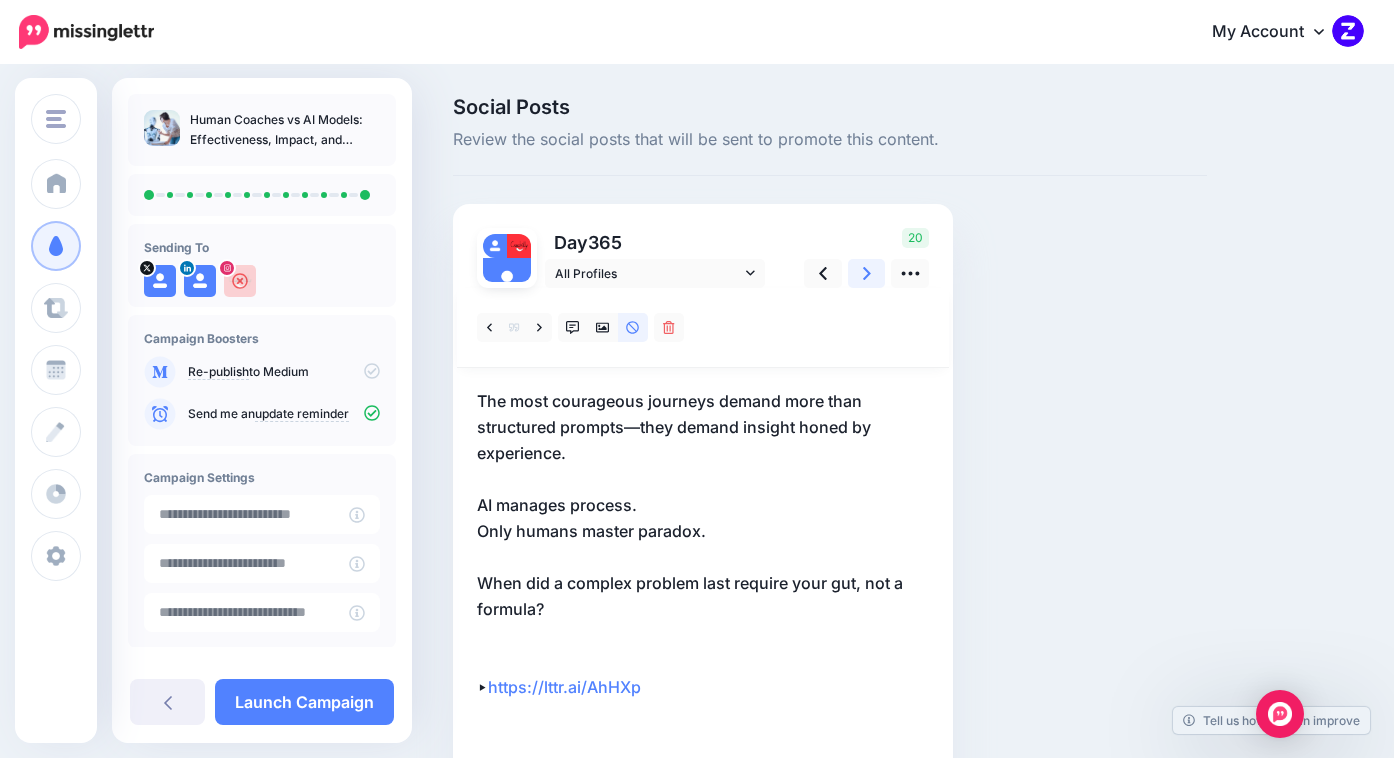 click 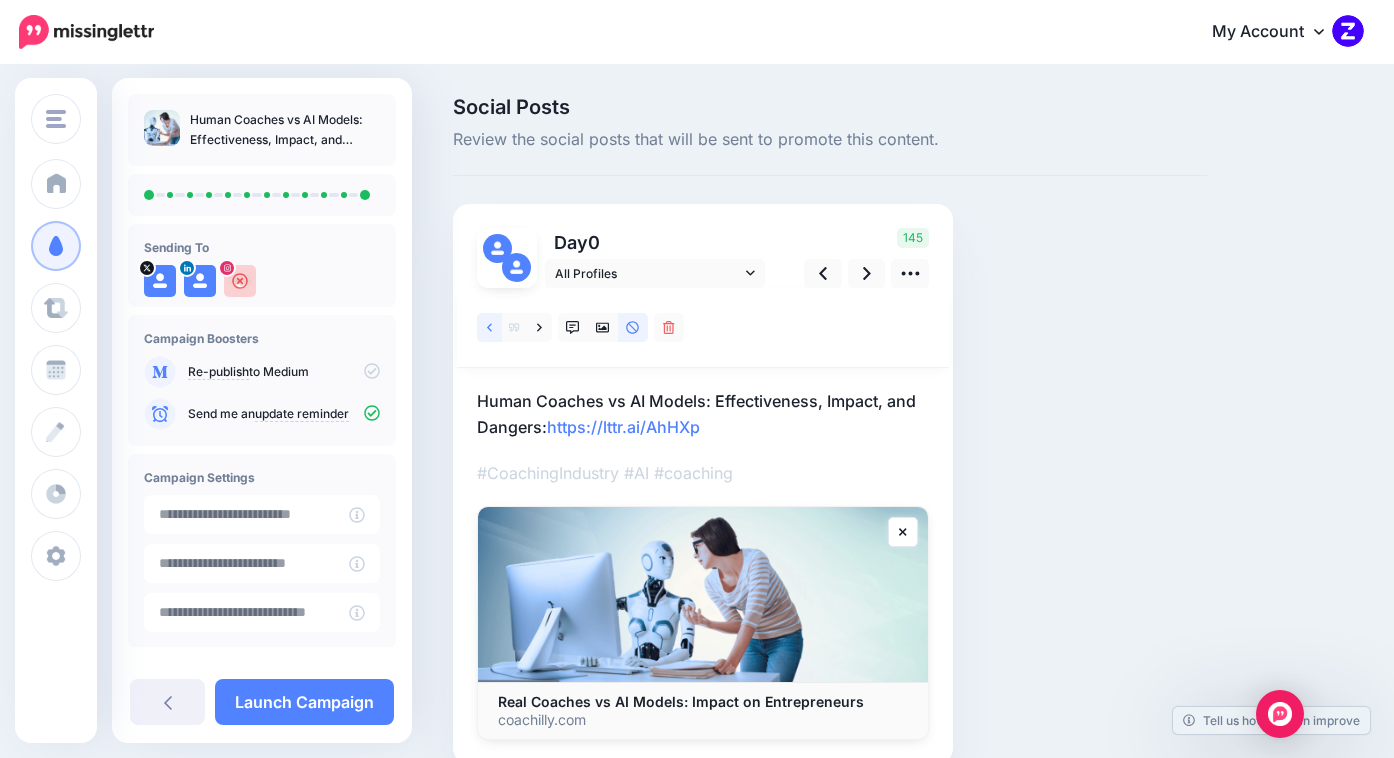 click 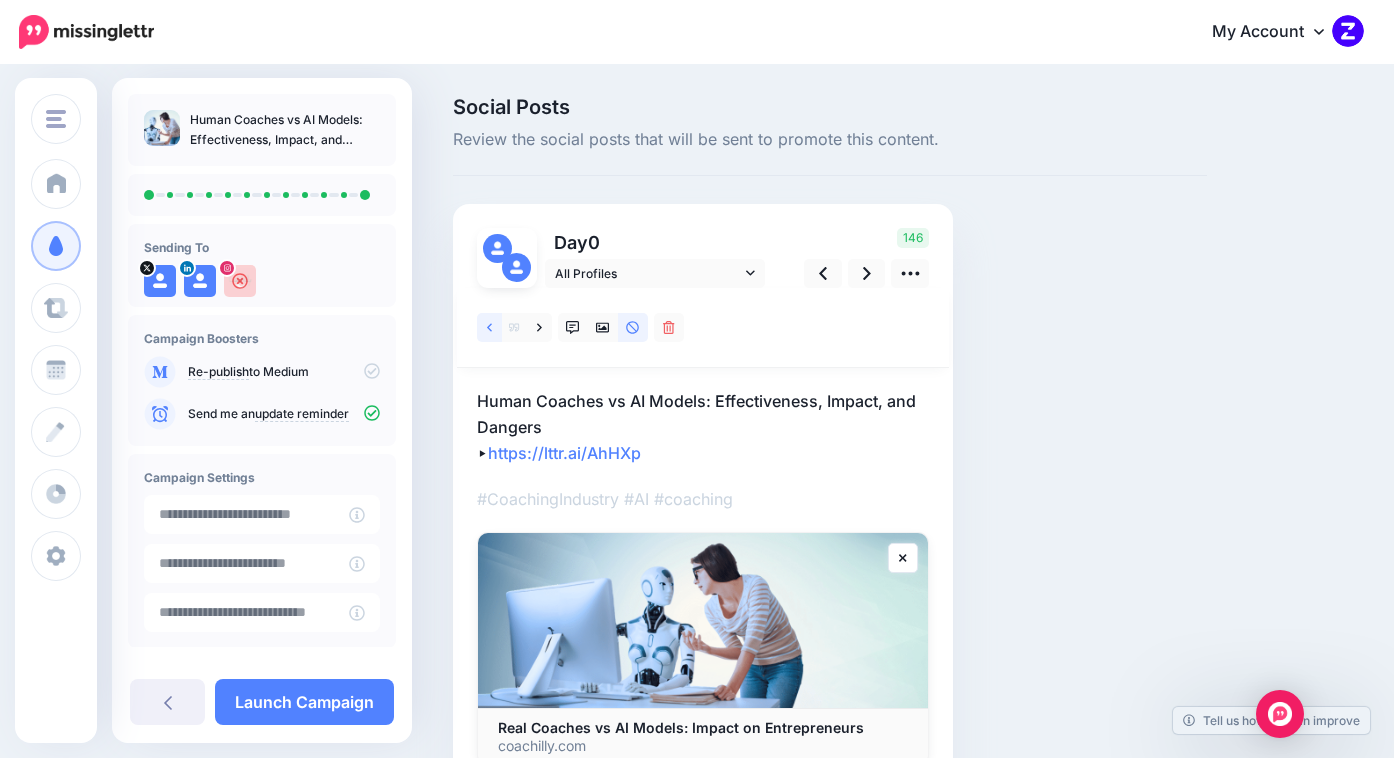 click 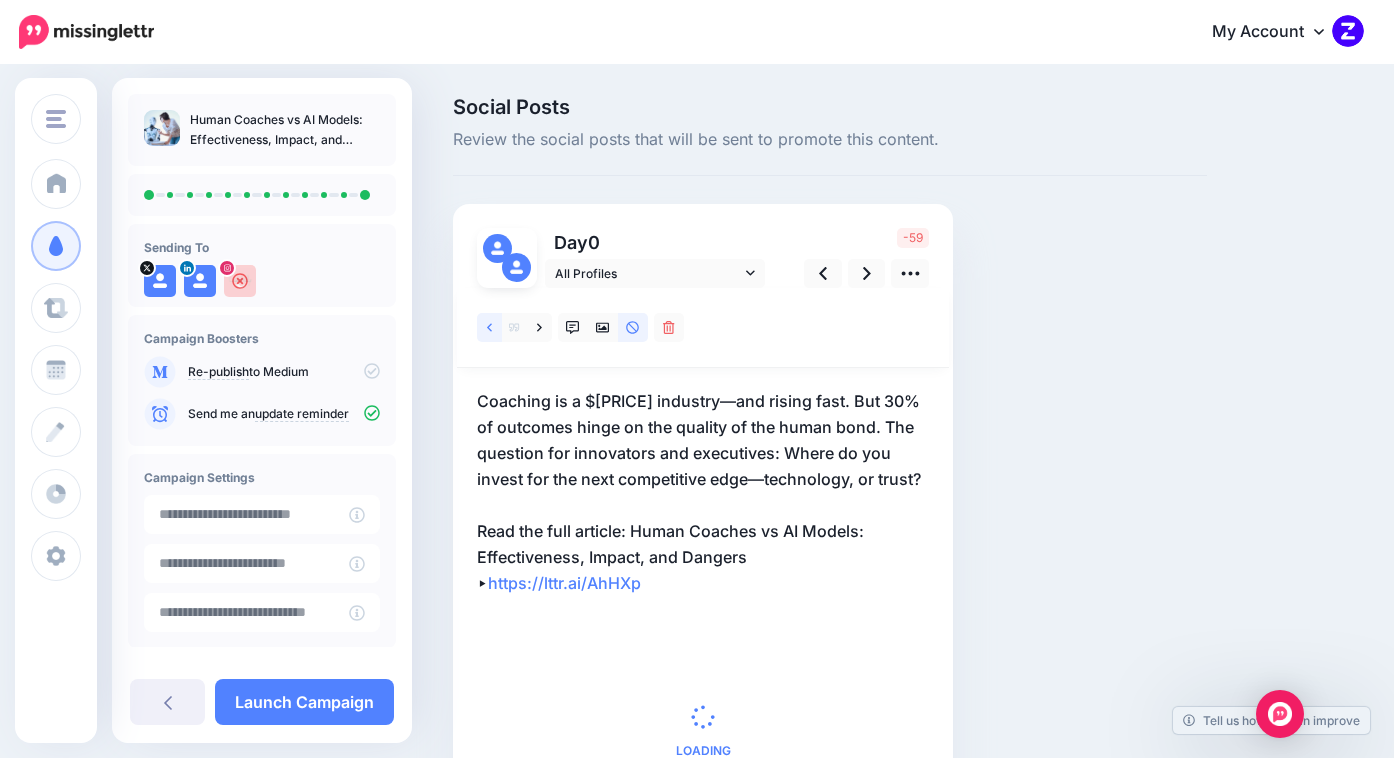 click 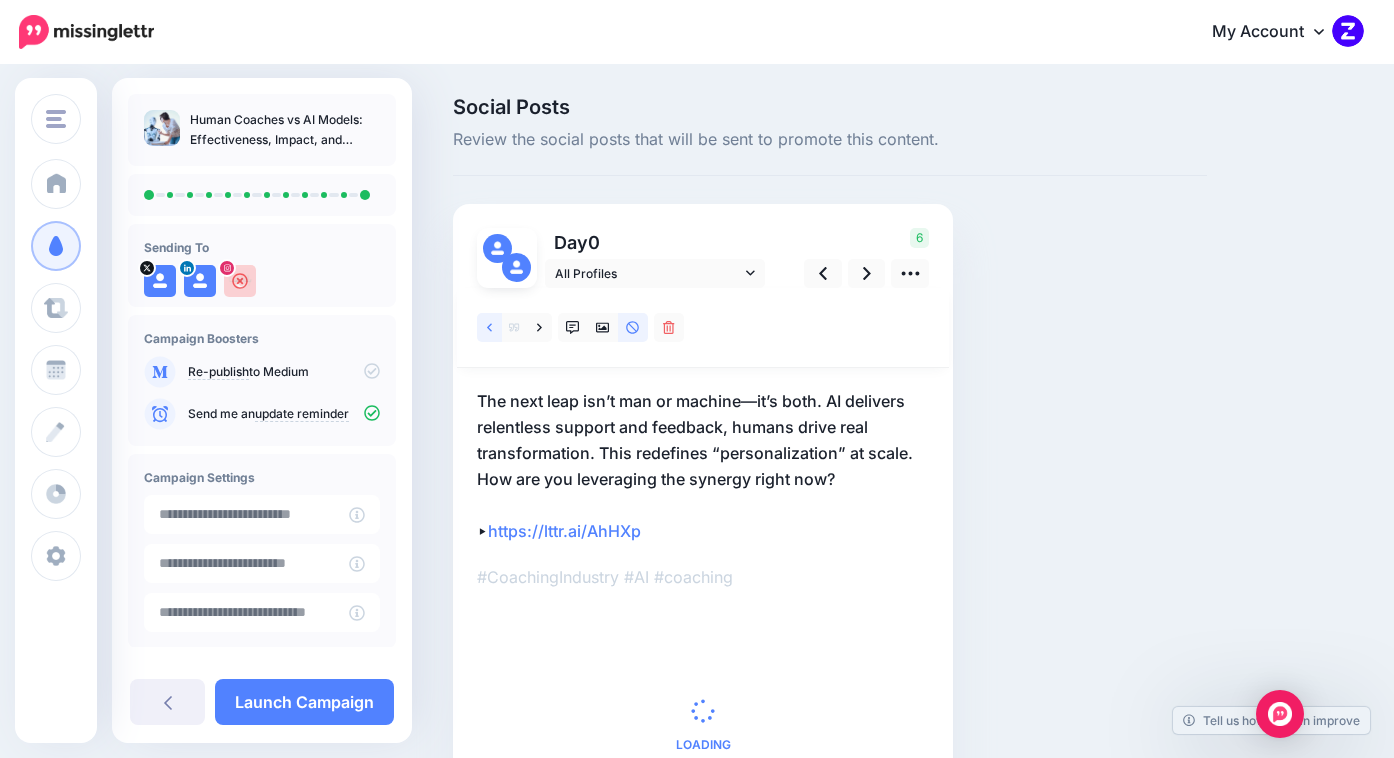 click 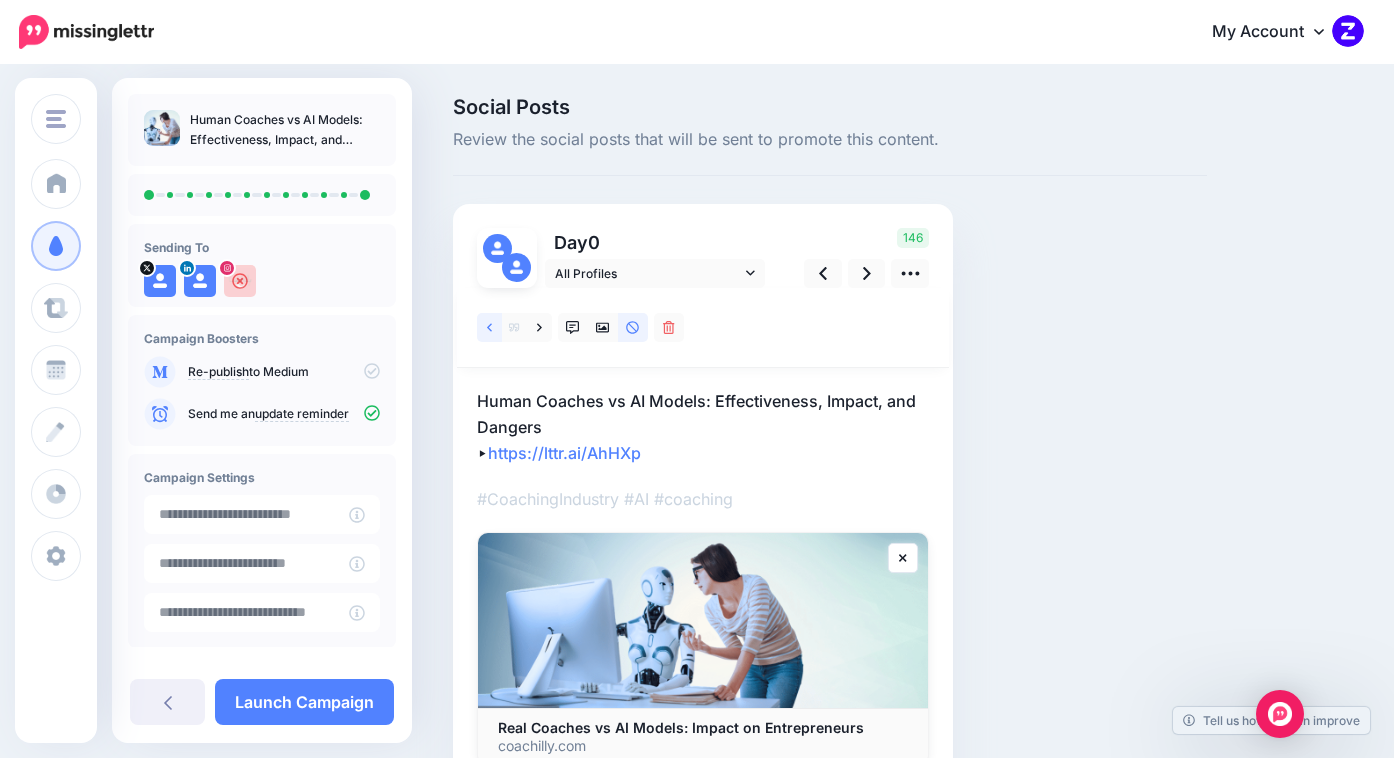 click 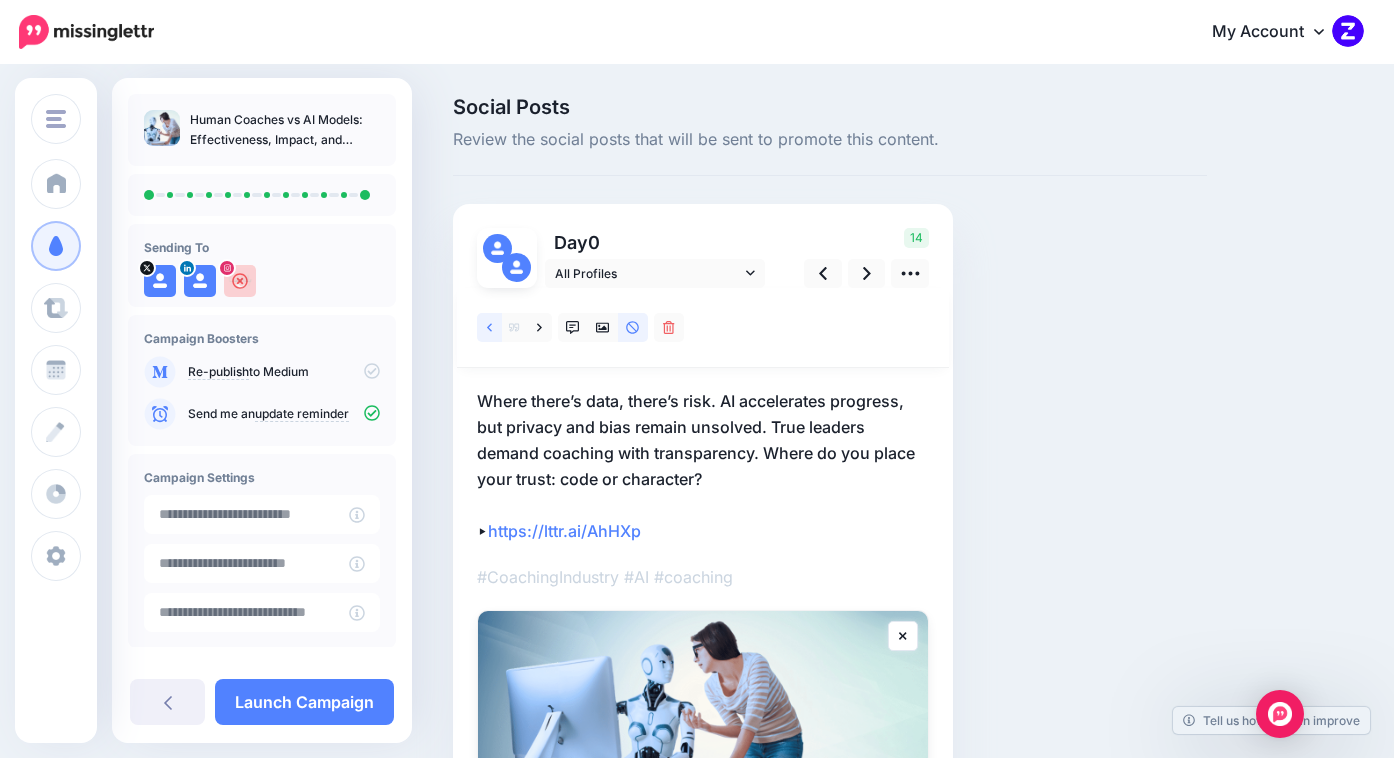 click 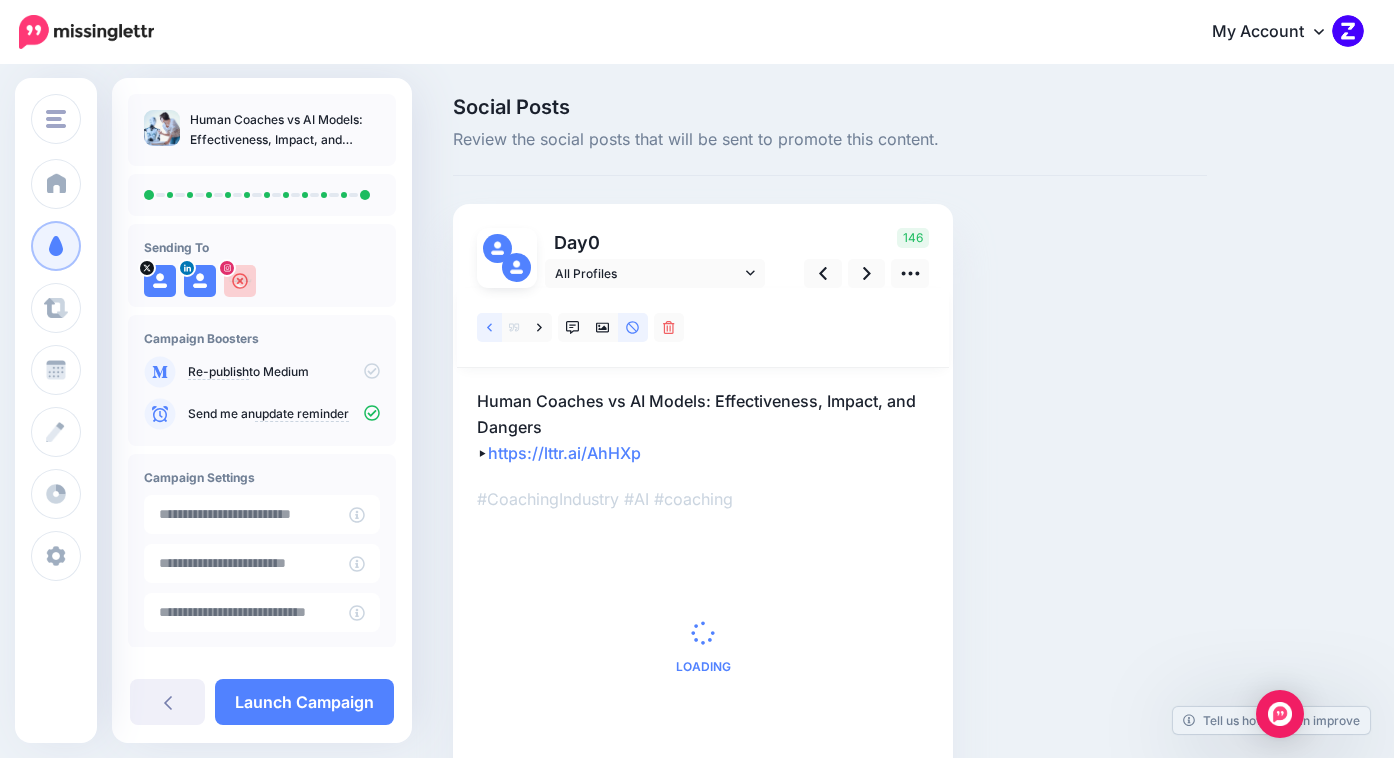 click 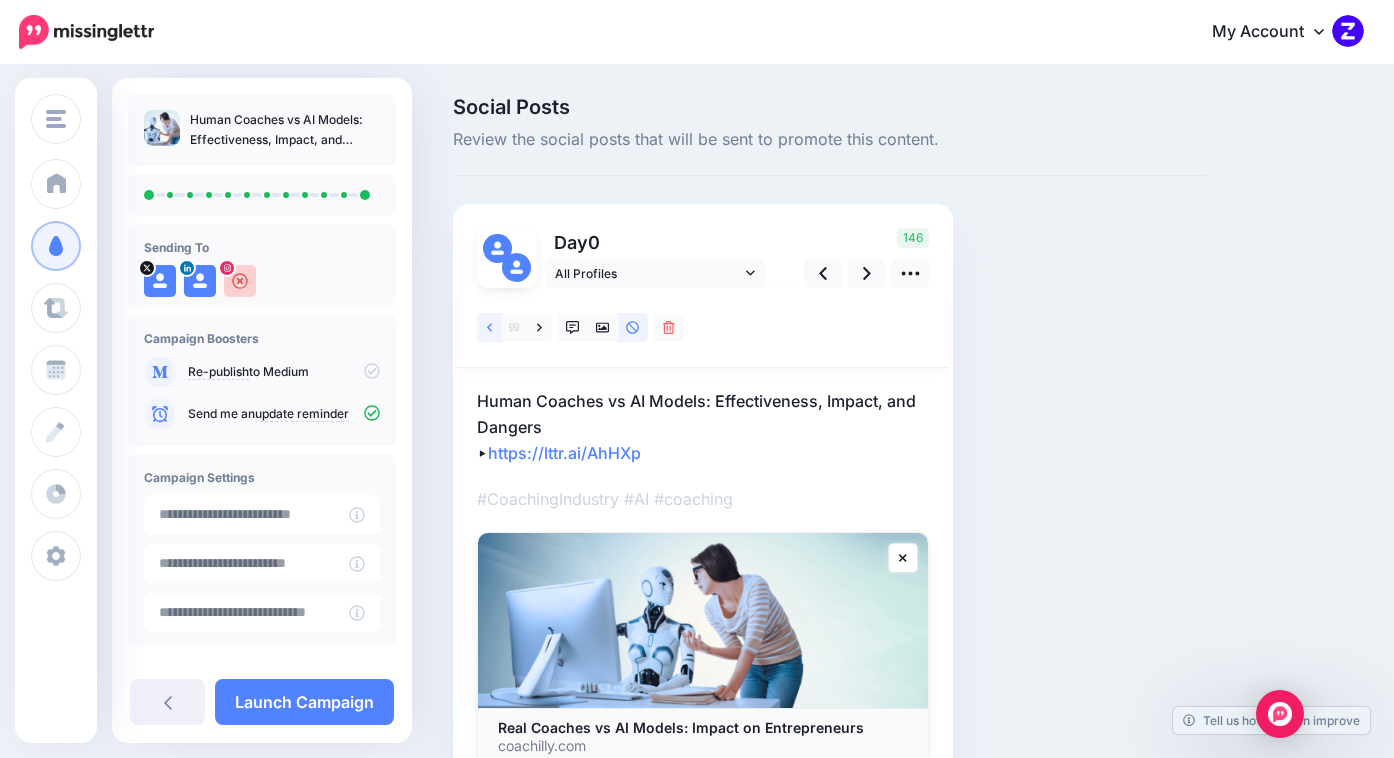 click 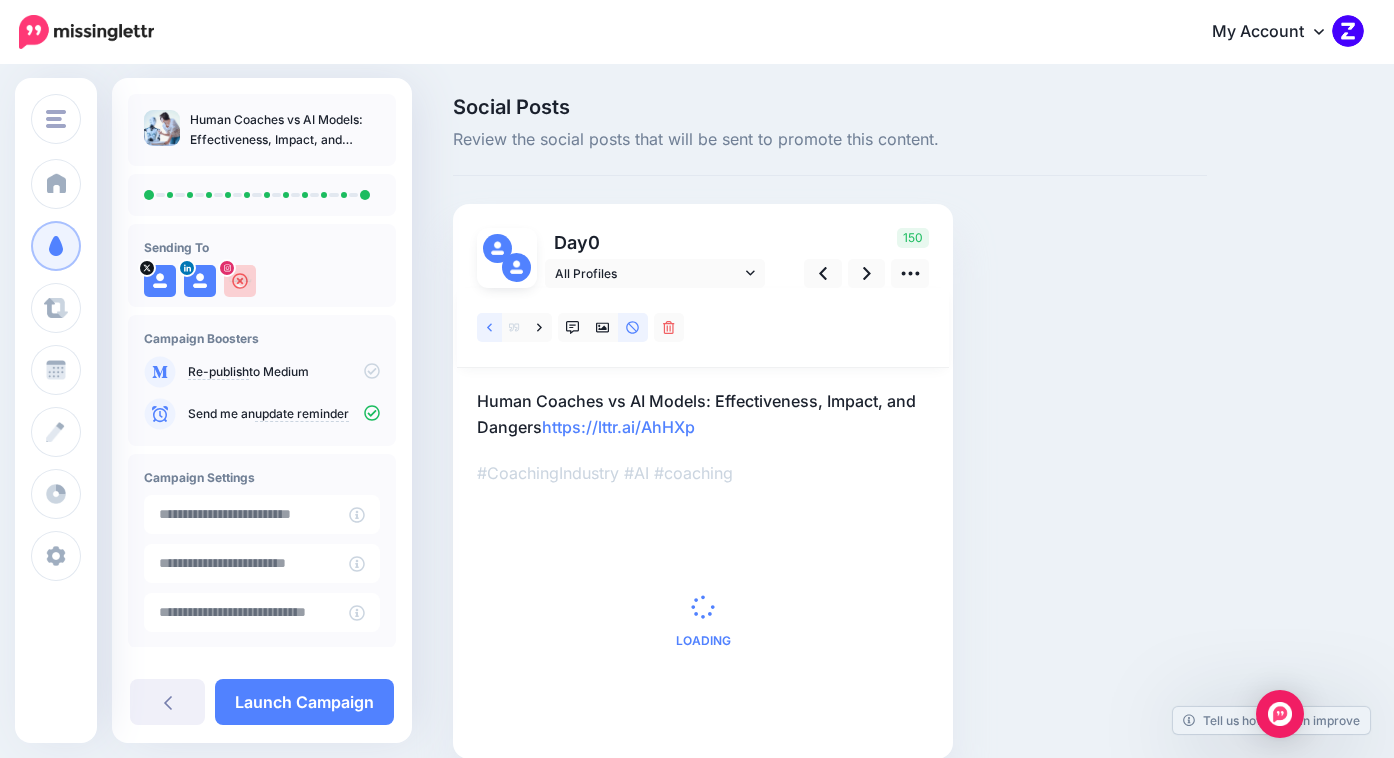 click 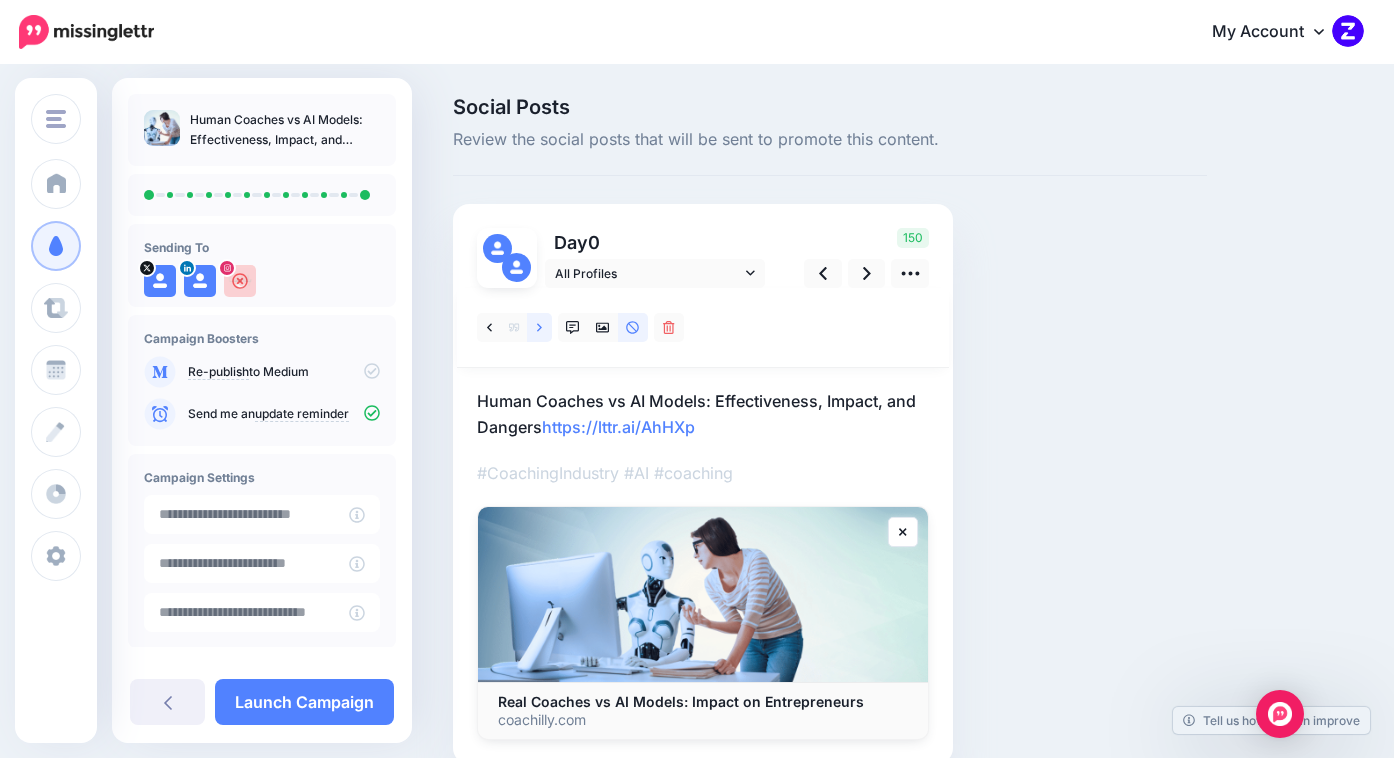 click at bounding box center (539, 327) 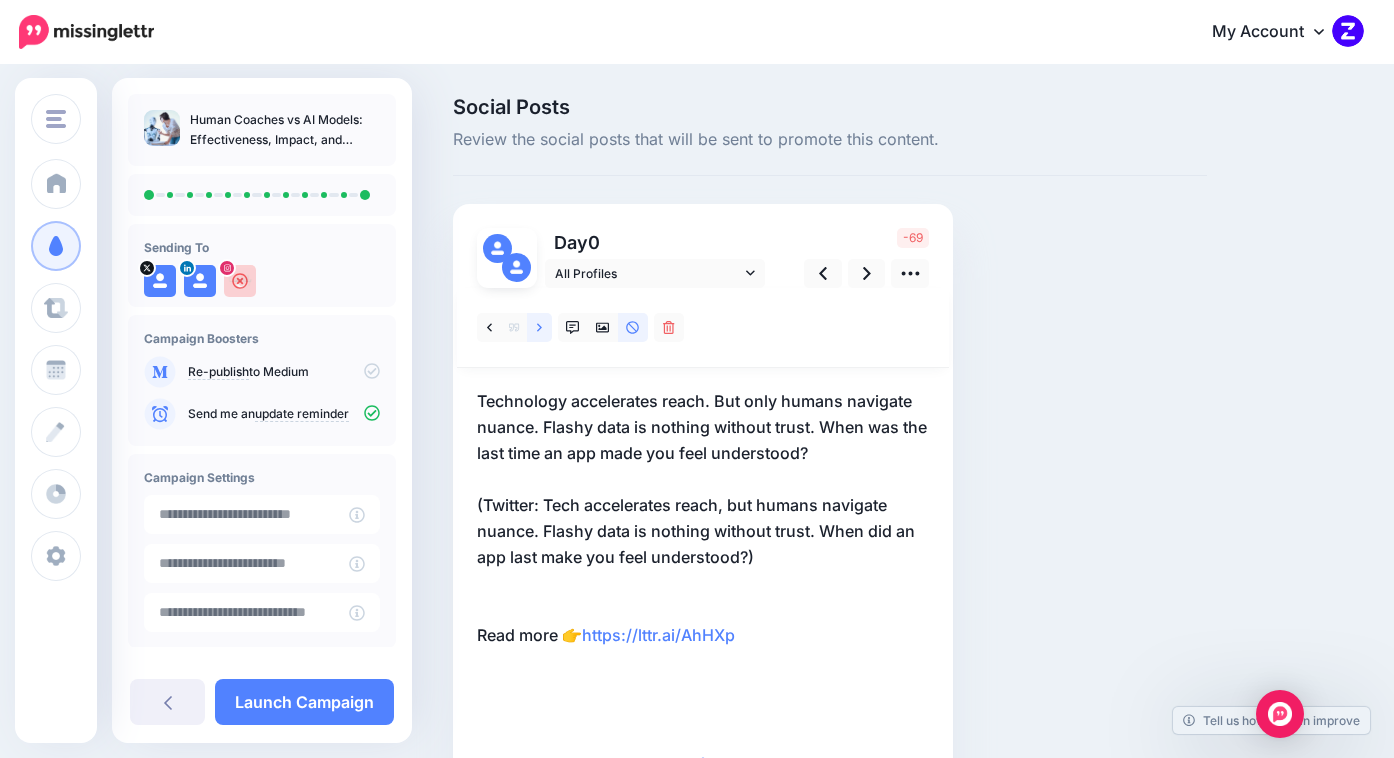 click at bounding box center (539, 327) 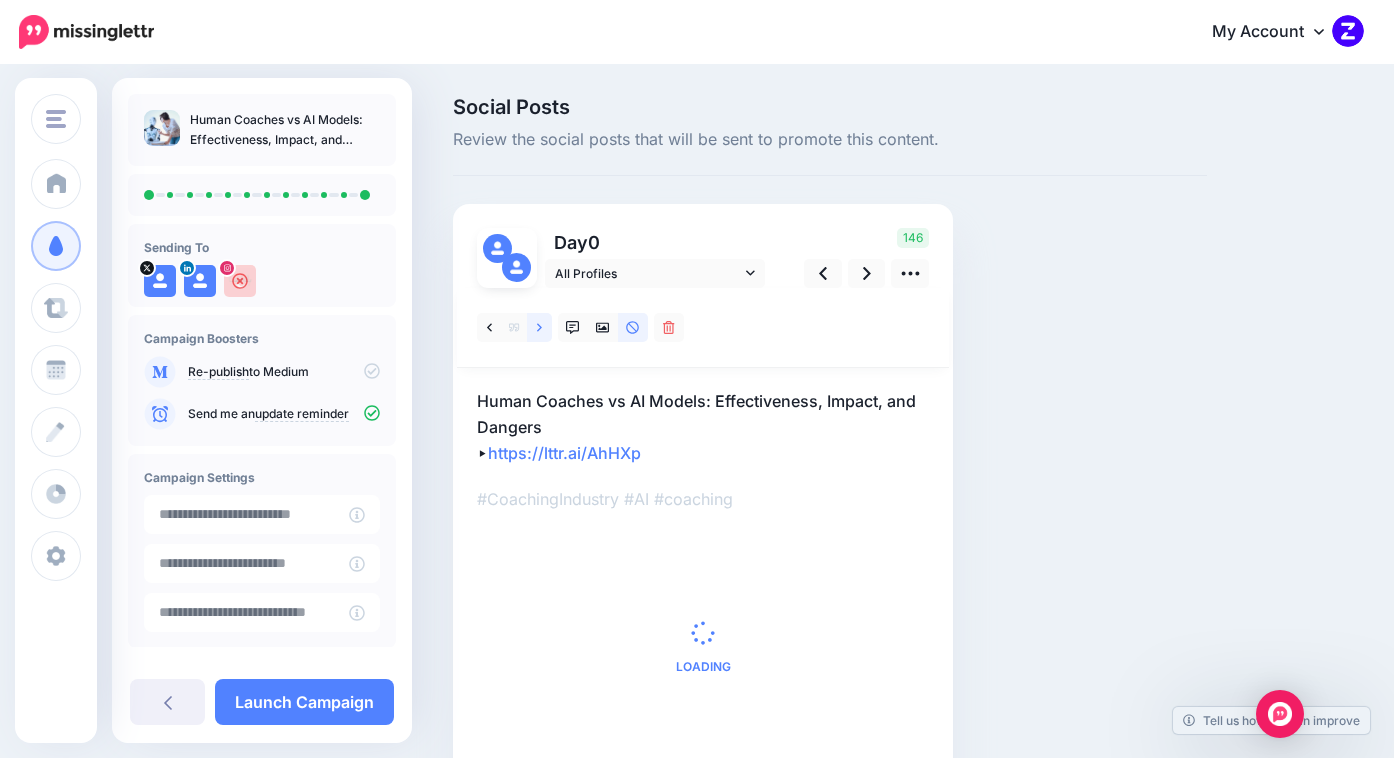 click at bounding box center [539, 327] 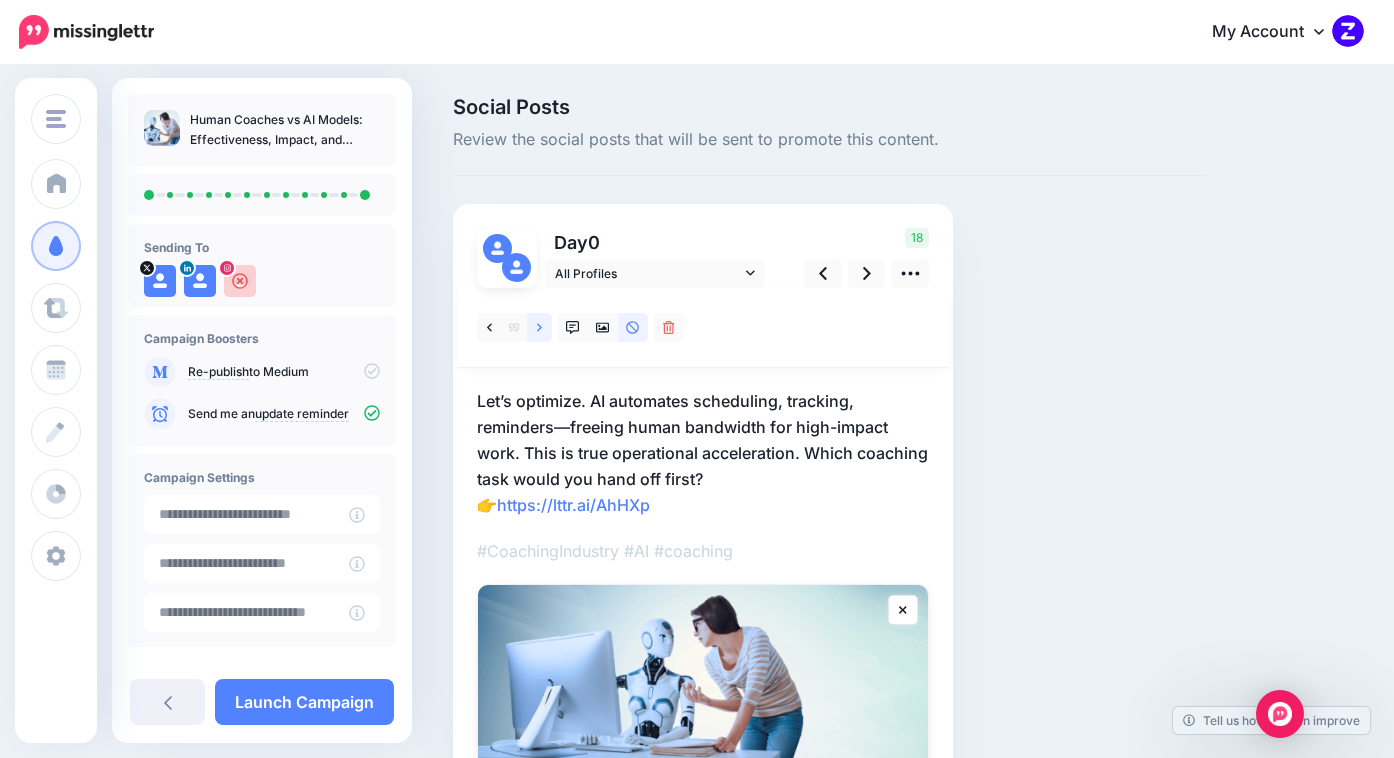 click at bounding box center [539, 327] 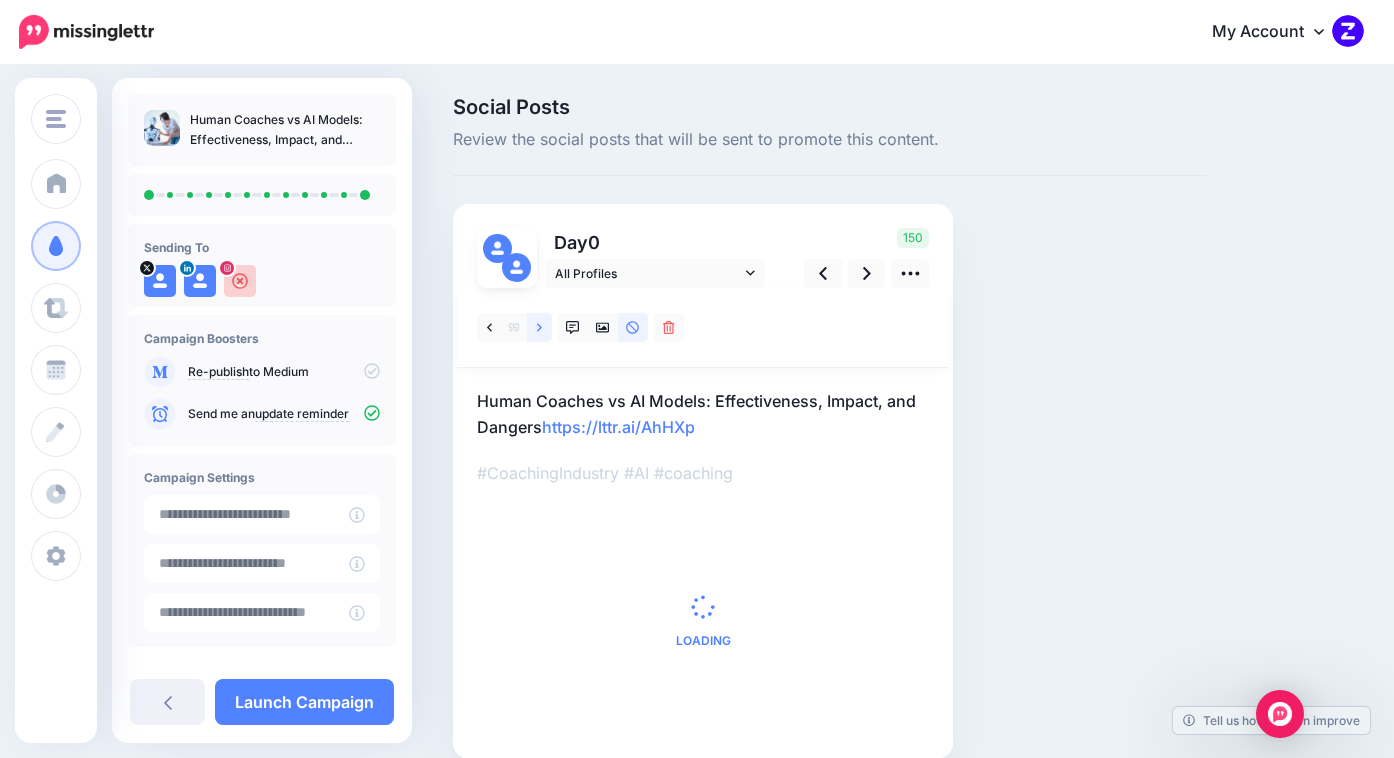 click at bounding box center [539, 327] 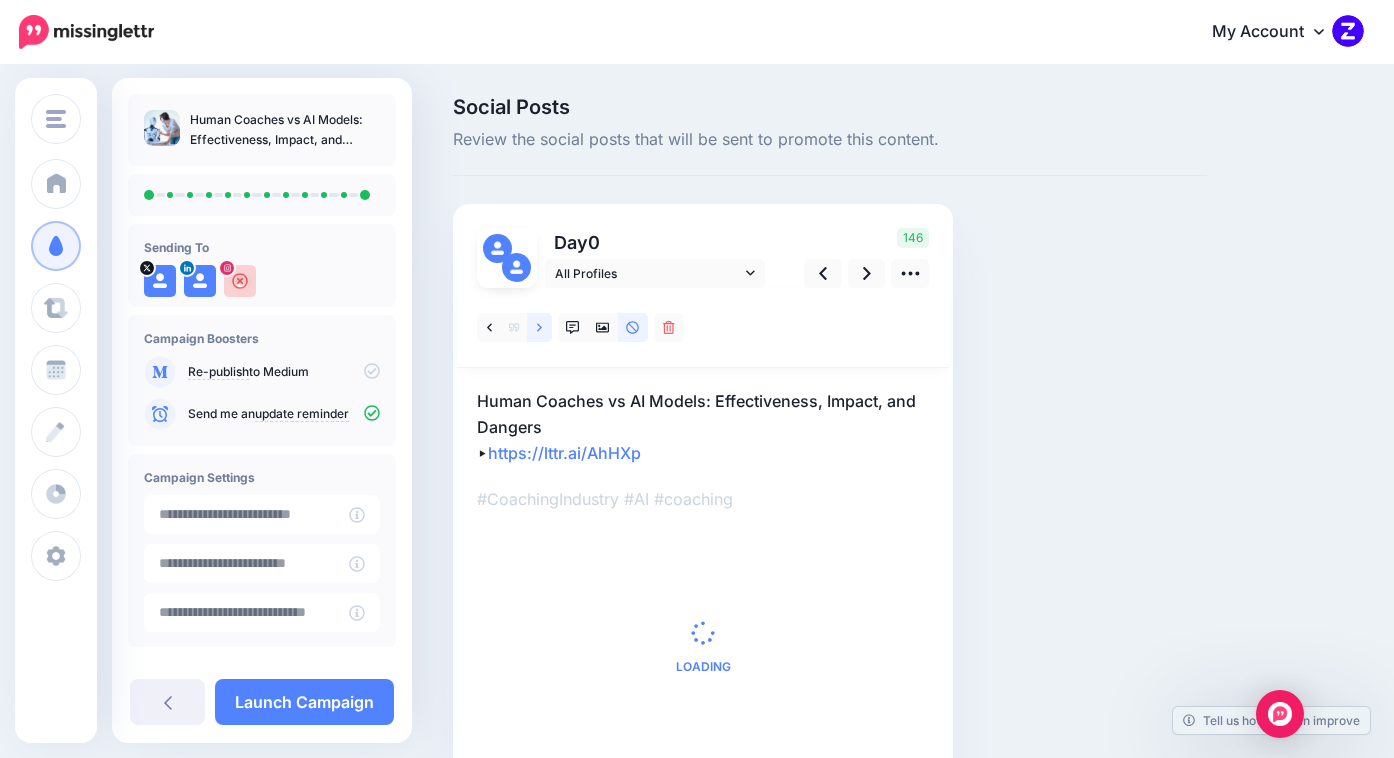 click at bounding box center [539, 327] 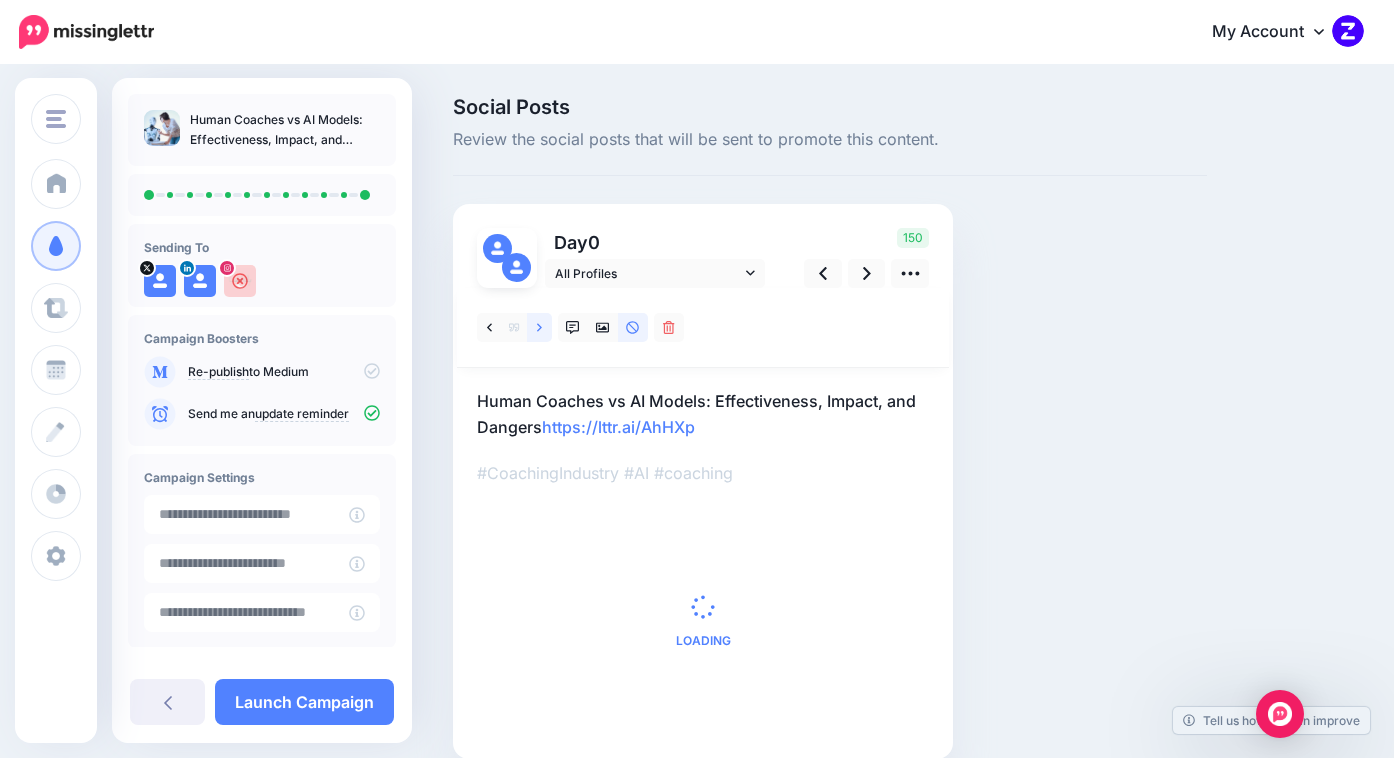 click at bounding box center (539, 327) 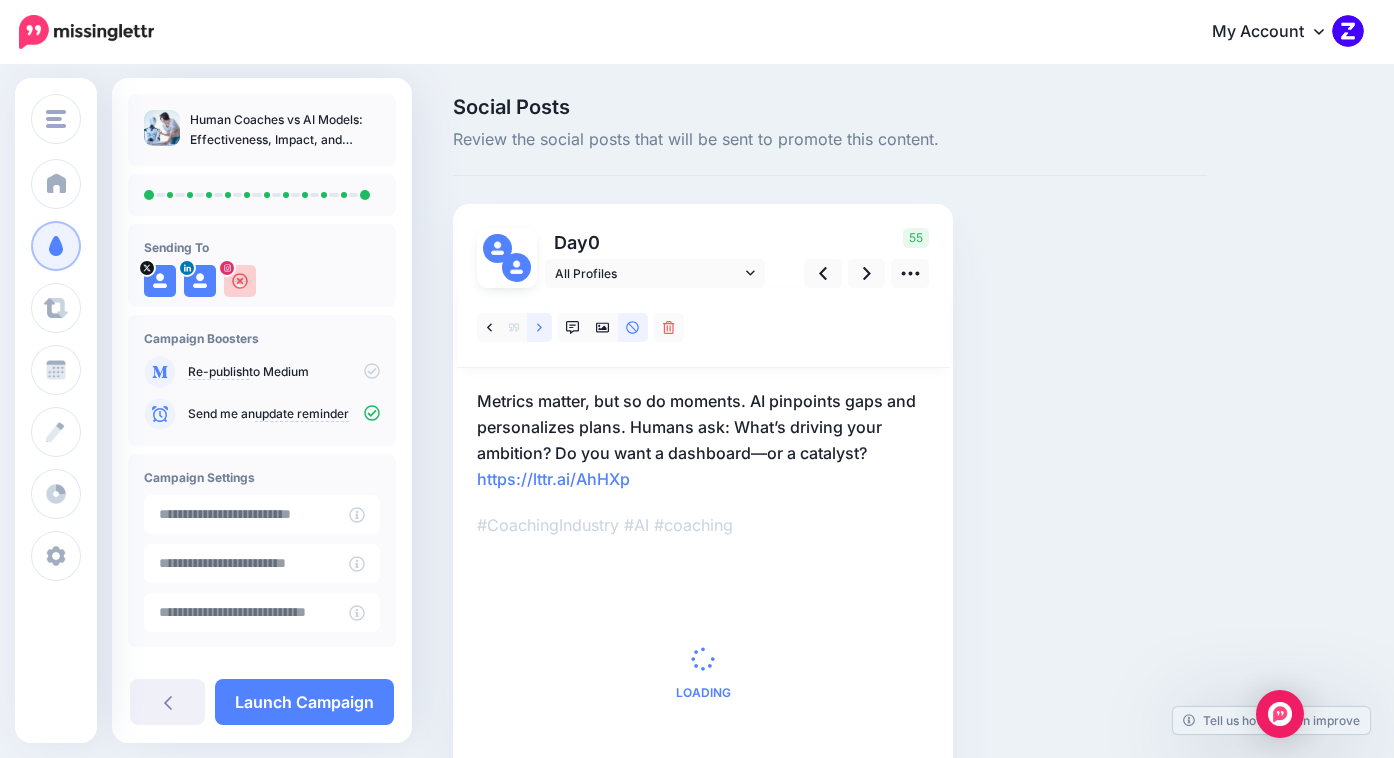 click at bounding box center [539, 327] 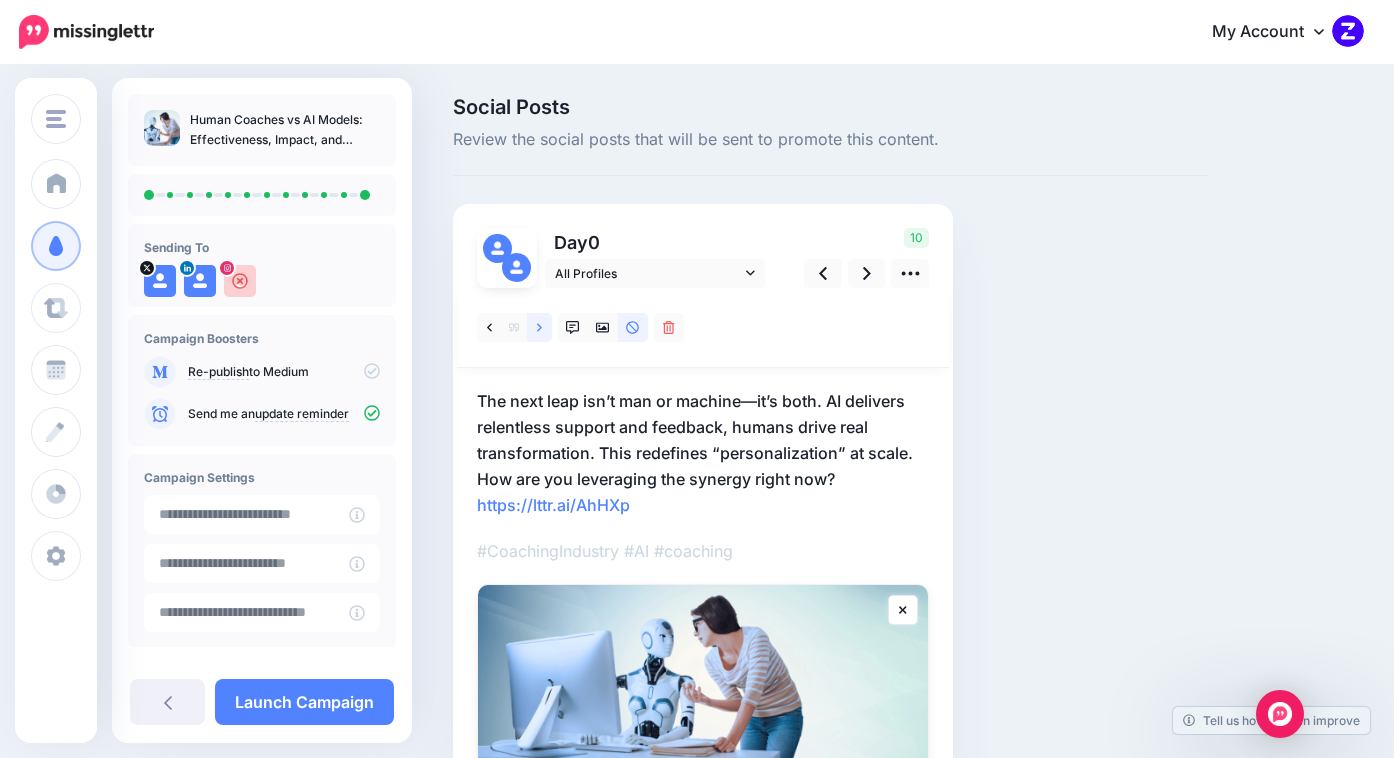 click at bounding box center [539, 327] 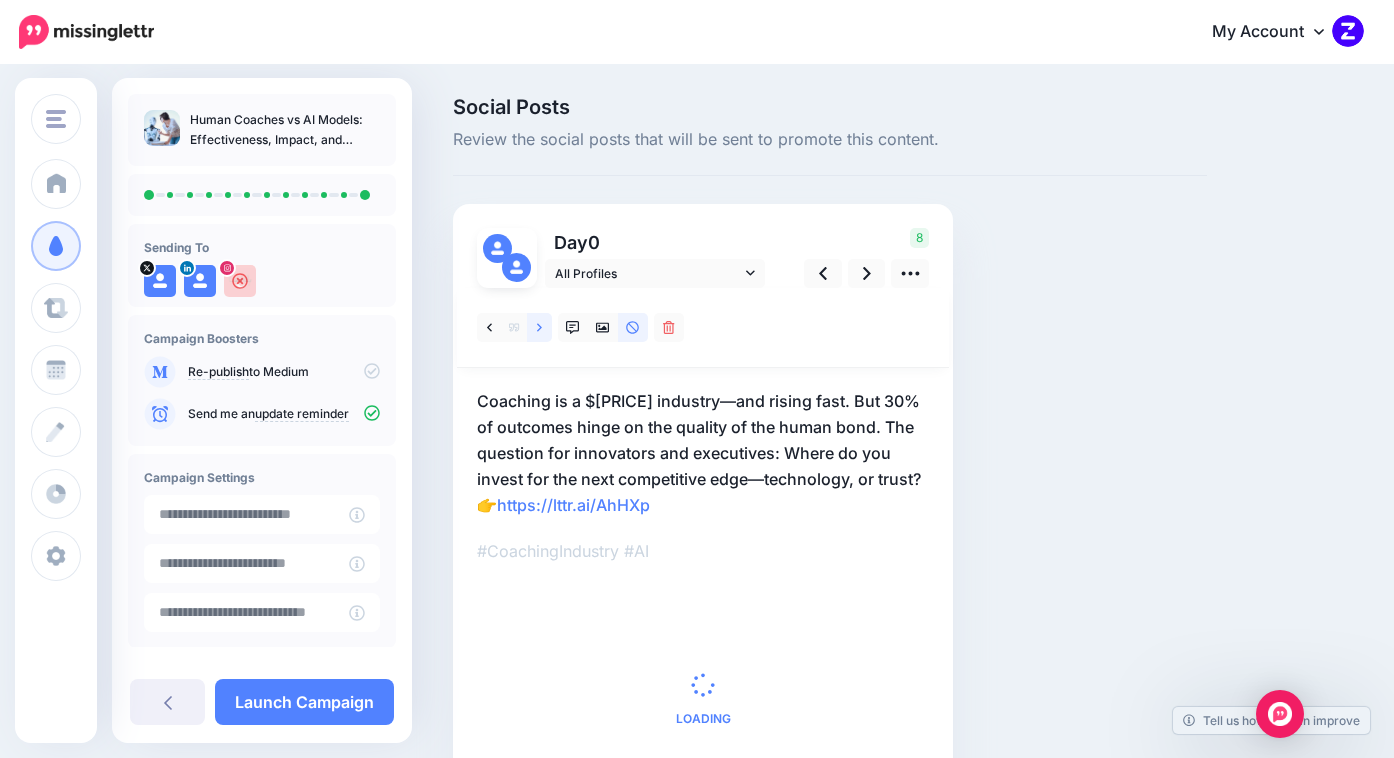 click at bounding box center [539, 327] 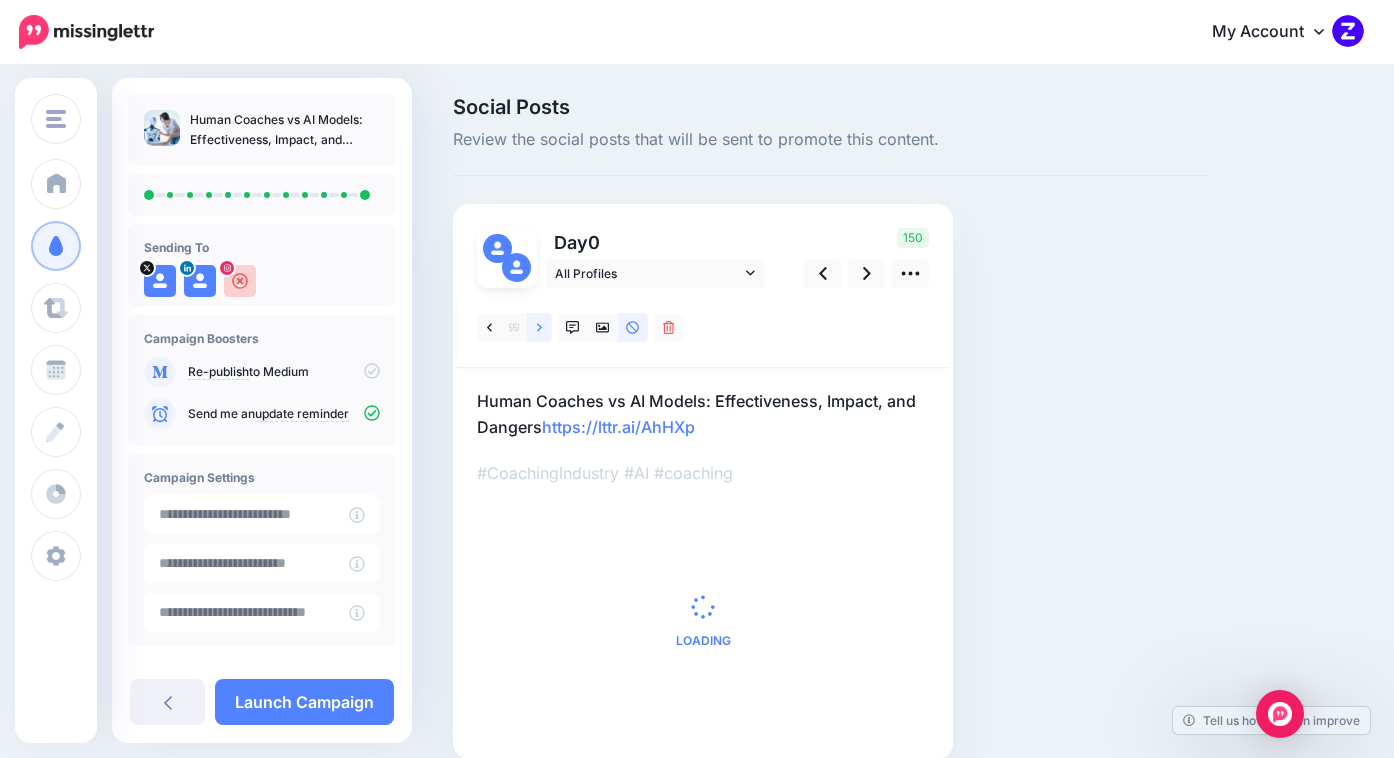 click at bounding box center [539, 327] 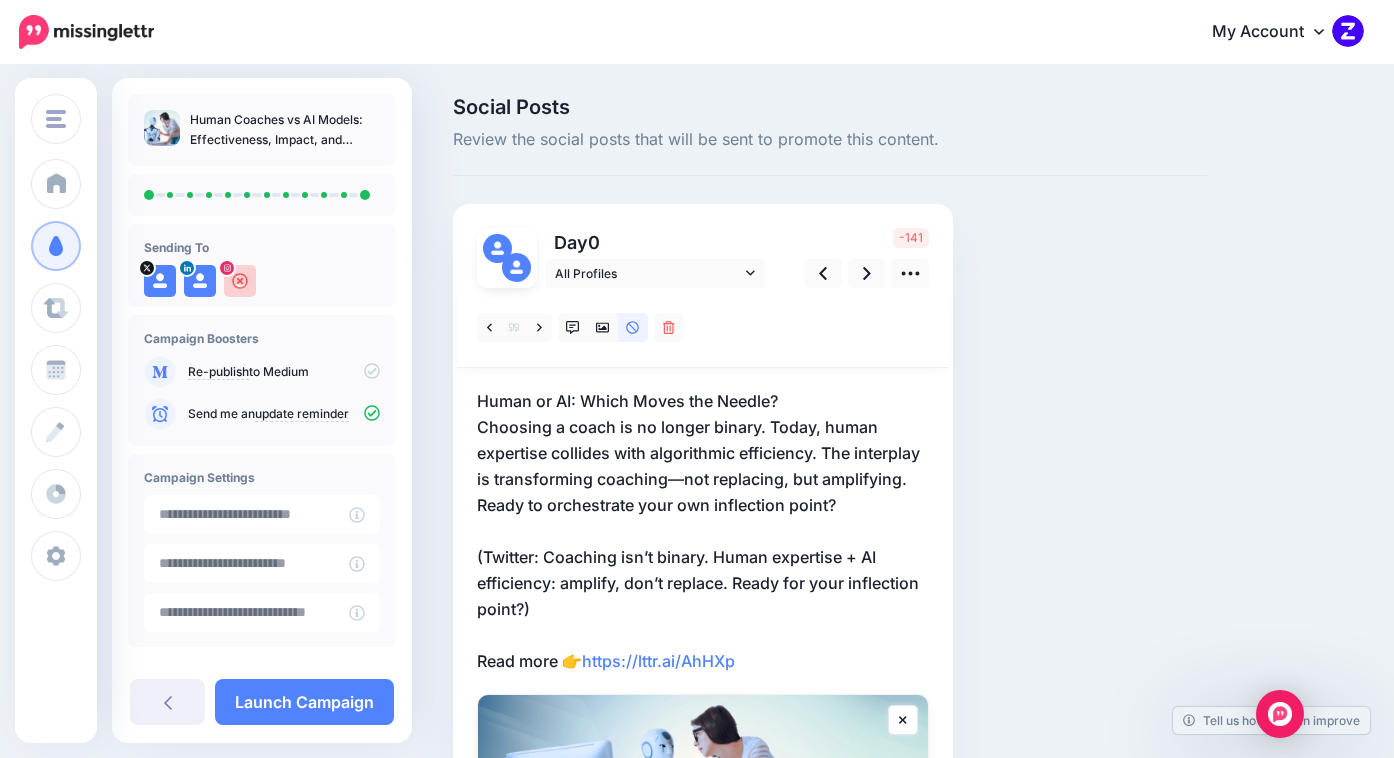 click on "Human or AI: Which Moves the Needle? Choosing a coach is no longer binary. Today, human expertise collides with algorithmic efficiency. The interplay is transforming coaching—not replacing, but amplifying. Ready to orchestrate your own inflection point? (Twitter: Coaching isn’t binary. Human expertise + AI efficiency: amplify, don’t replace. Ready for your inflection point?) Read more 👉  https://lttr.ai/AhHXp" at bounding box center [703, 531] 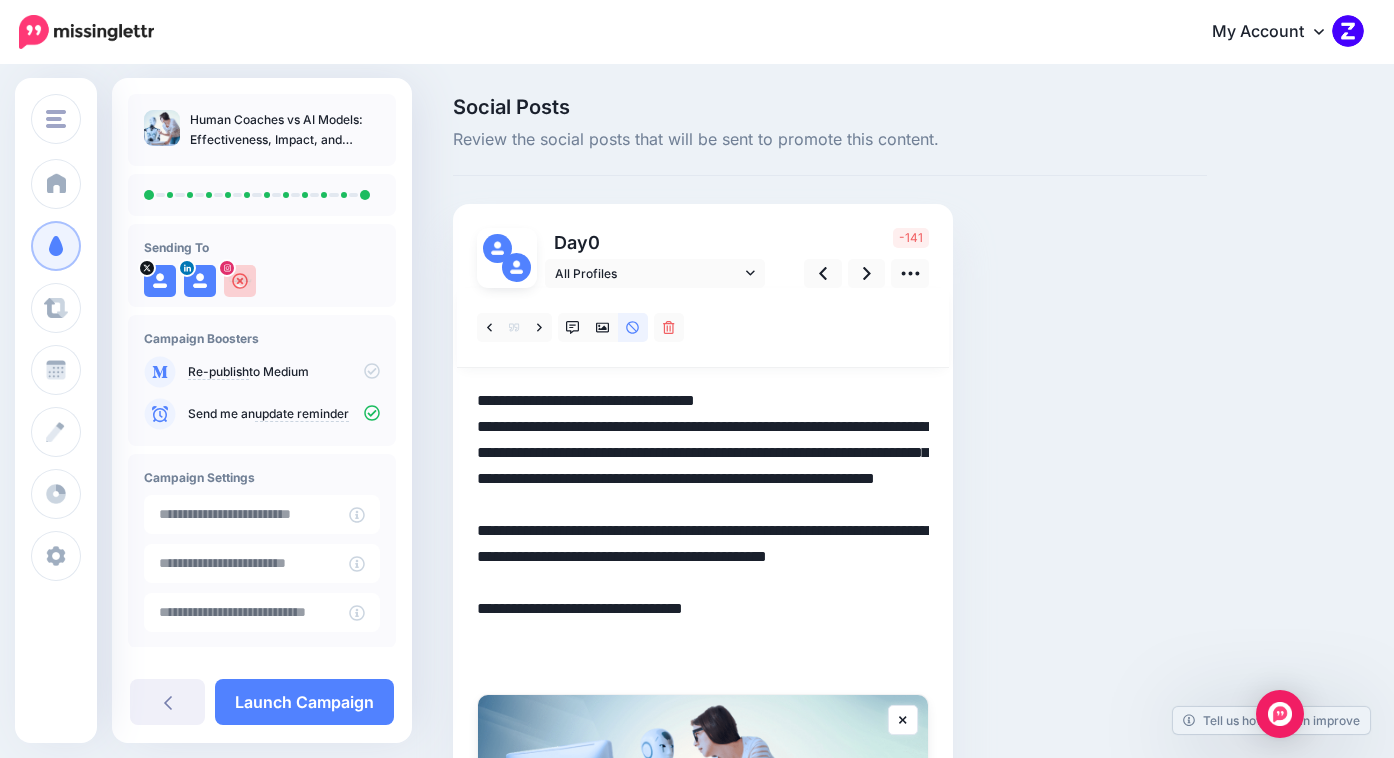 click on "Day  0
All
Profiles" at bounding box center (703, 578) 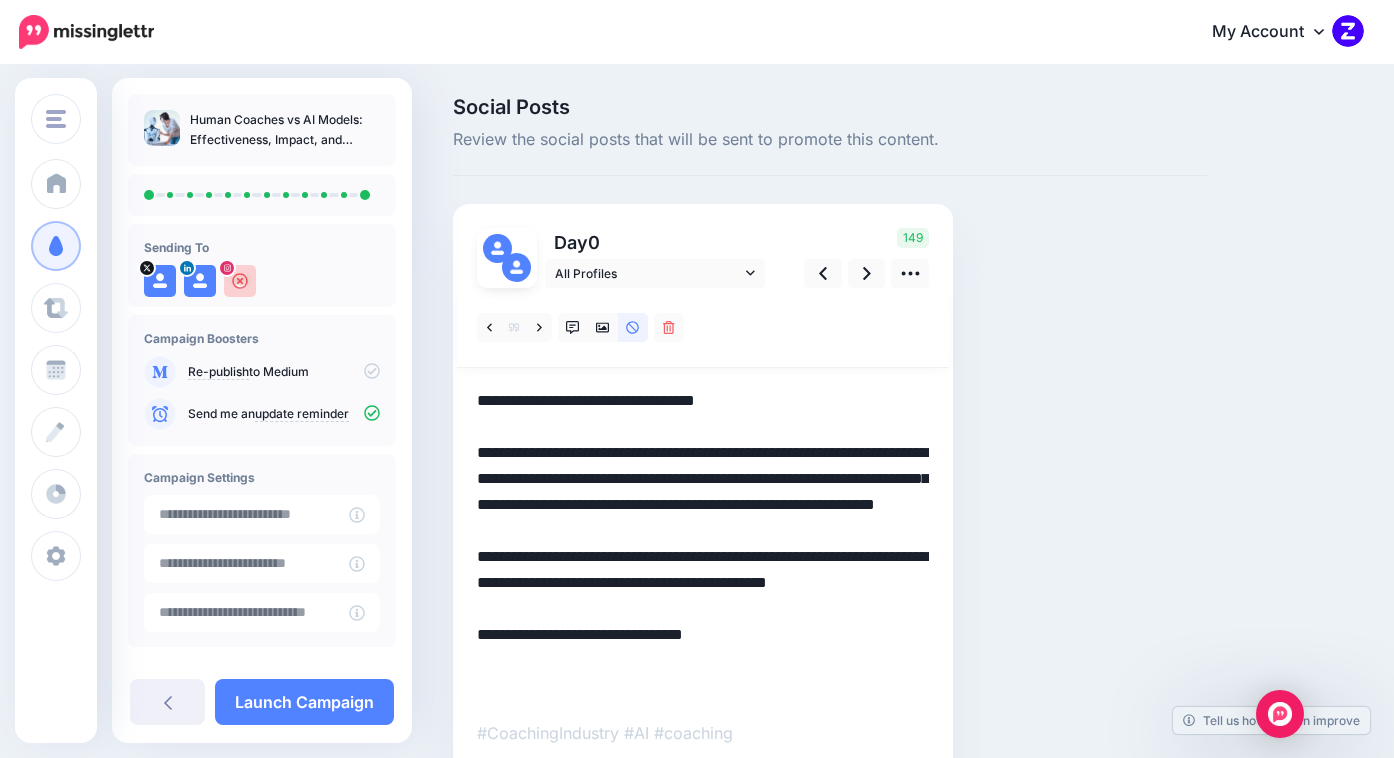 click on "**********" at bounding box center (703, 544) 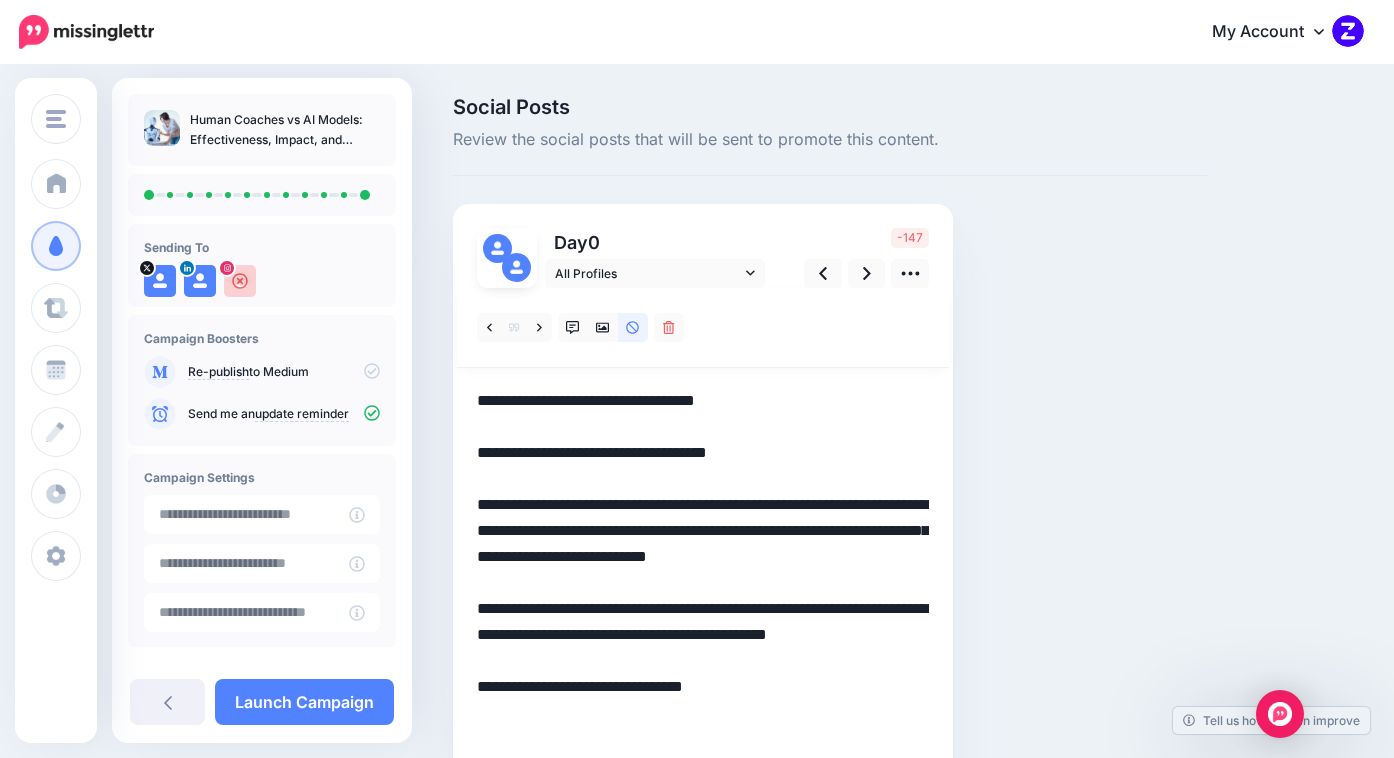 click on "**********" at bounding box center (703, 570) 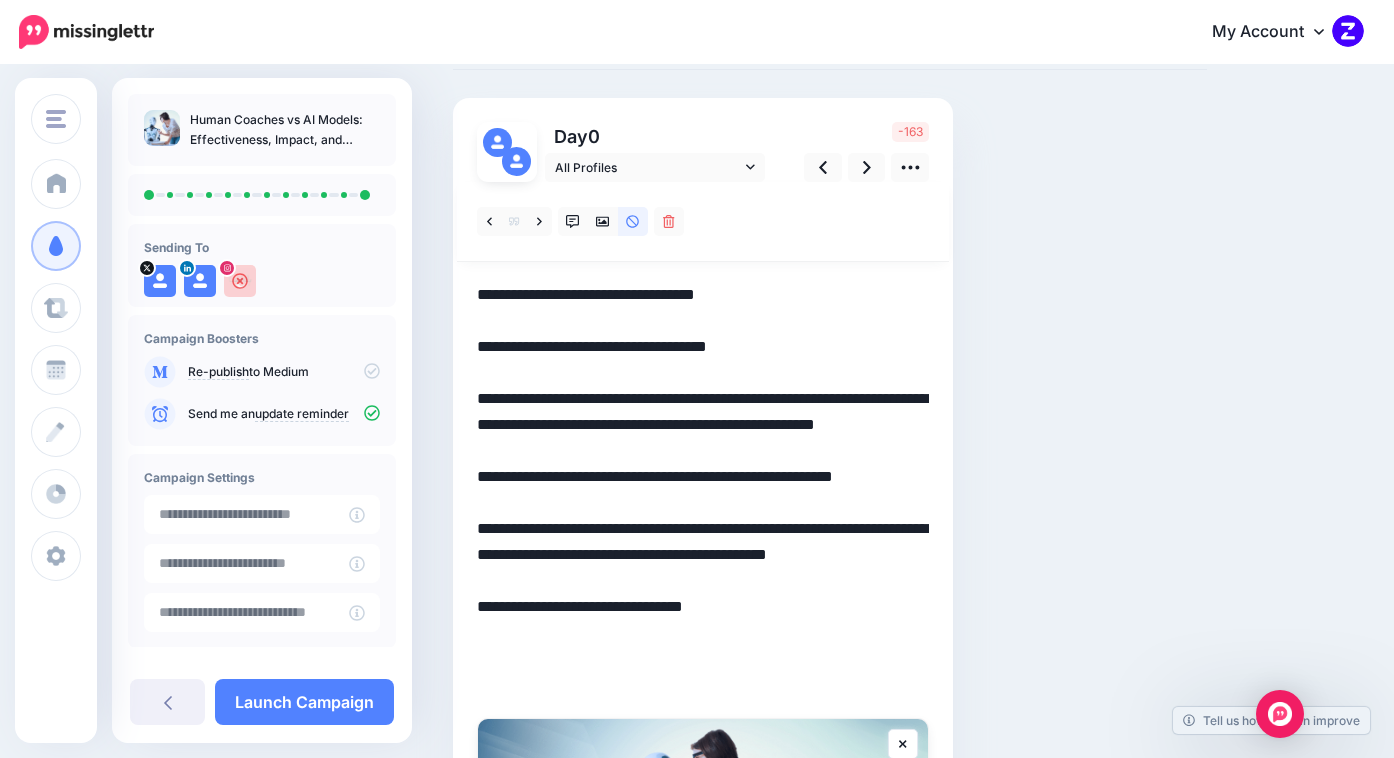 scroll, scrollTop: 107, scrollLeft: 0, axis: vertical 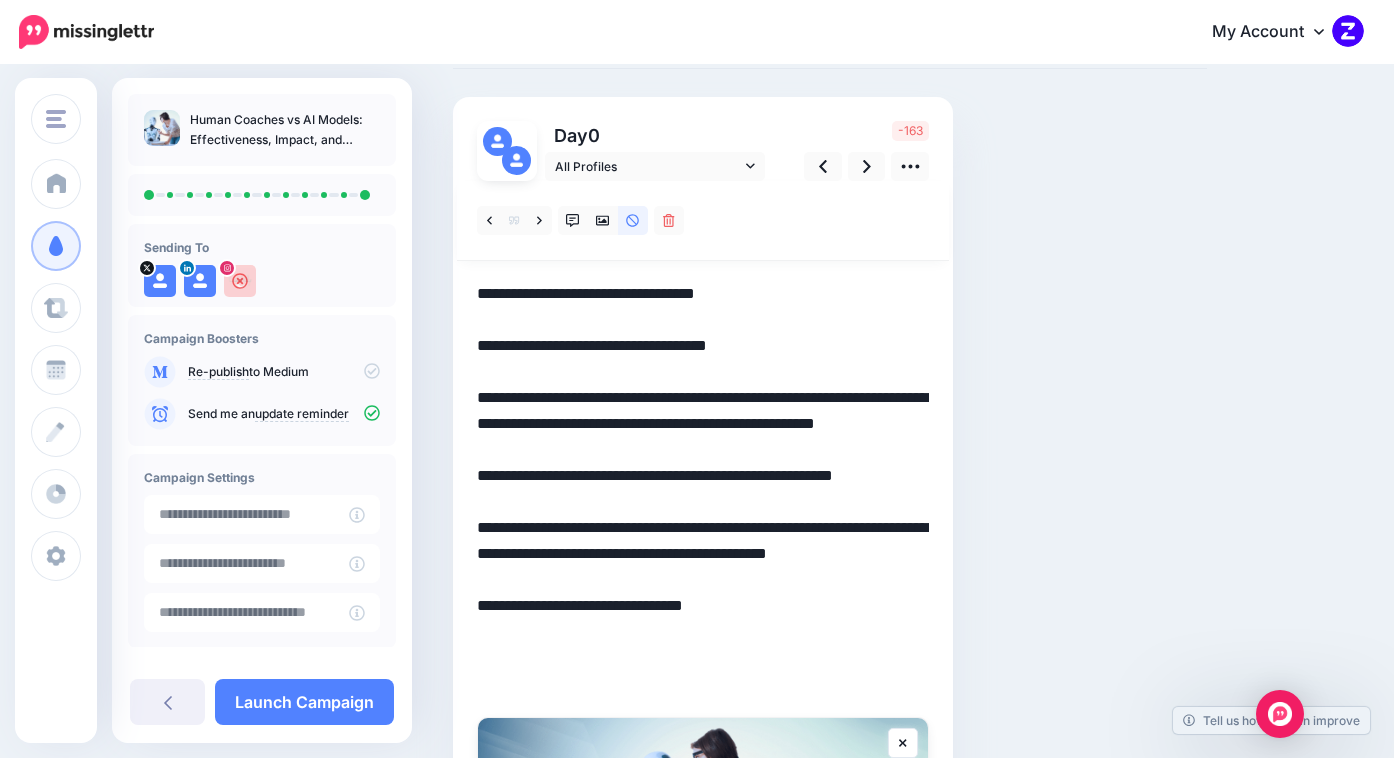 drag, startPoint x: 514, startPoint y: 562, endPoint x: 586, endPoint y: 625, distance: 95.67131 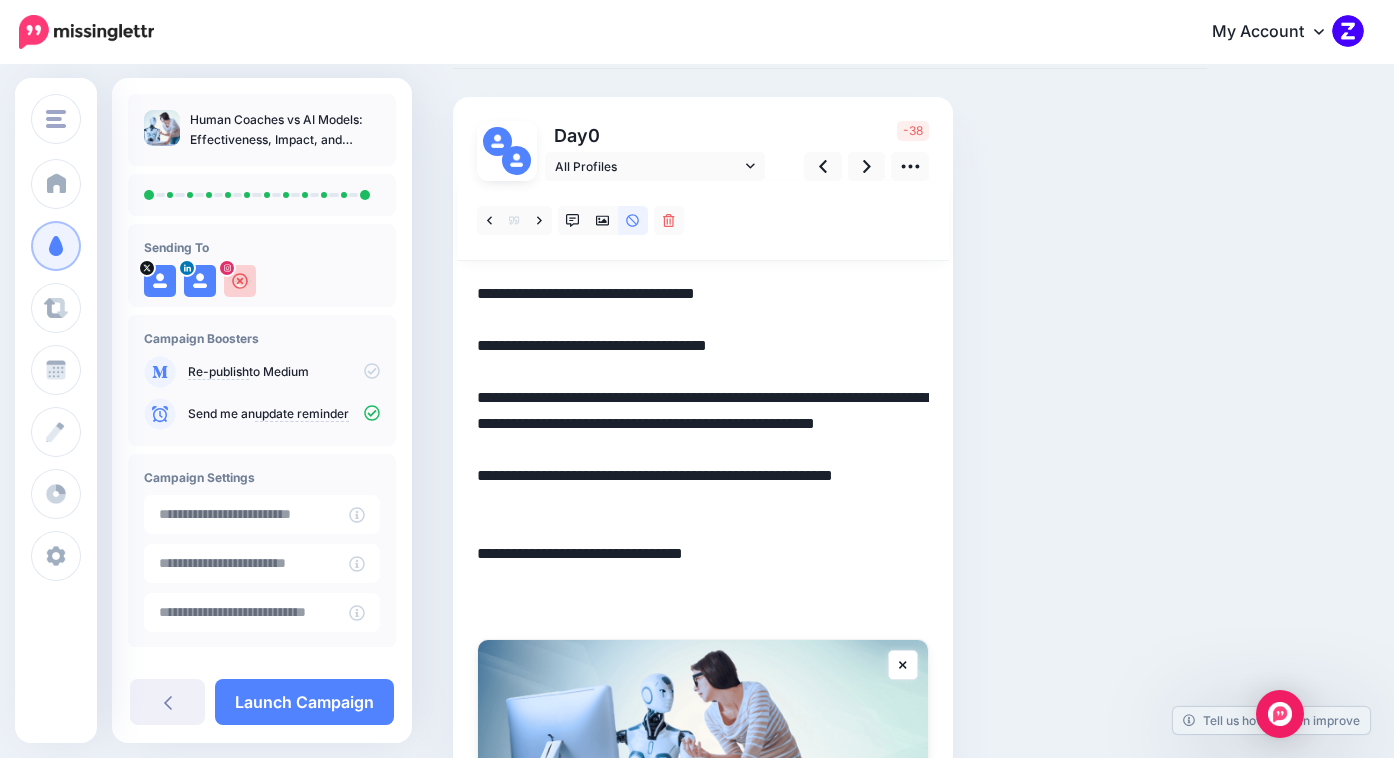 click on "Social Posts
Review the social posts that will be sent to promote this content.
Day  0" at bounding box center [830, 473] 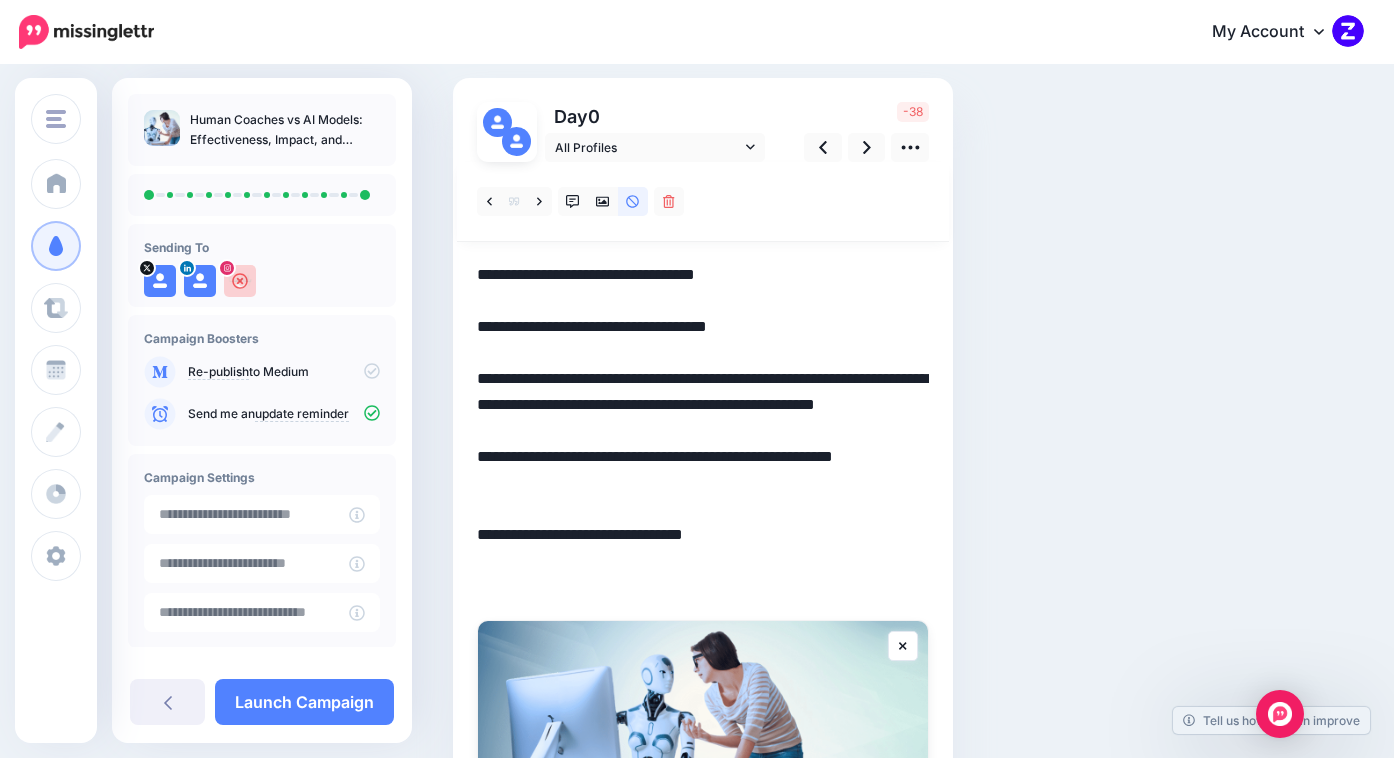 scroll, scrollTop: 124, scrollLeft: 0, axis: vertical 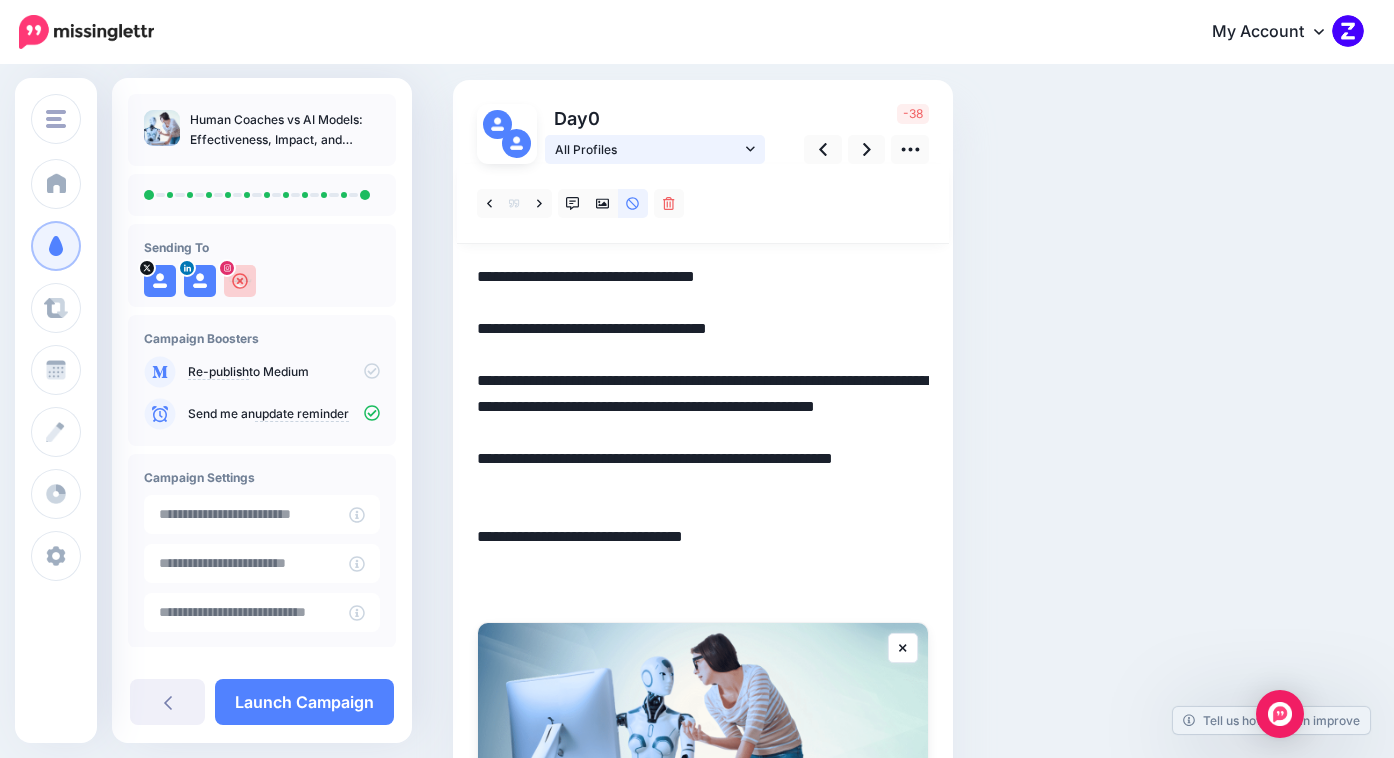 click on "All
Profiles" at bounding box center (648, 149) 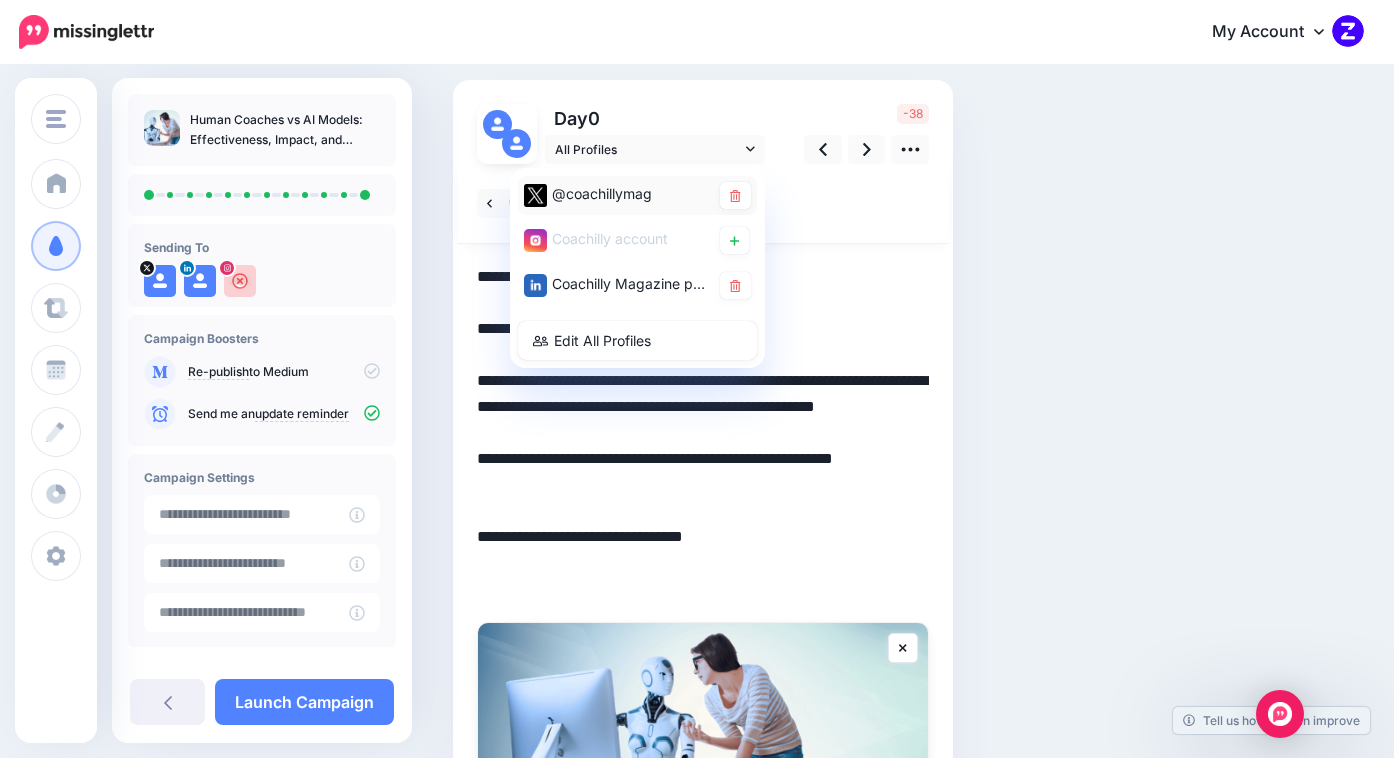 click on "@coachillymag" at bounding box center [617, 194] 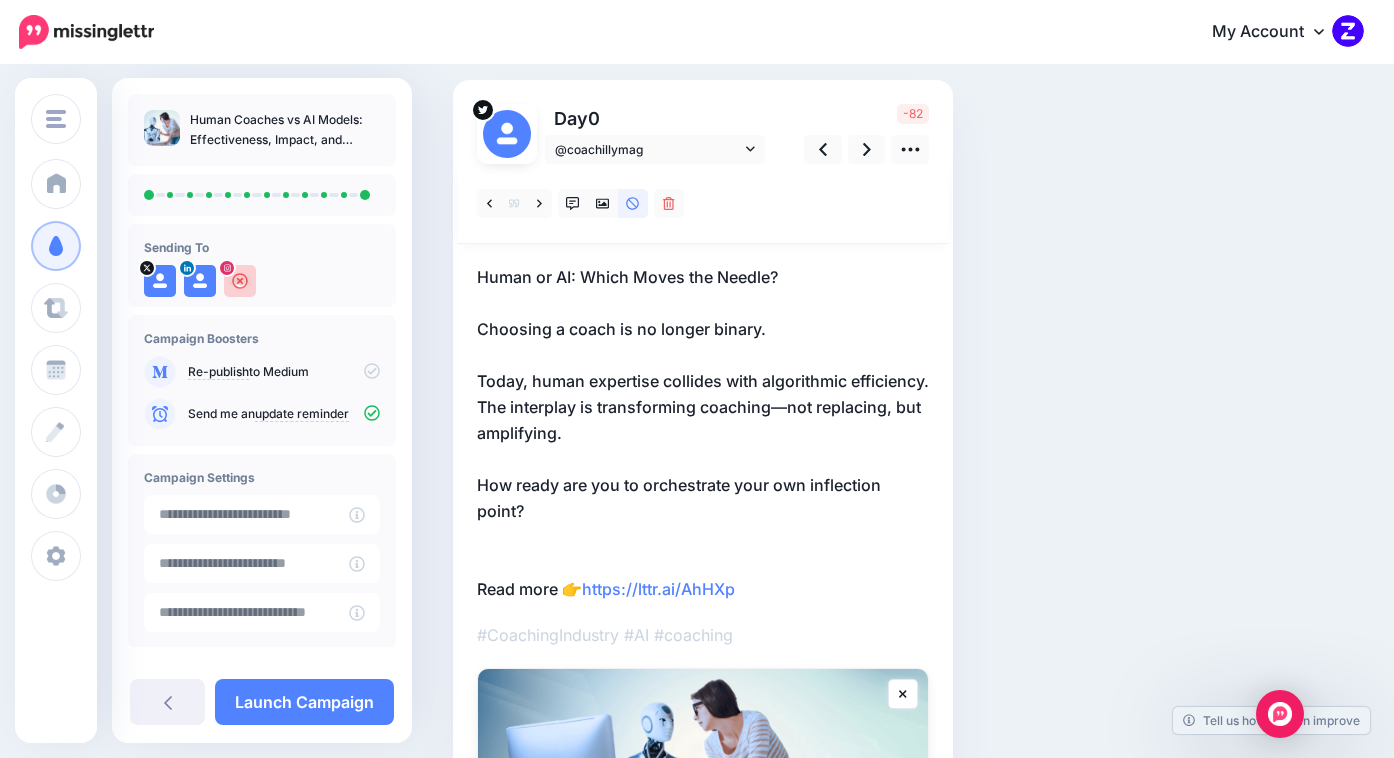 click on "Human or AI: Which Moves the Needle? Choosing a coach is no longer binary.  Today, human expertise collides with algorithmic efficiency. The interplay is transforming coaching—not replacing, but amplifying.  How ready are you to orchestrate your own inflection point? Read more 👉  https://lttr.ai/AhHXp" at bounding box center (703, 433) 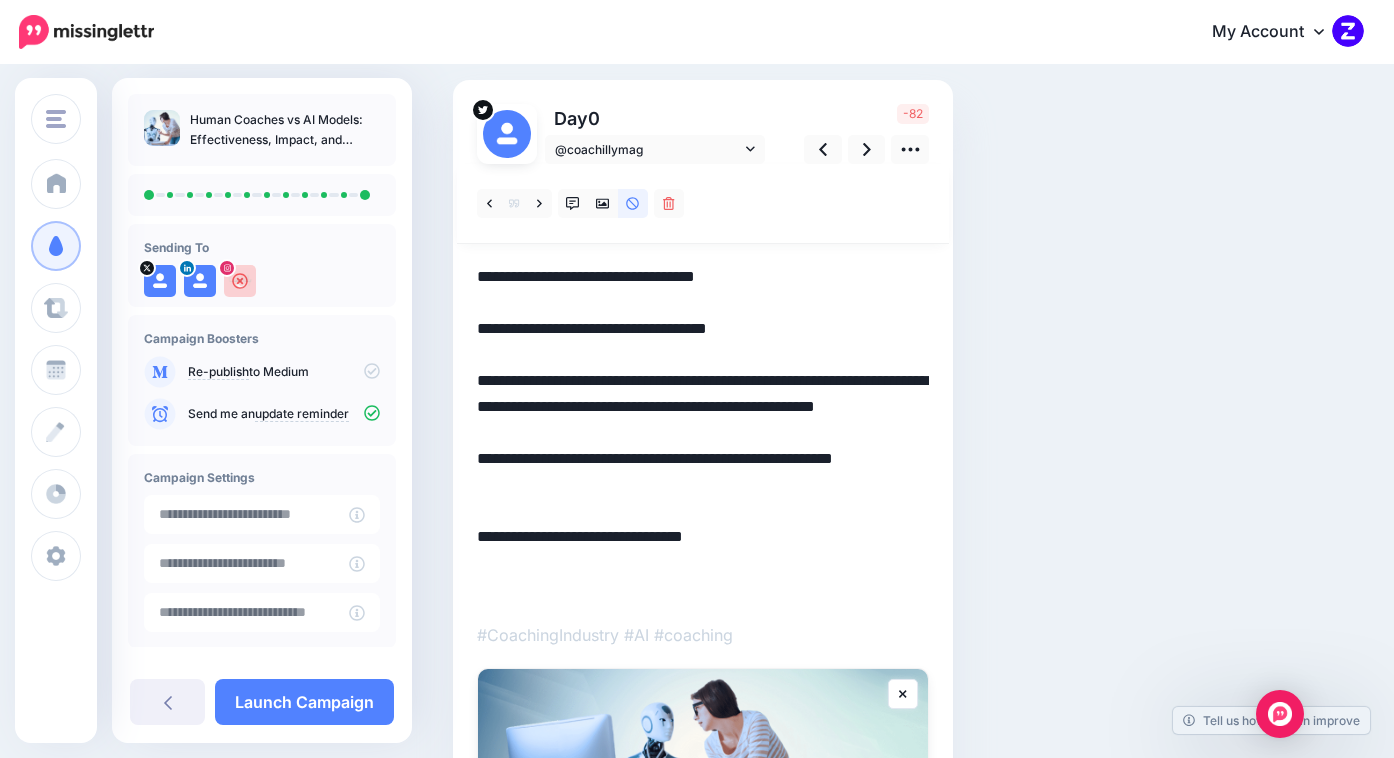 click on "**********" at bounding box center (703, 433) 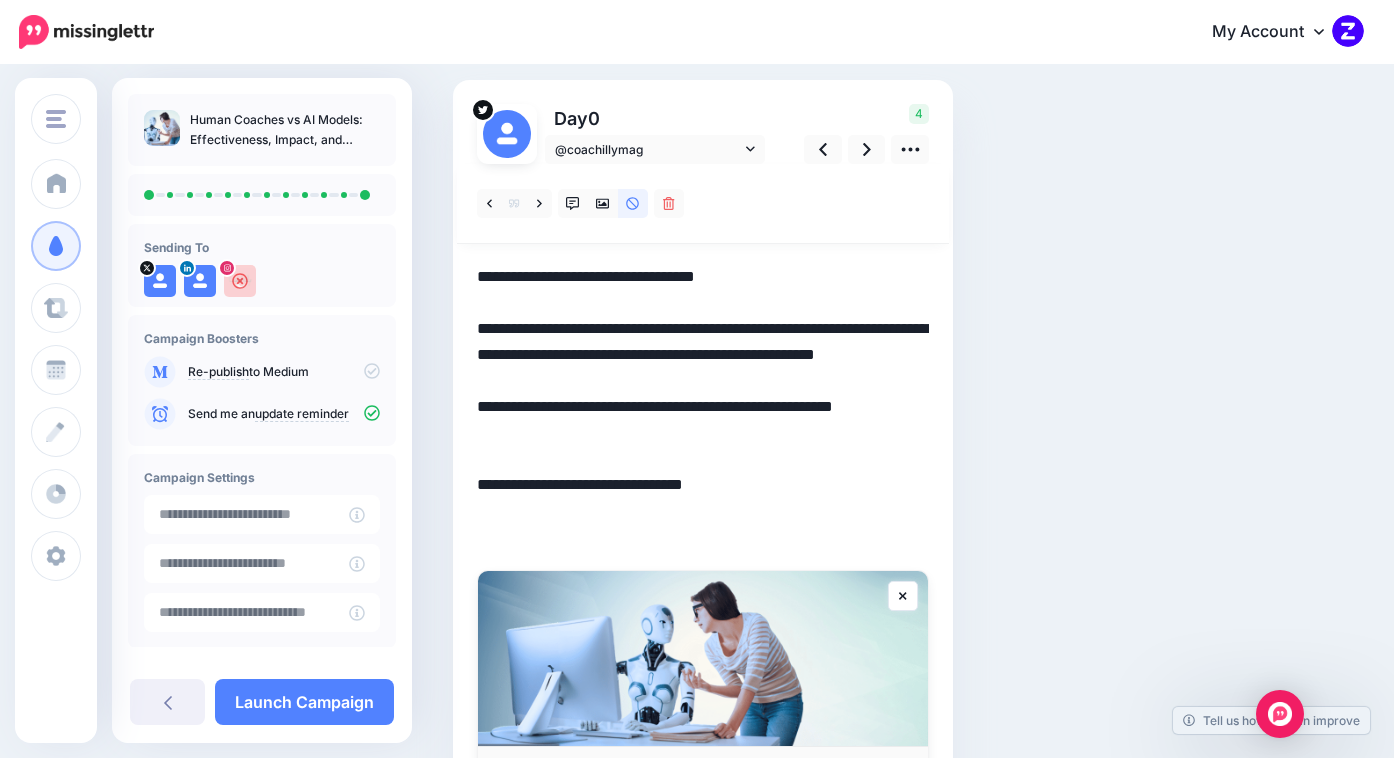 click on "**********" at bounding box center (703, 407) 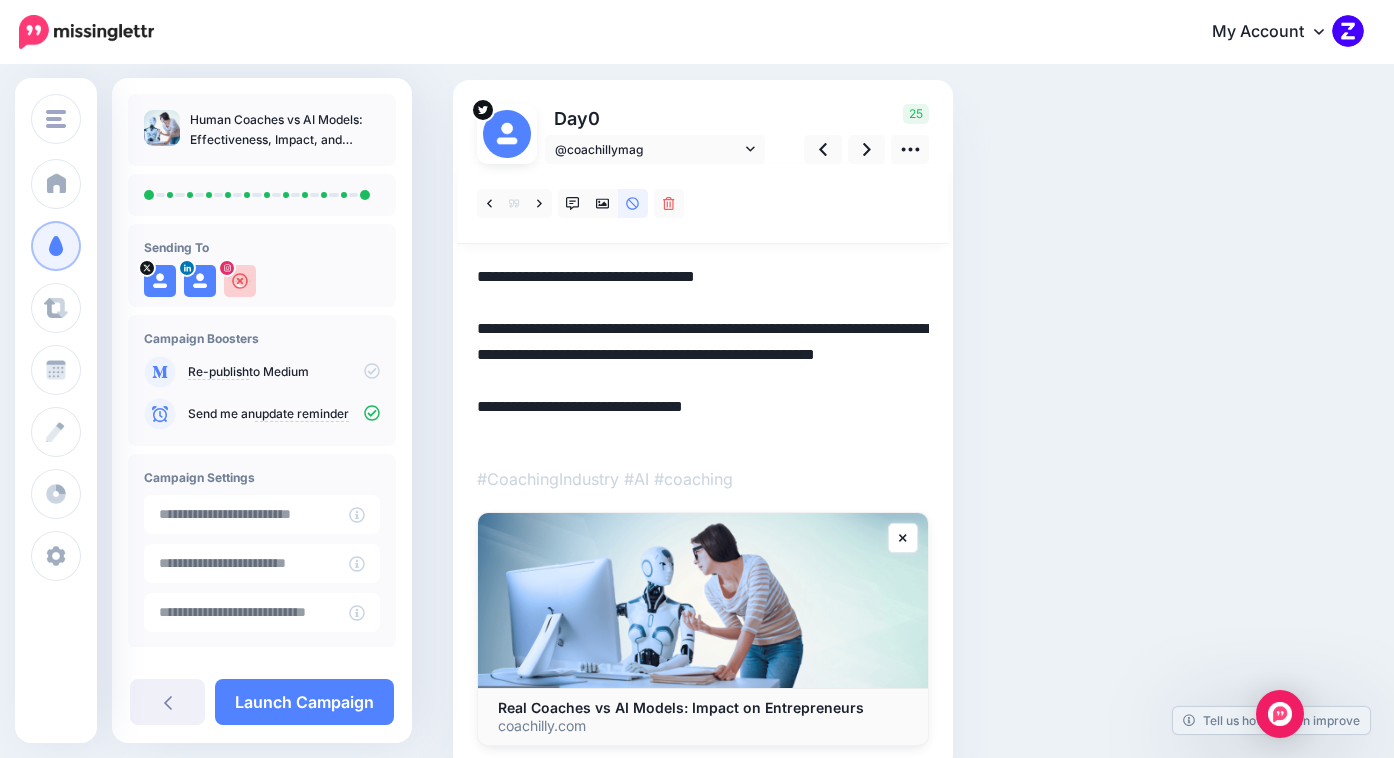 type on "**********" 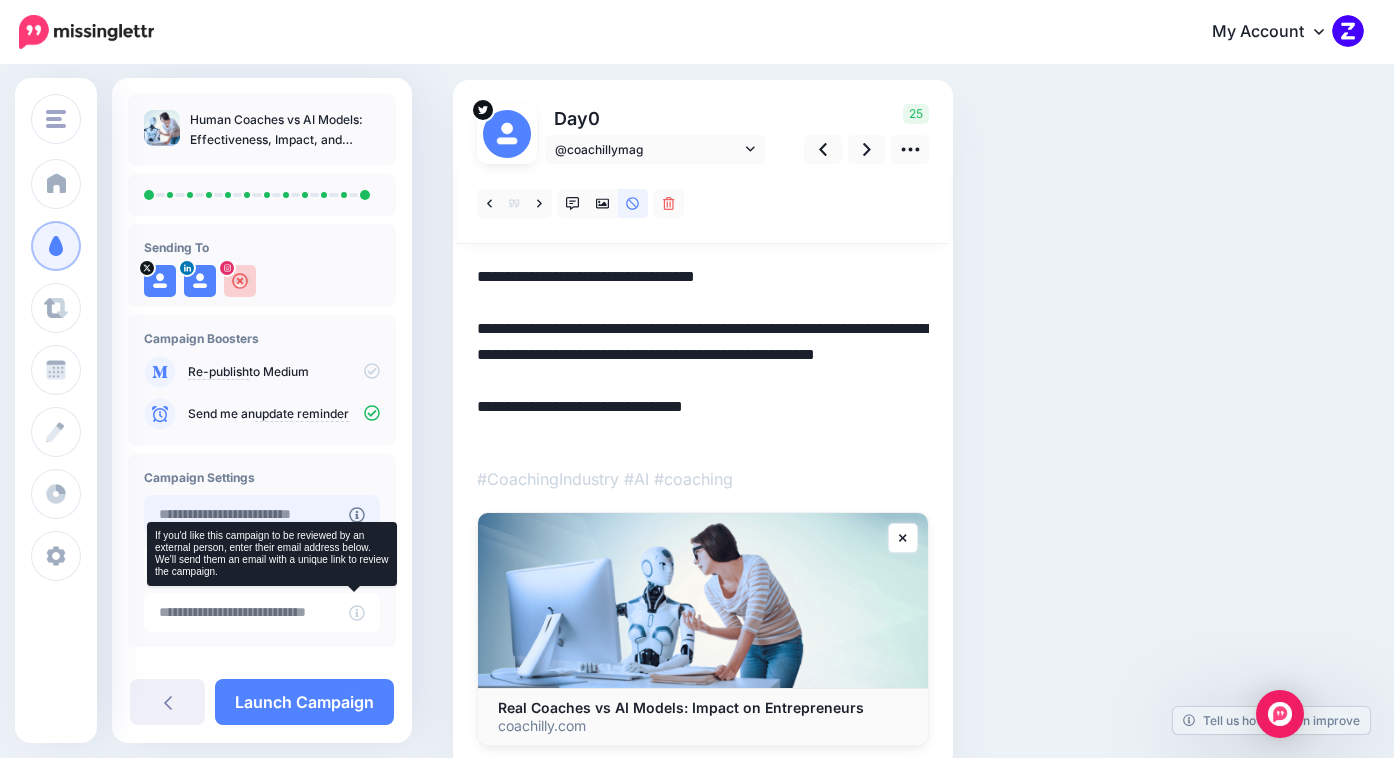 type on "**********" 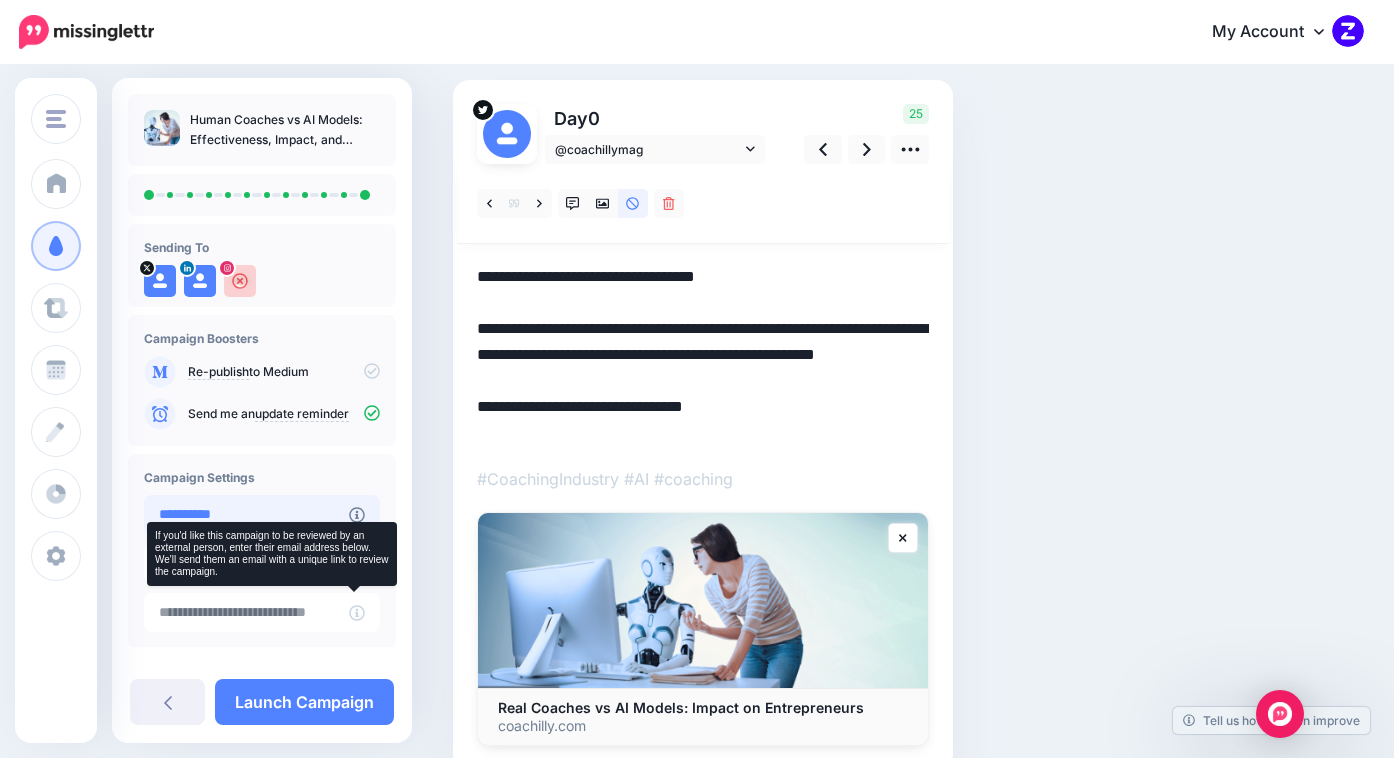 click on "**********" at bounding box center (246, 514) 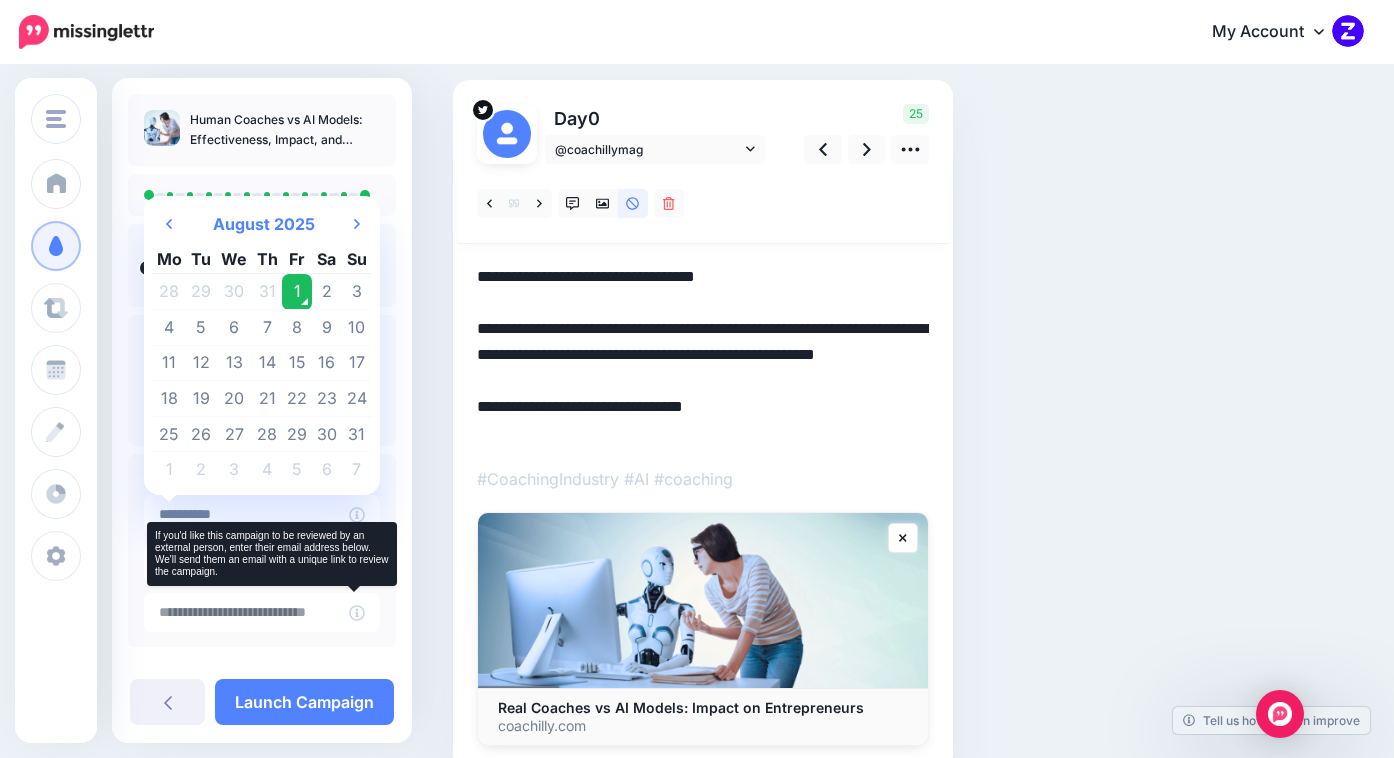 click on "Social Posts
Review the social posts that will be sent to promote this content.
Day  0
@coachillymag" at bounding box center (830, 401) 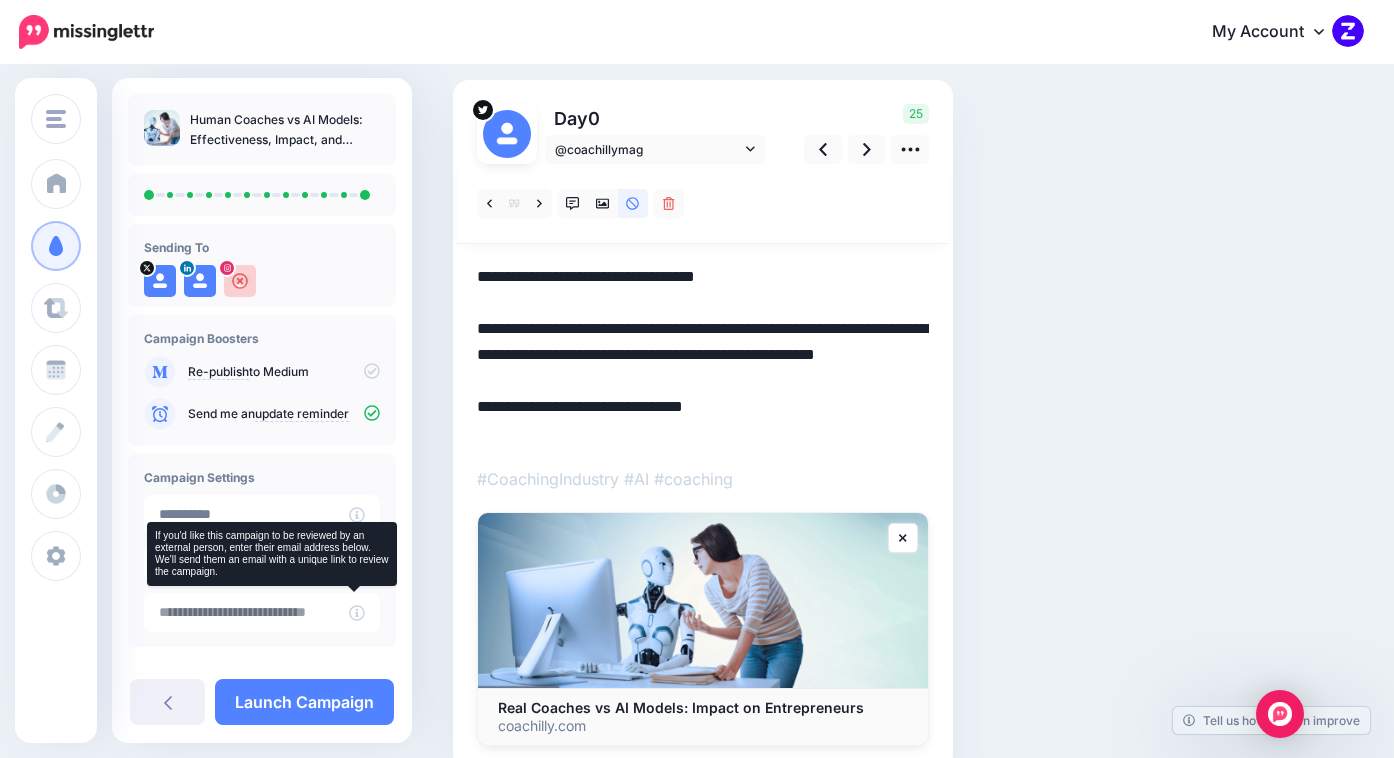 click 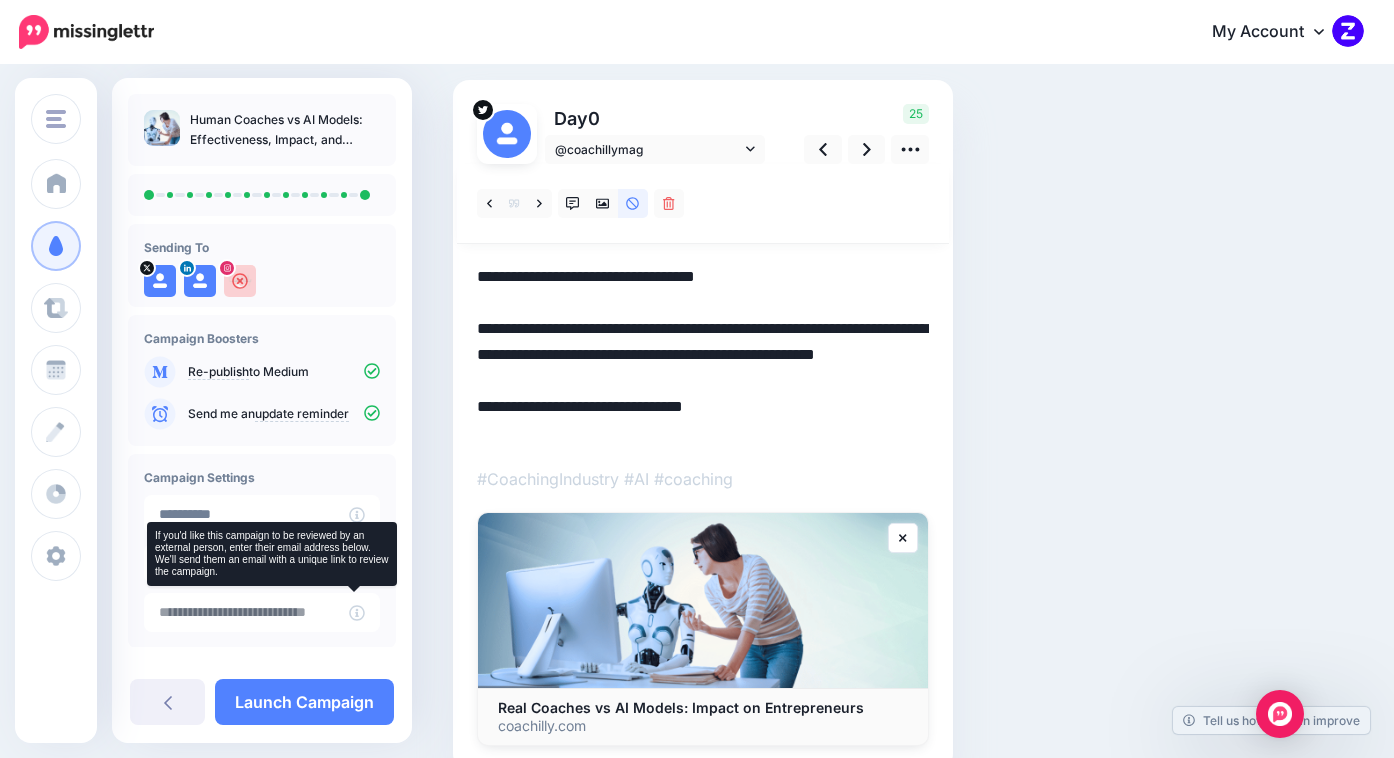 scroll, scrollTop: 97, scrollLeft: 0, axis: vertical 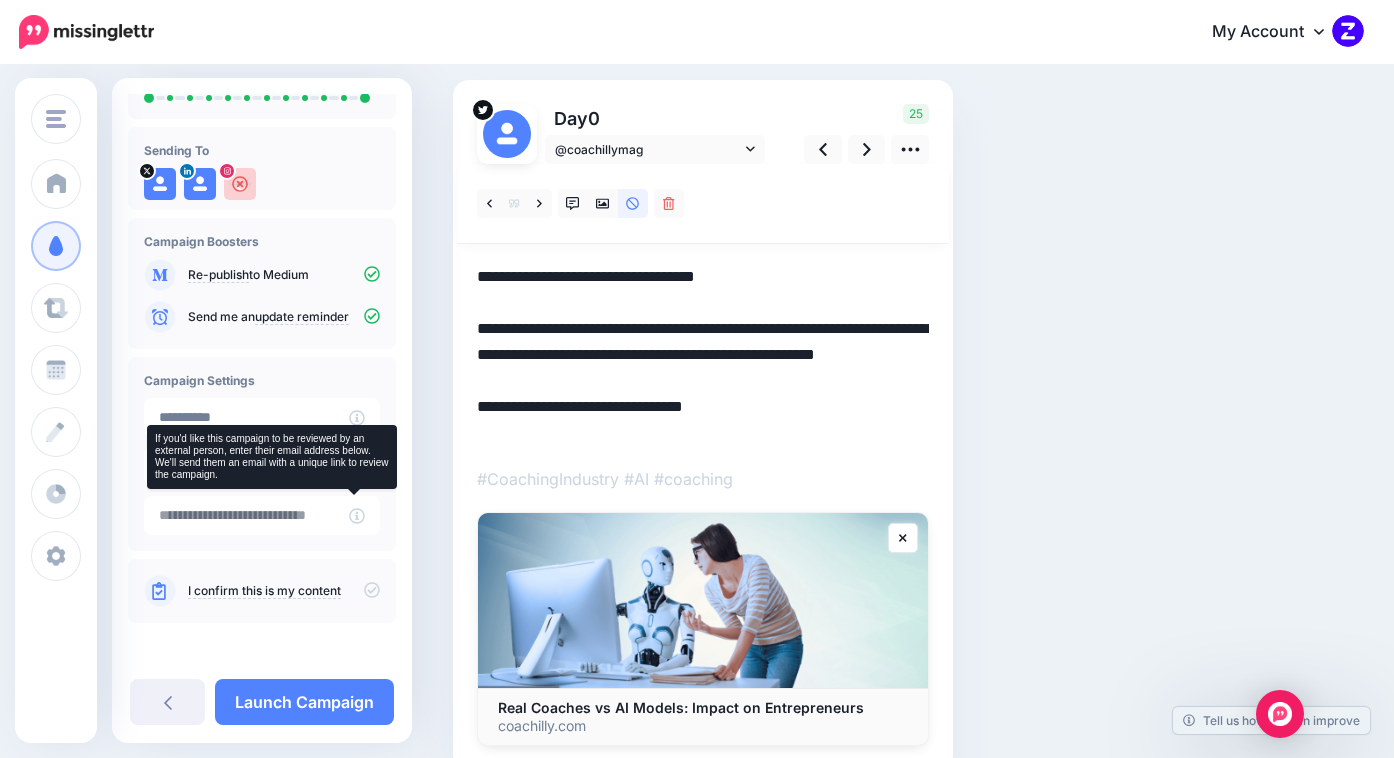 click on "Social Posts
Review the social posts that will be sent to promote this content.
Day  0
@coachillymag" at bounding box center [830, 401] 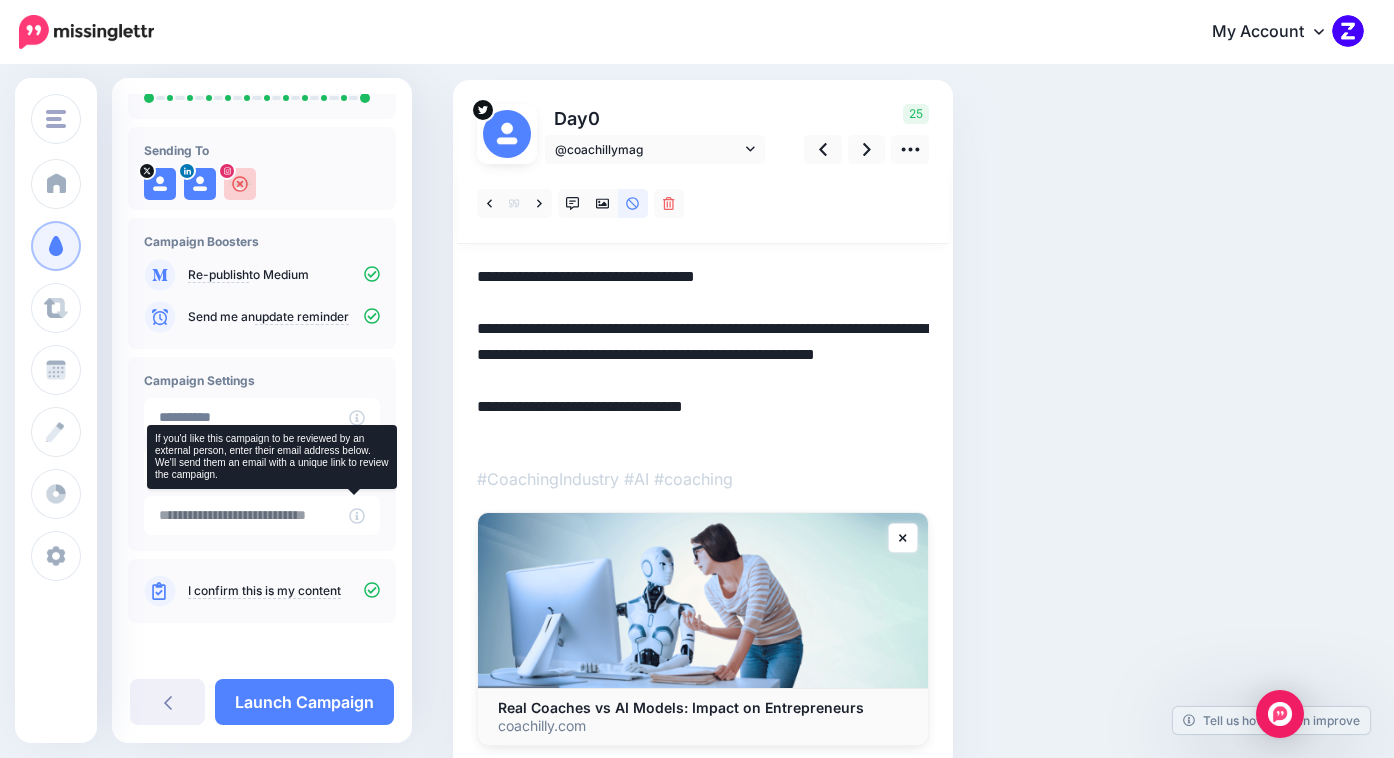 click on "Social Posts
Review the social posts that will be sent to promote this content.
Day  0
@coachillymag" at bounding box center [830, 401] 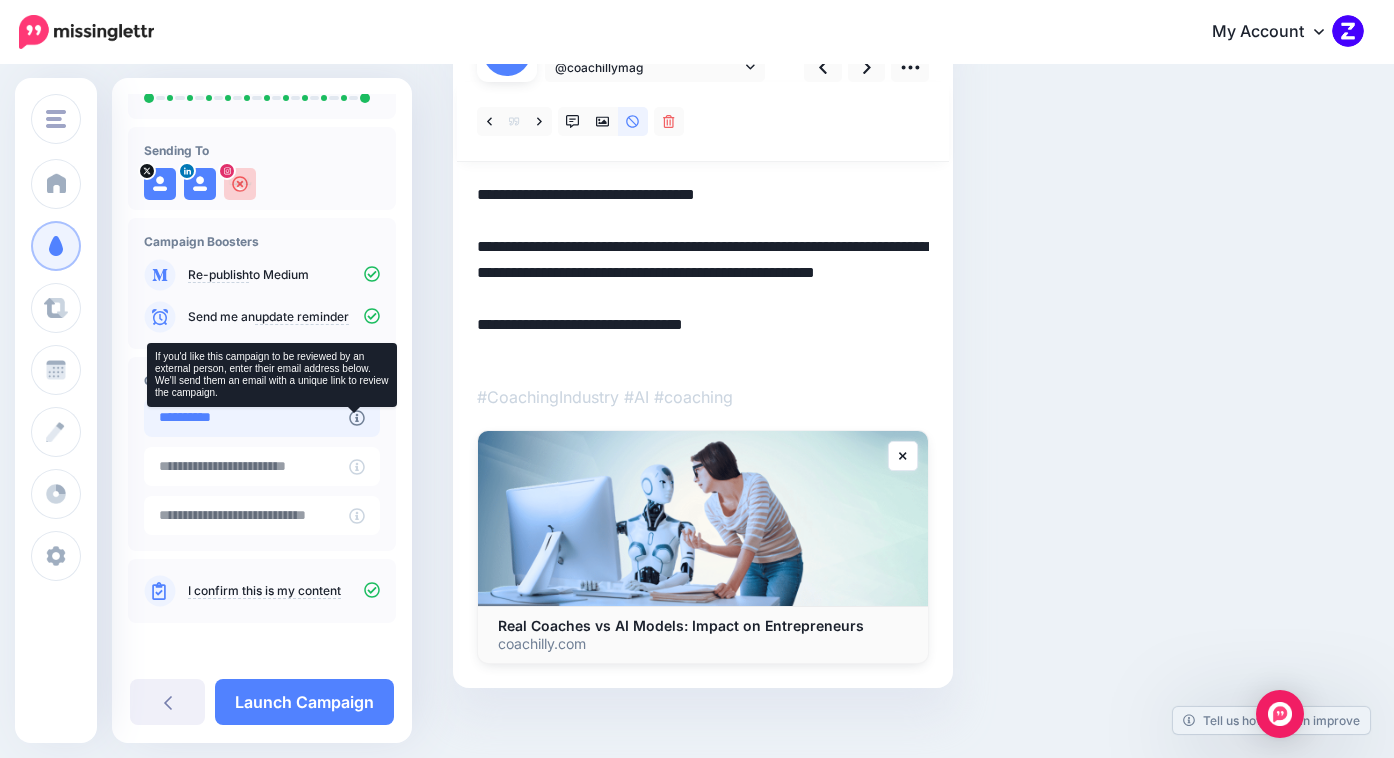 scroll, scrollTop: 226, scrollLeft: 0, axis: vertical 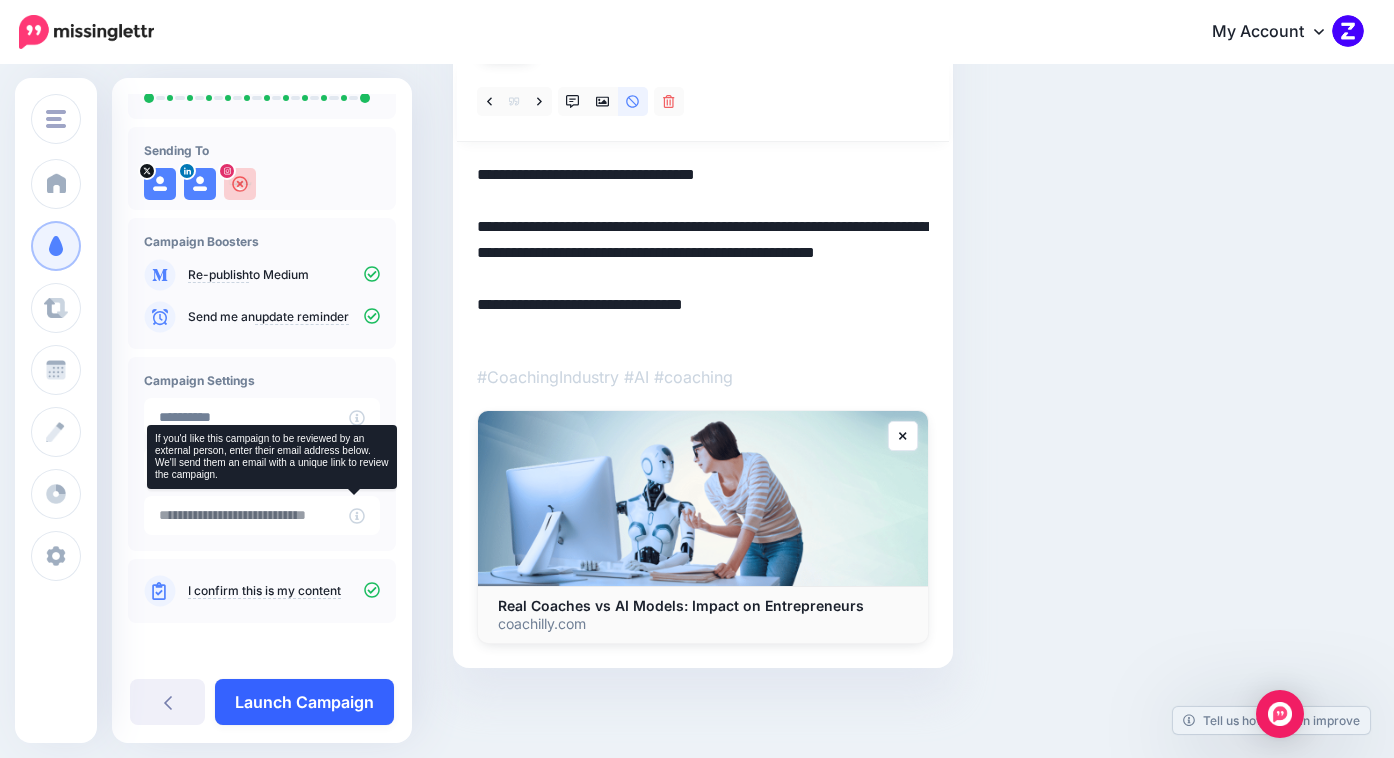 click on "Launch Campaign" at bounding box center [304, 702] 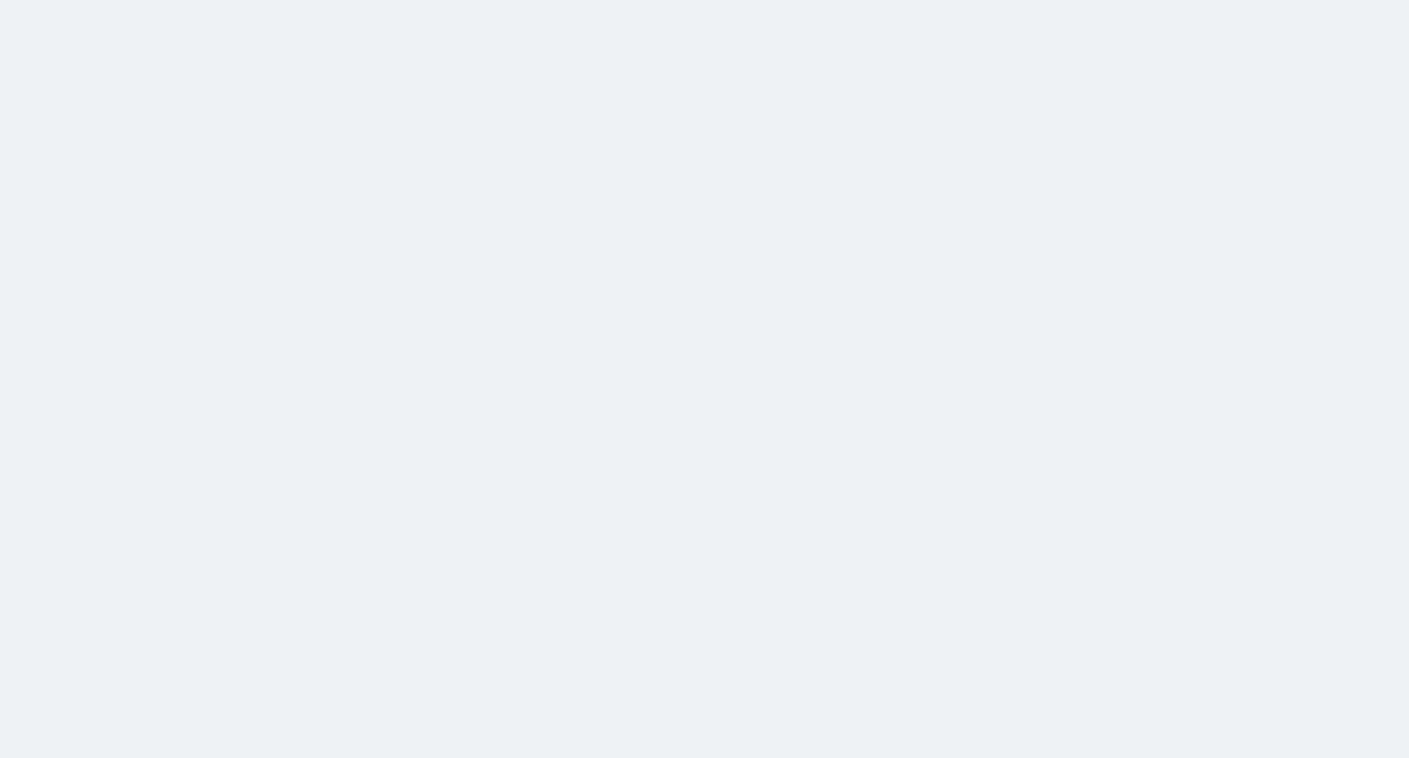 scroll, scrollTop: 0, scrollLeft: 0, axis: both 